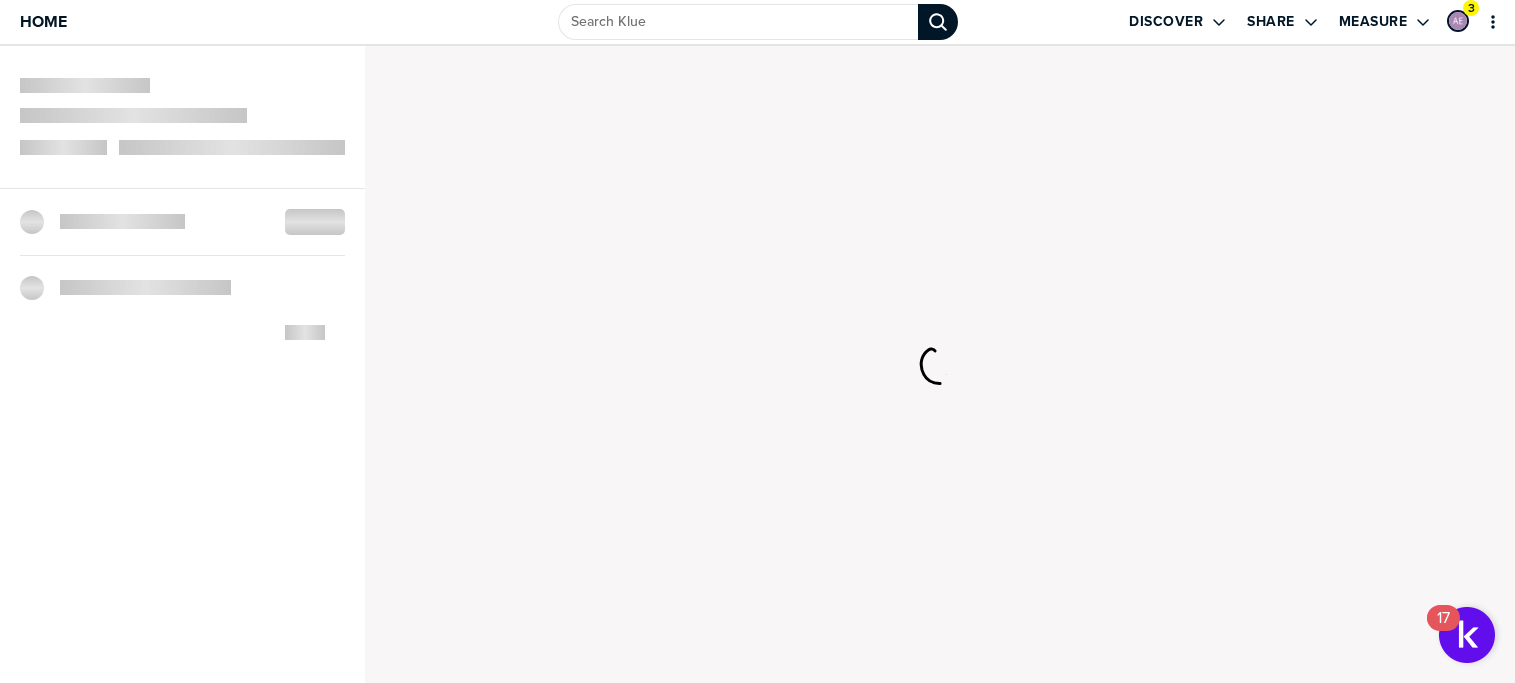 scroll, scrollTop: 0, scrollLeft: 0, axis: both 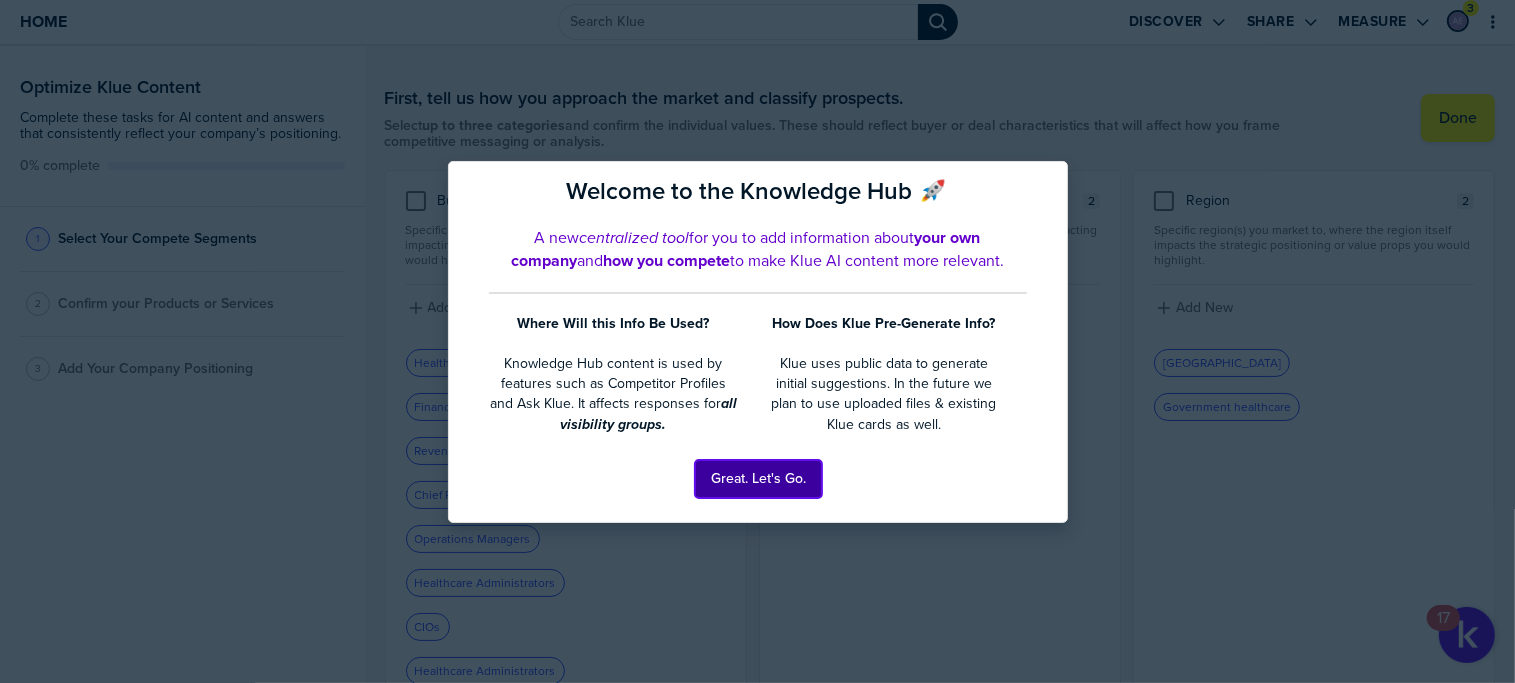 click on "Great. Let's Go." at bounding box center [758, 479] 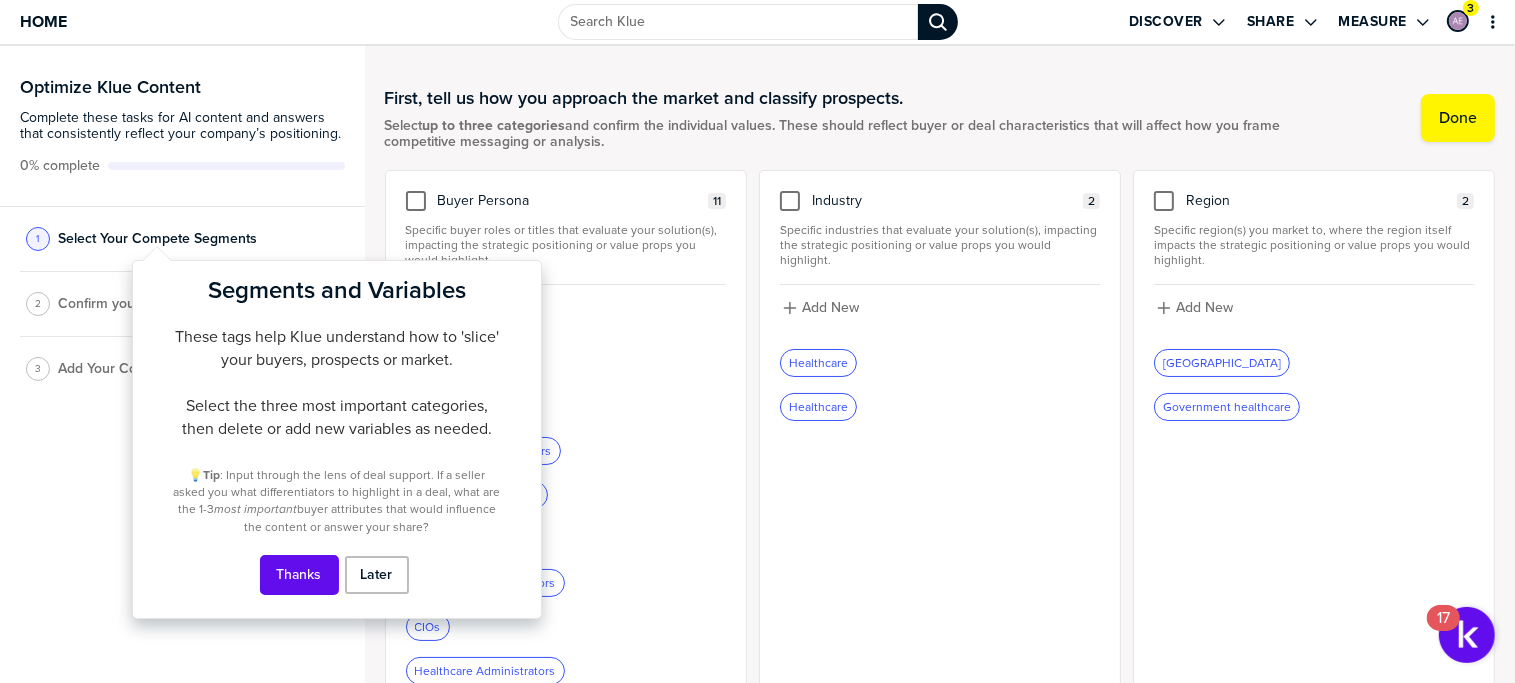 click on "Thanks" at bounding box center (299, 575) 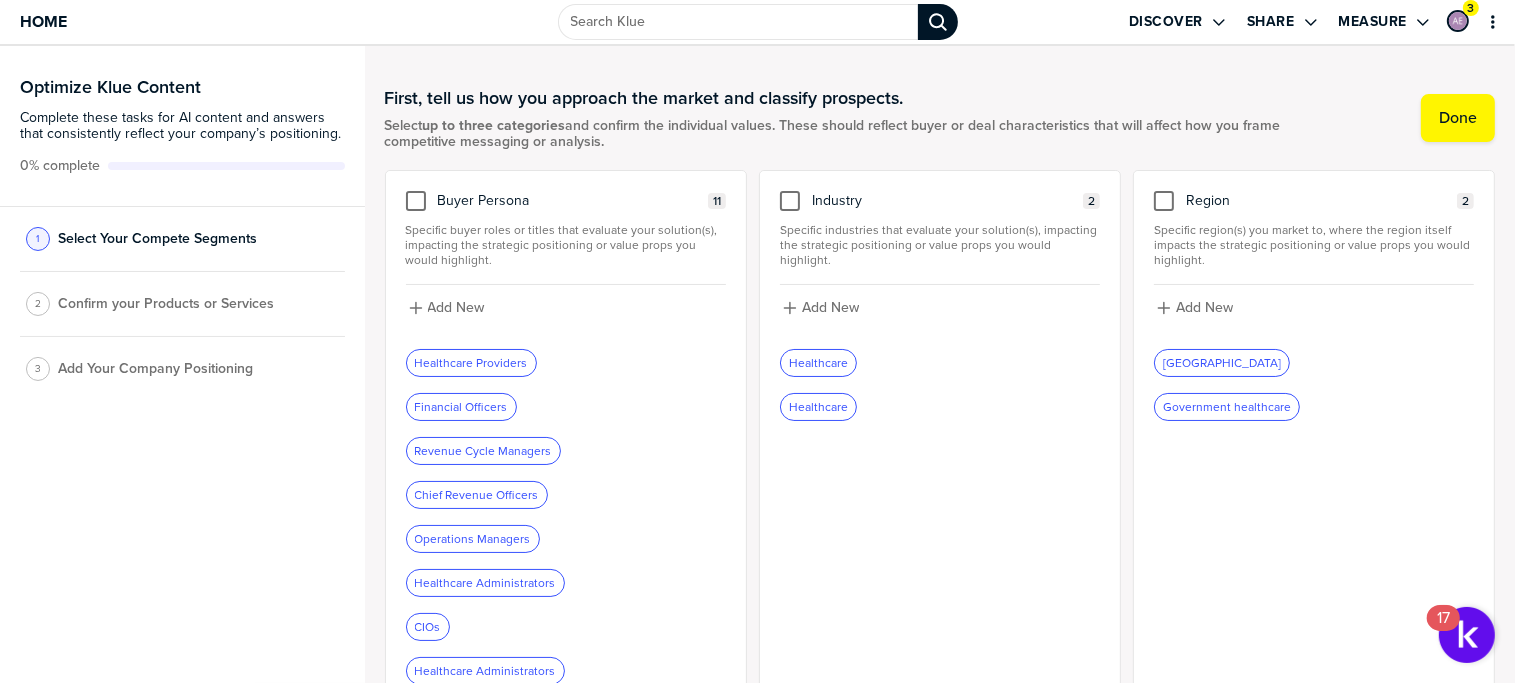 click on "Healthcare Providers" at bounding box center (471, 363) 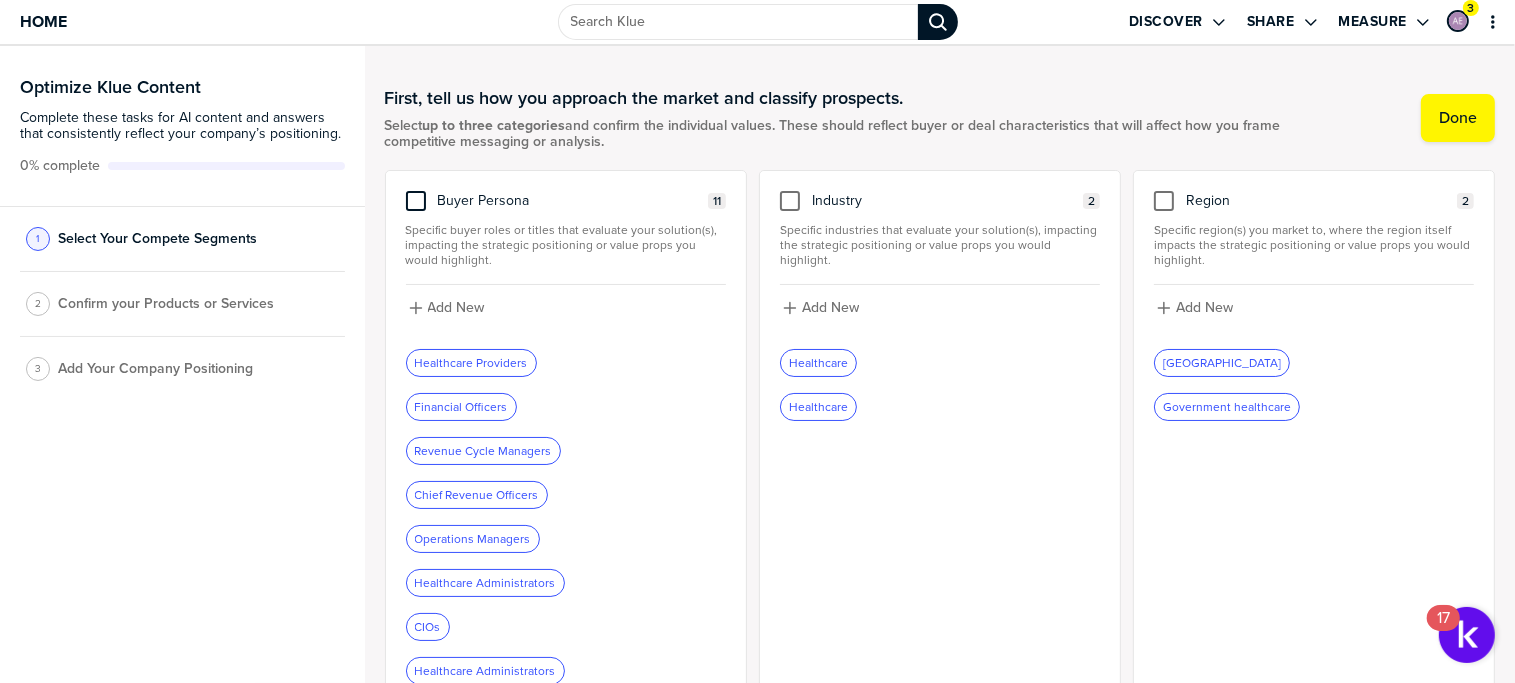 click at bounding box center (416, 201) 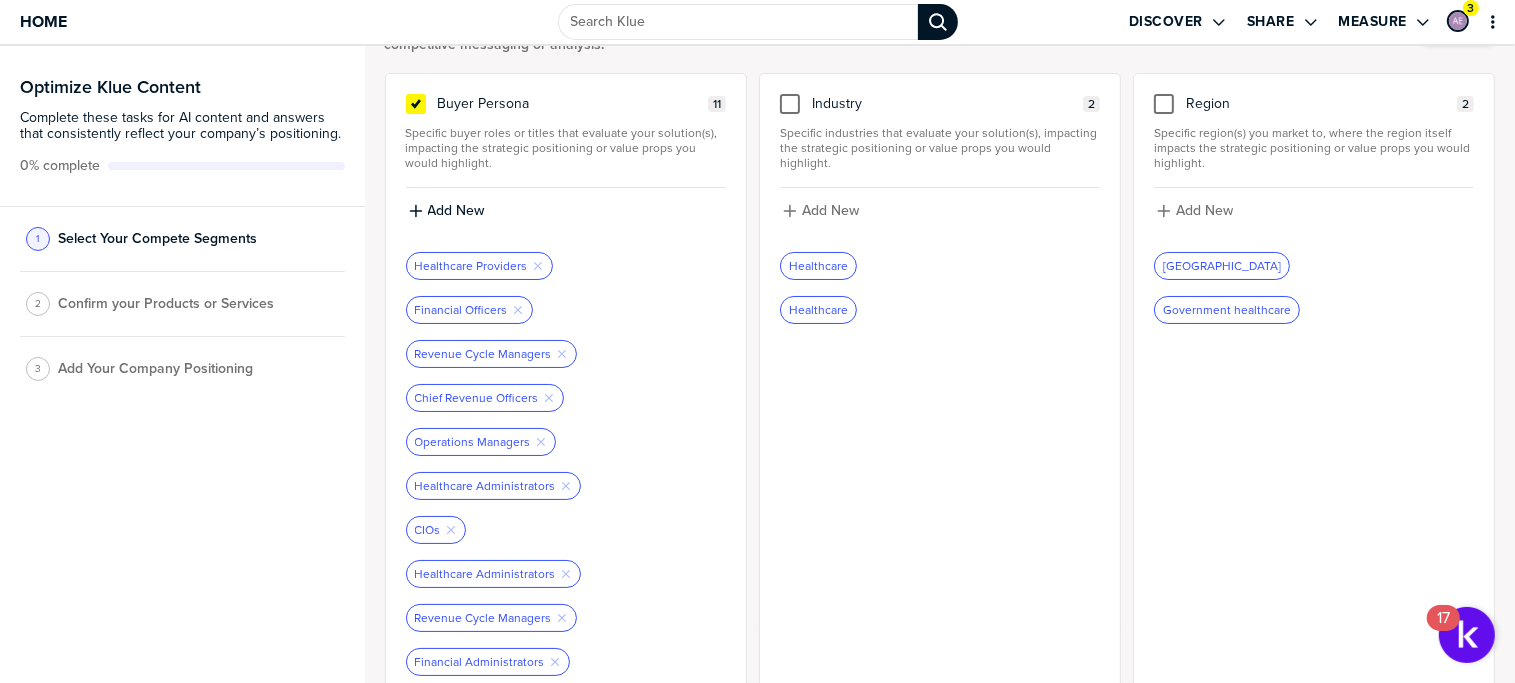 scroll, scrollTop: 0, scrollLeft: 0, axis: both 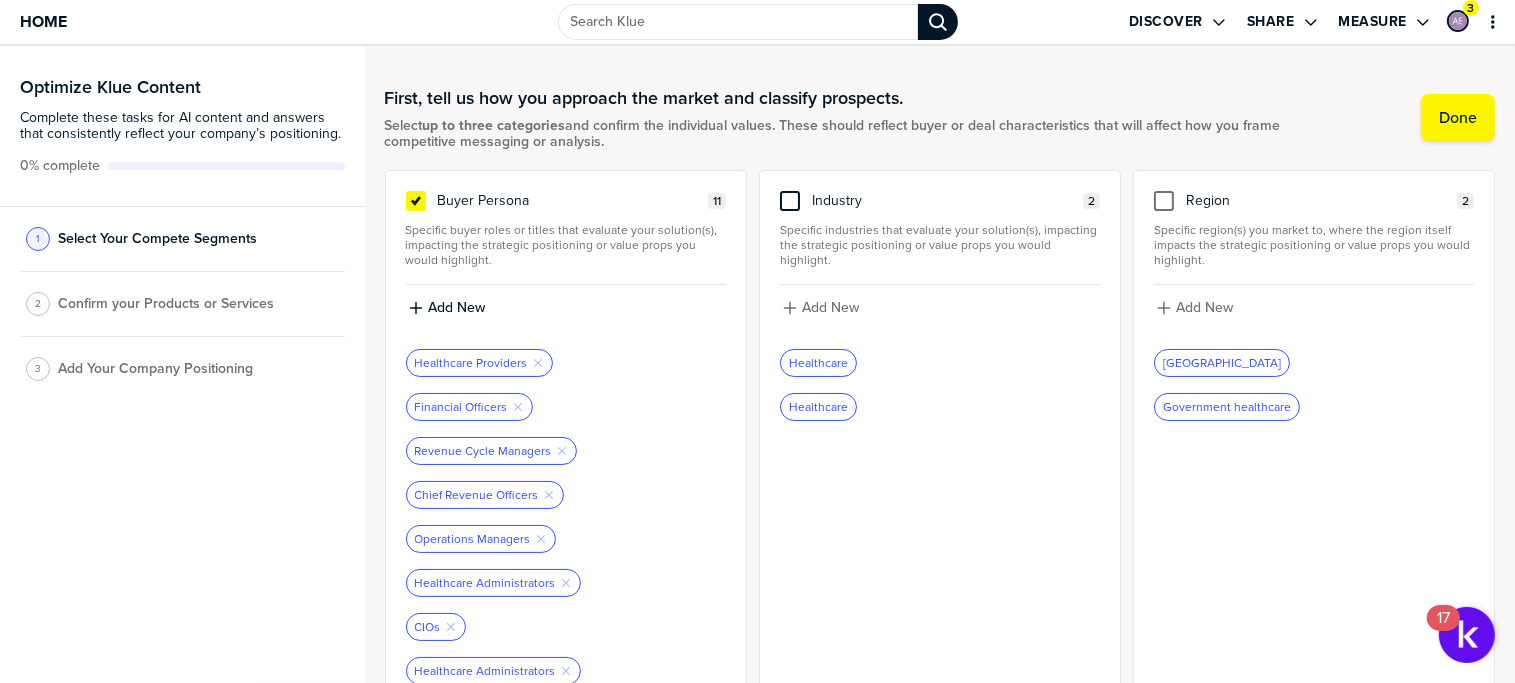 click at bounding box center [790, 201] 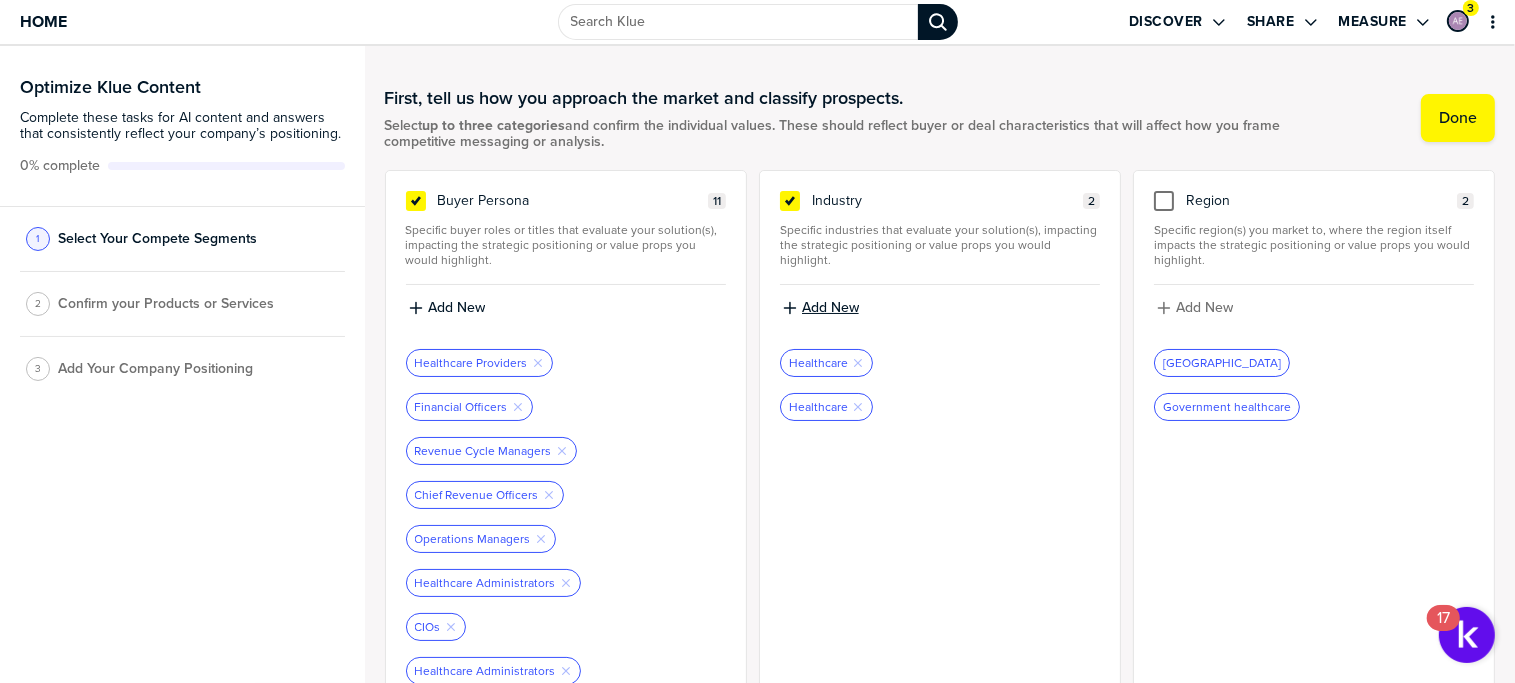 click on "Add New" at bounding box center (830, 308) 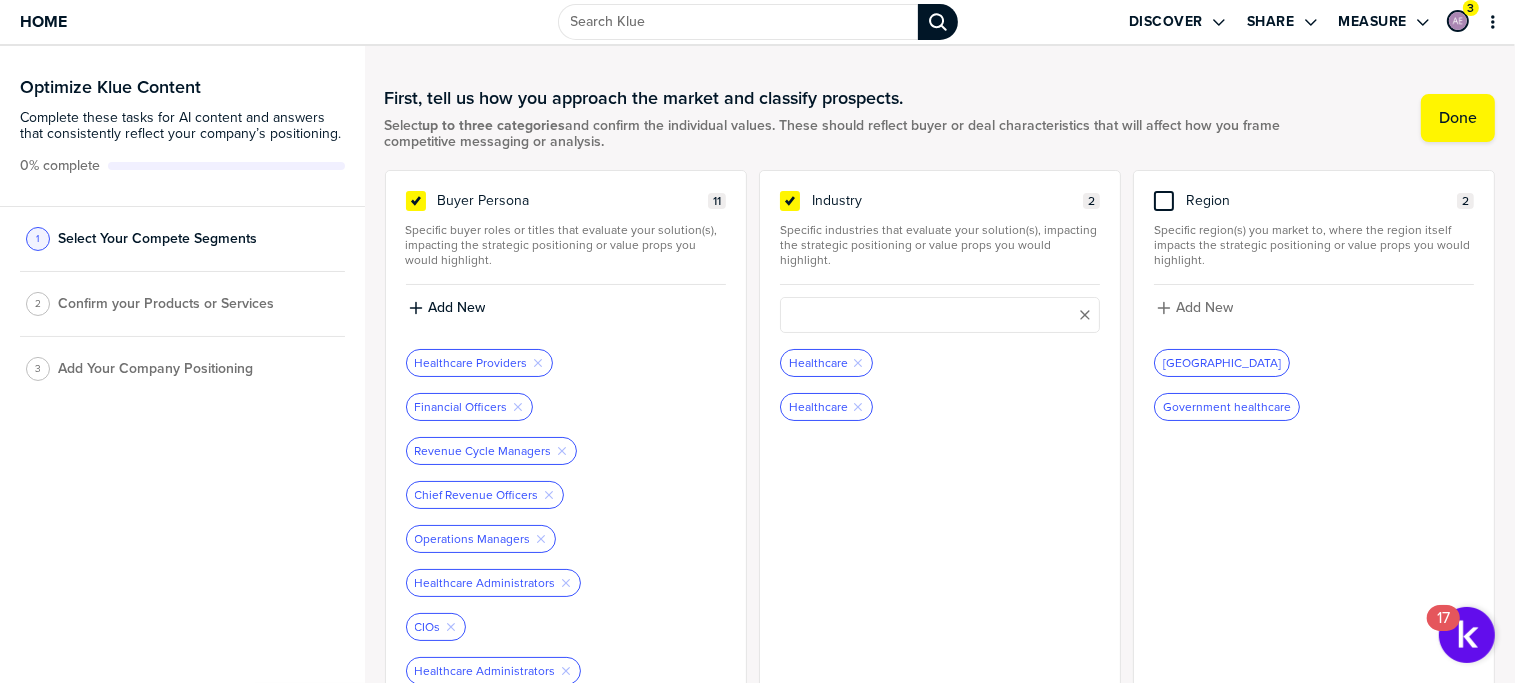 click at bounding box center (1164, 201) 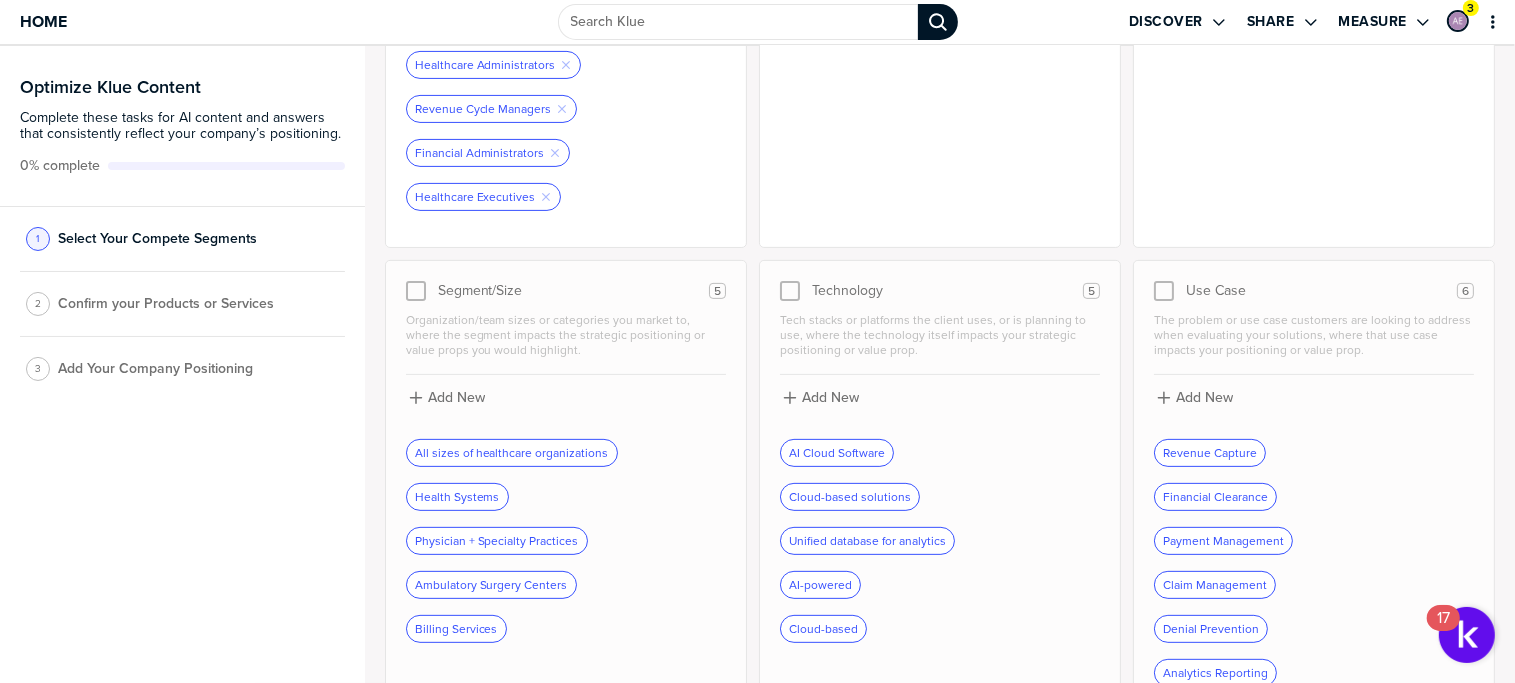 scroll, scrollTop: 638, scrollLeft: 0, axis: vertical 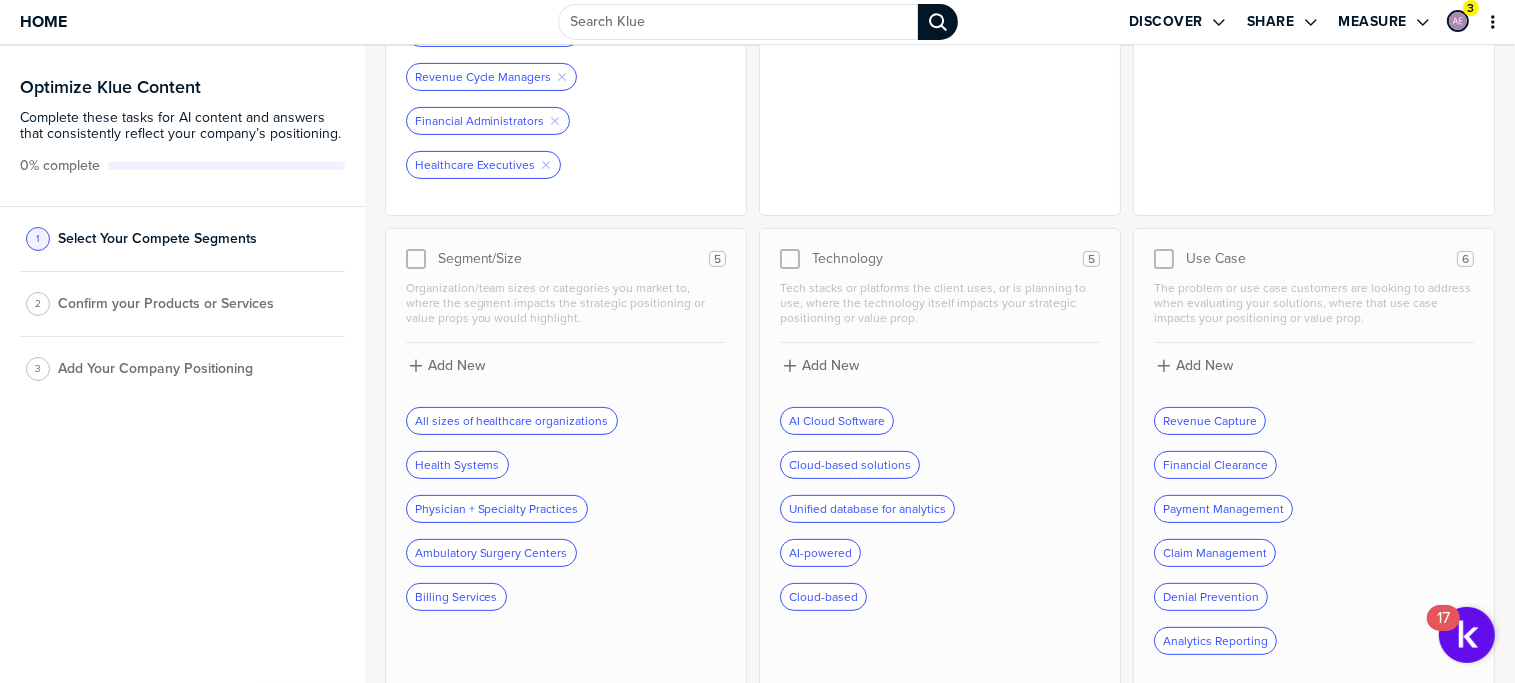 click at bounding box center [416, 259] 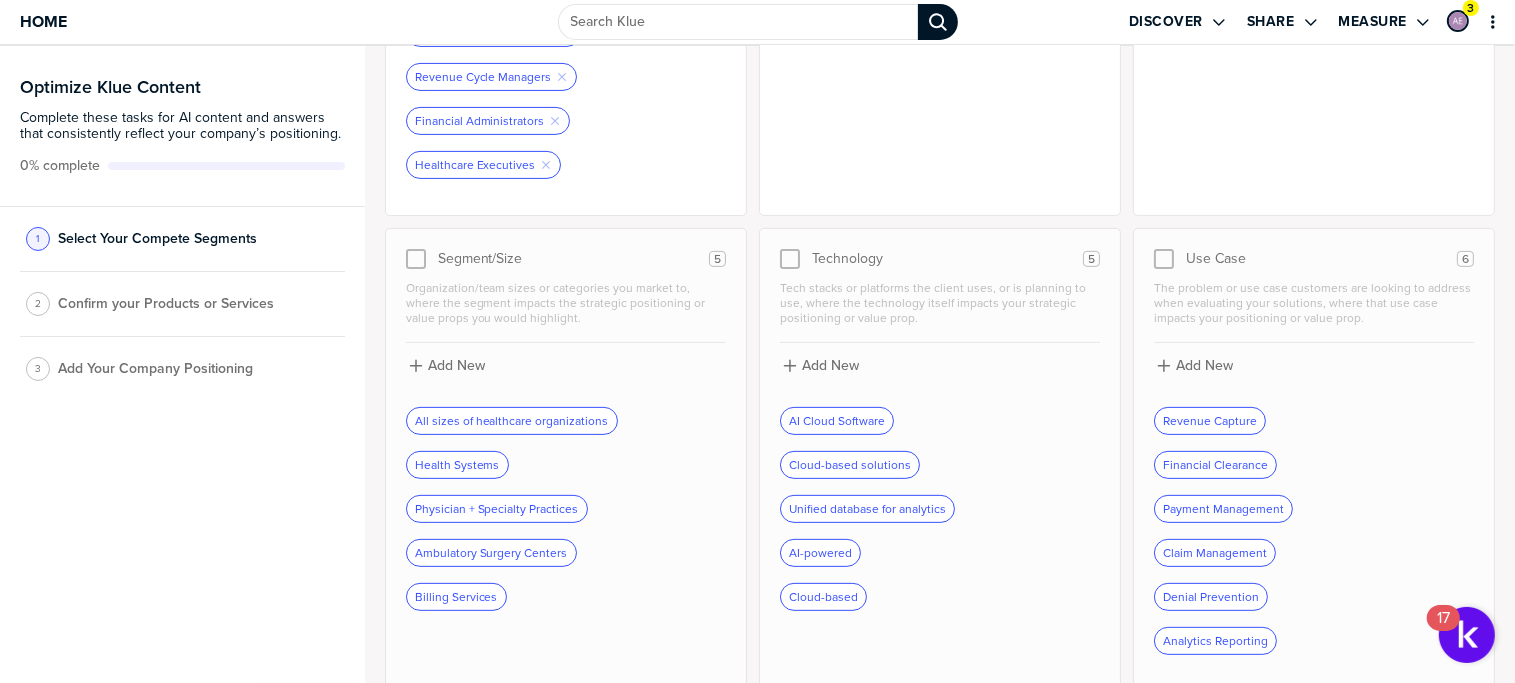 click on "Add New All sizes of healthcare organizations Health Systems Physician + Specialty Practices Ambulatory Surgery Centers Billing Services" at bounding box center [566, 485] 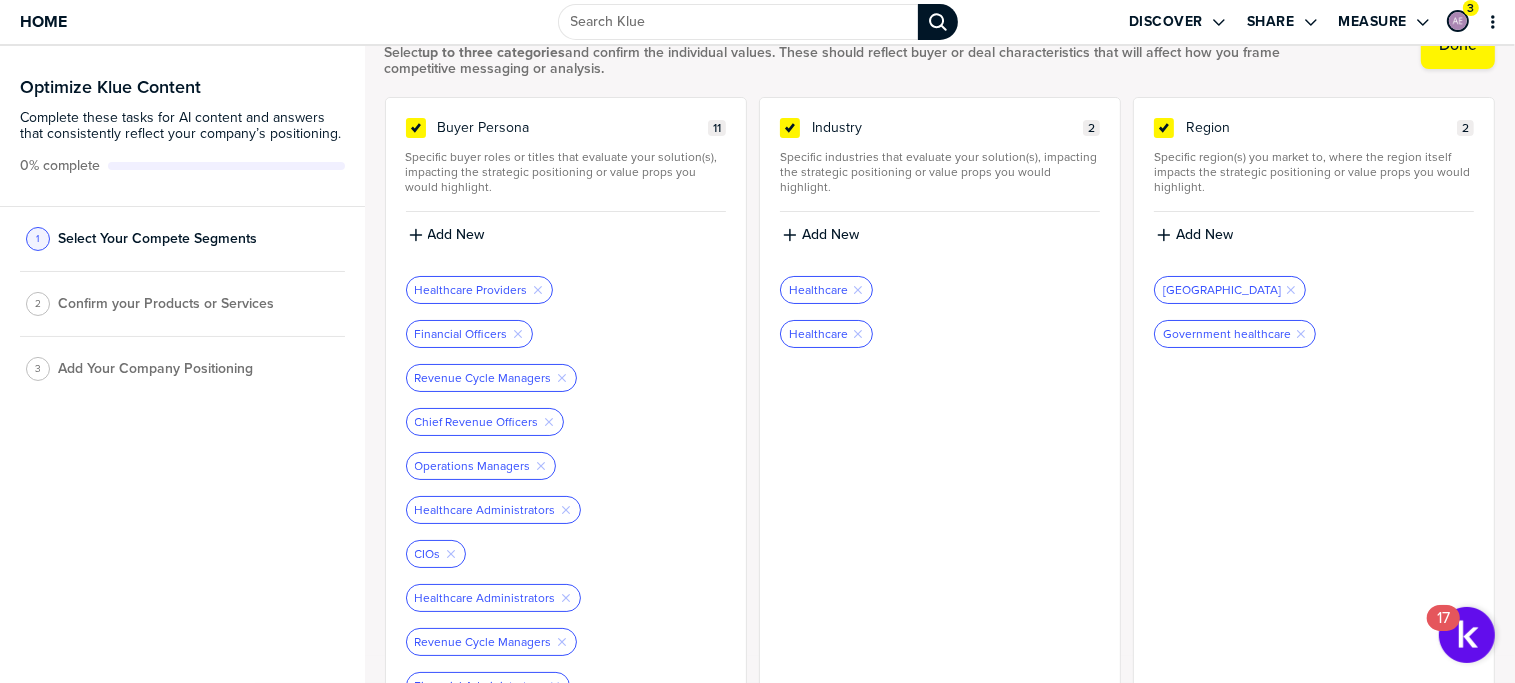 scroll, scrollTop: 0, scrollLeft: 0, axis: both 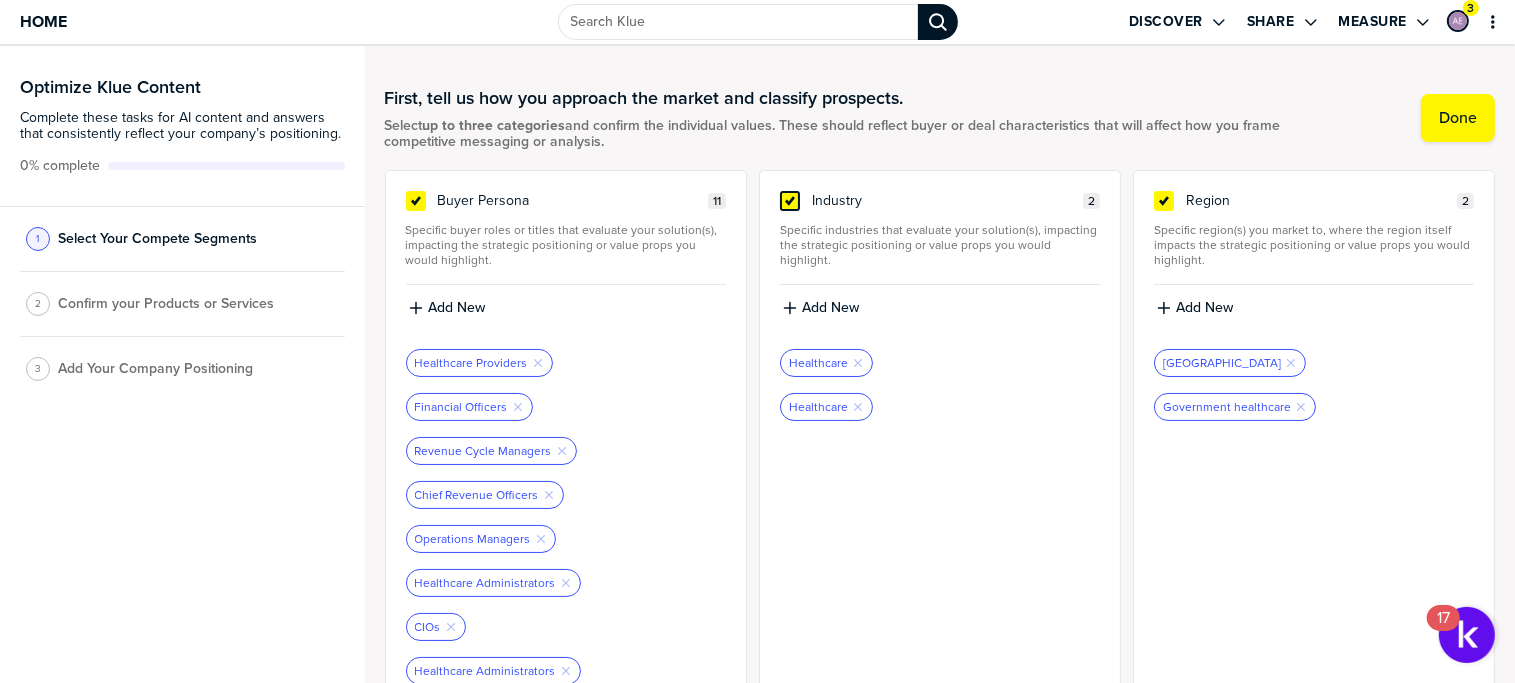 click 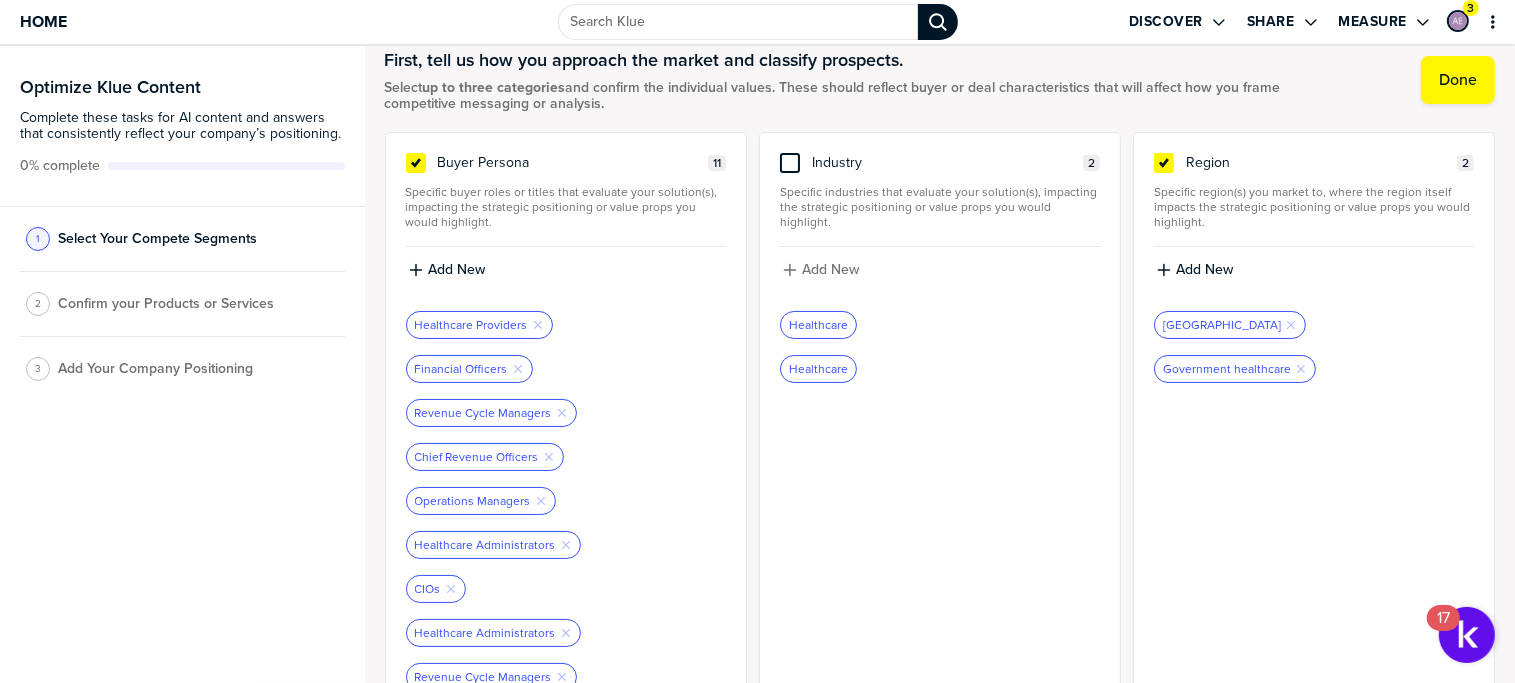 scroll, scrollTop: 0, scrollLeft: 0, axis: both 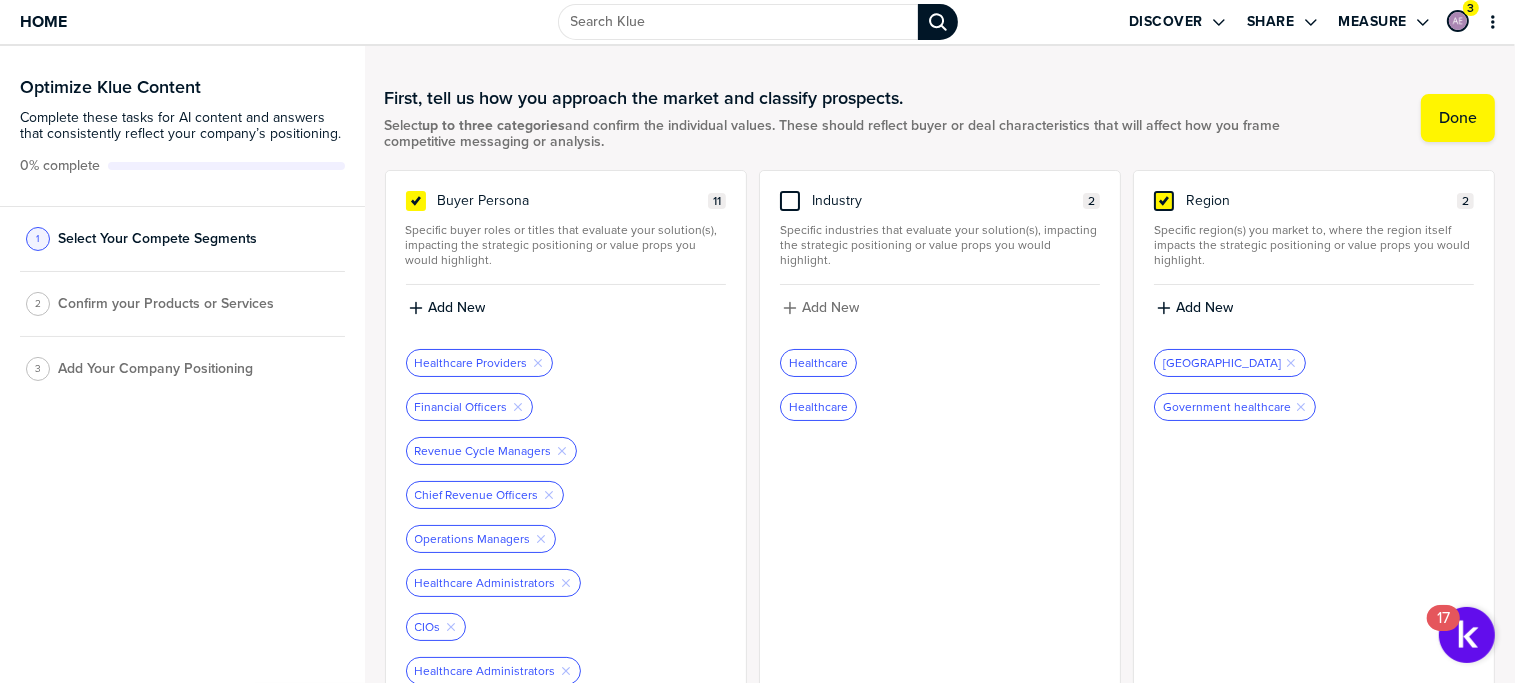 click 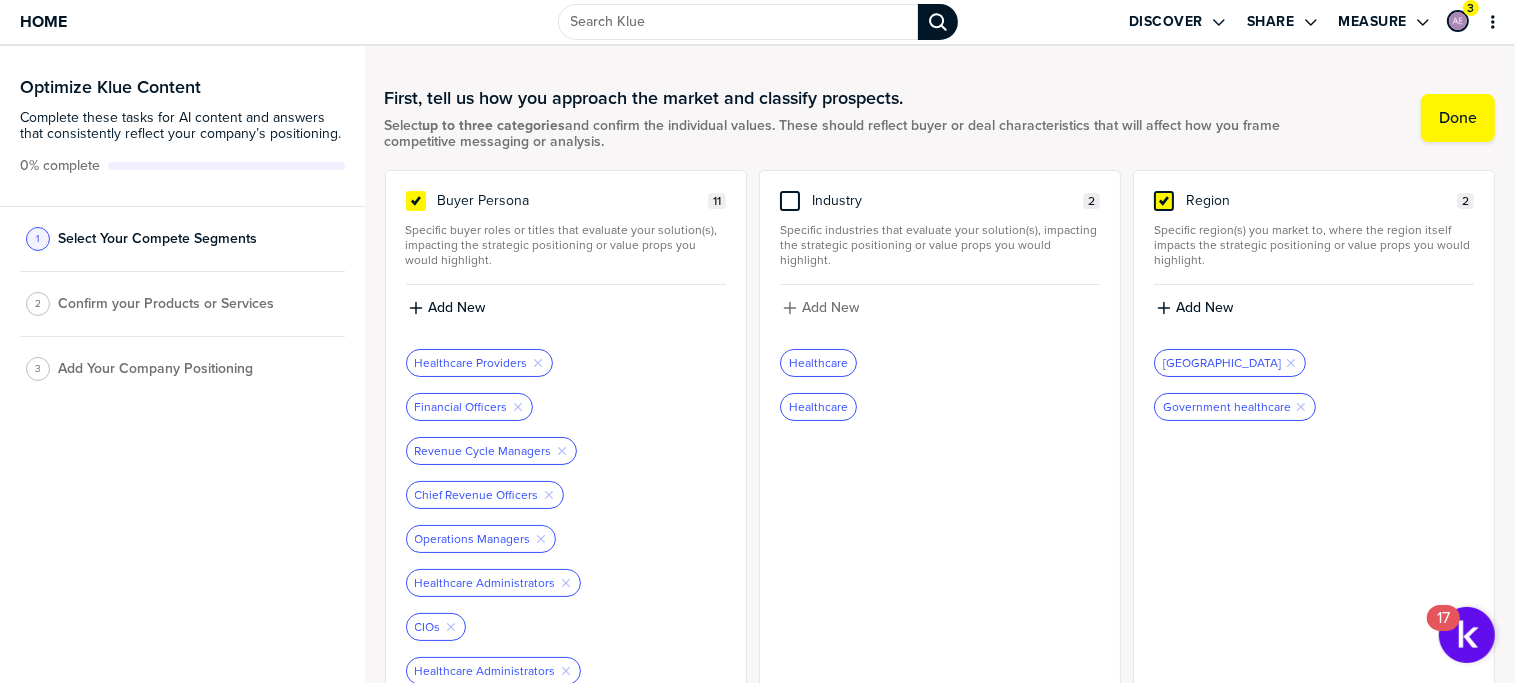 click at bounding box center [1164, 191] 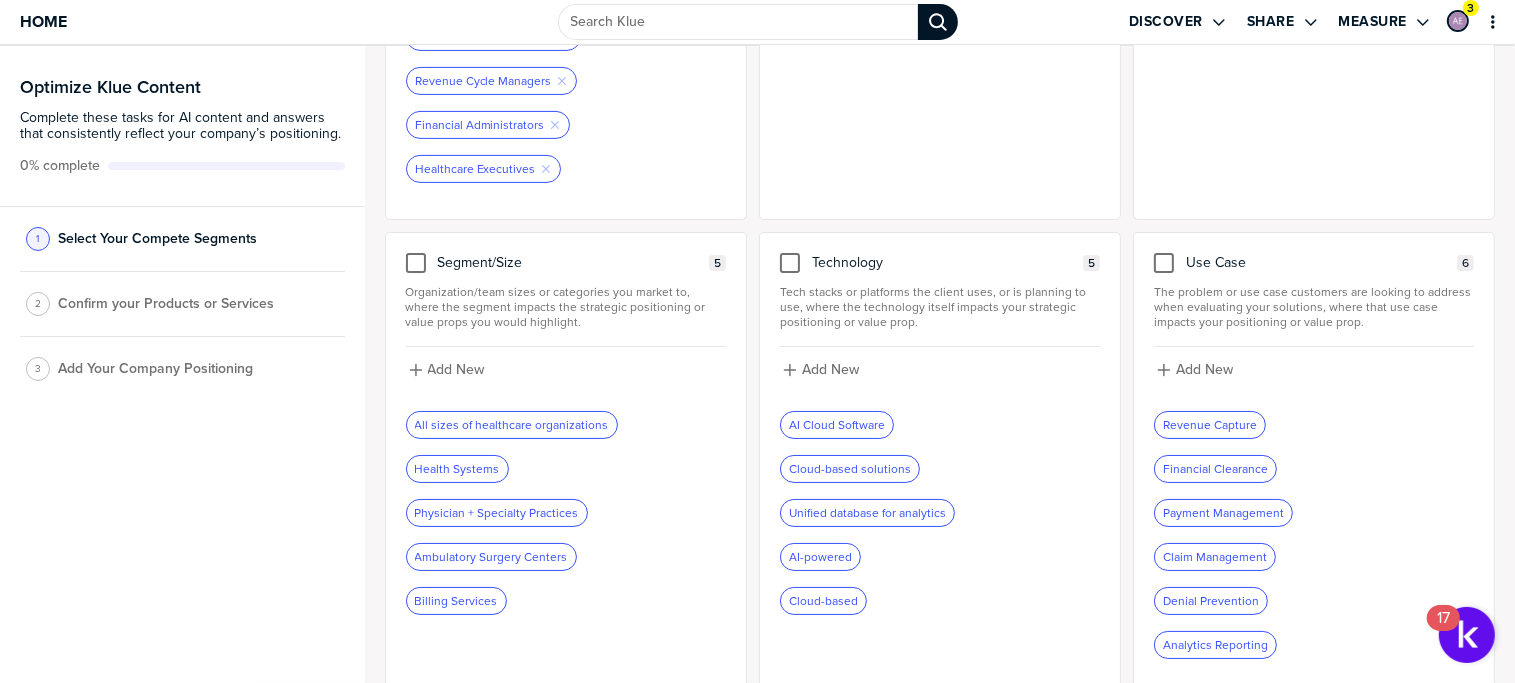 scroll, scrollTop: 638, scrollLeft: 0, axis: vertical 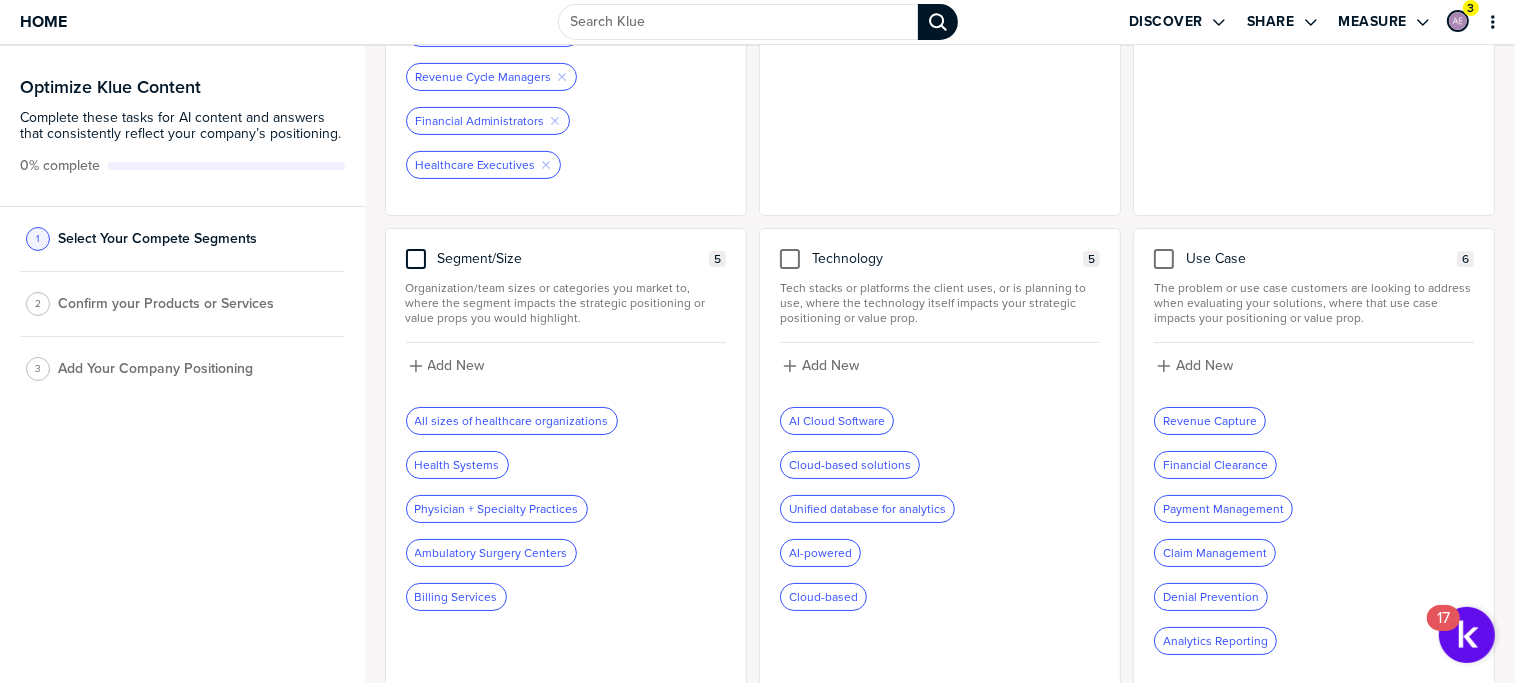 click at bounding box center [416, 259] 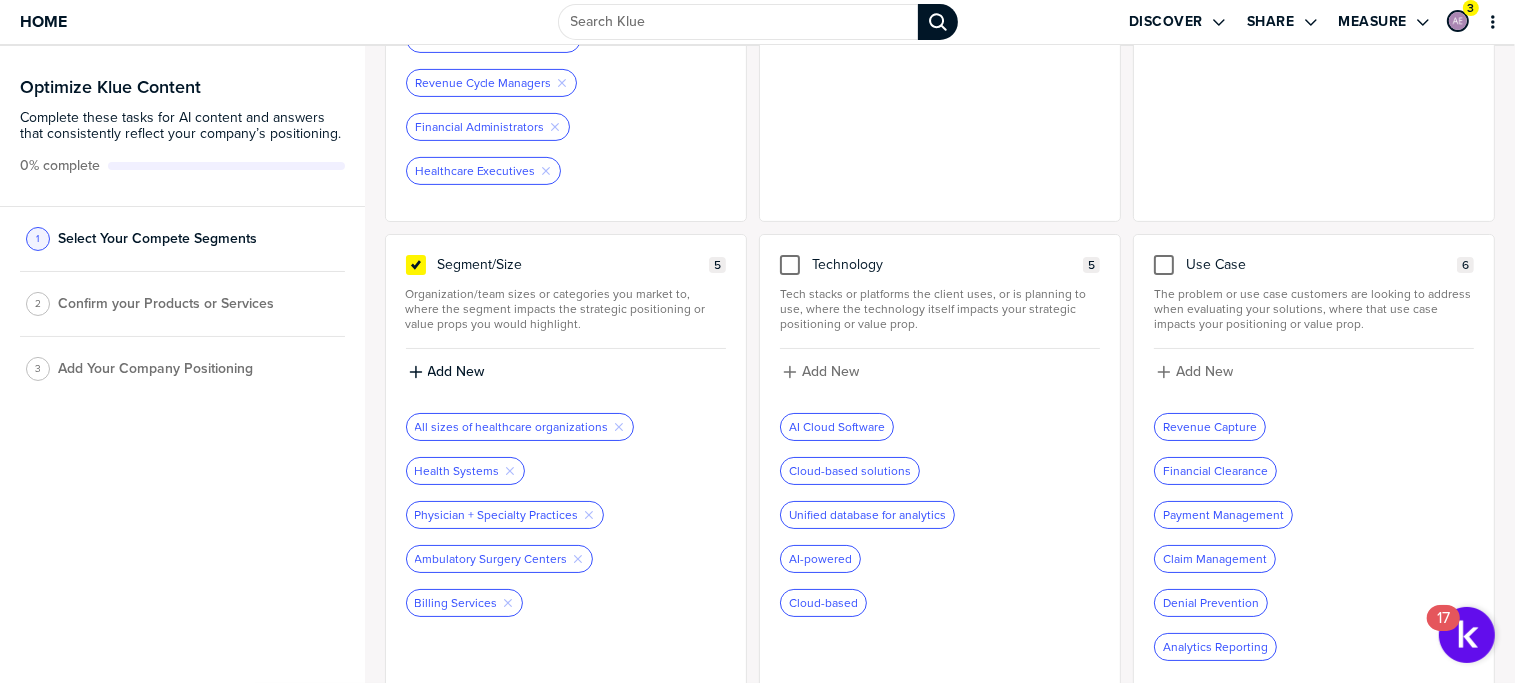 scroll, scrollTop: 638, scrollLeft: 0, axis: vertical 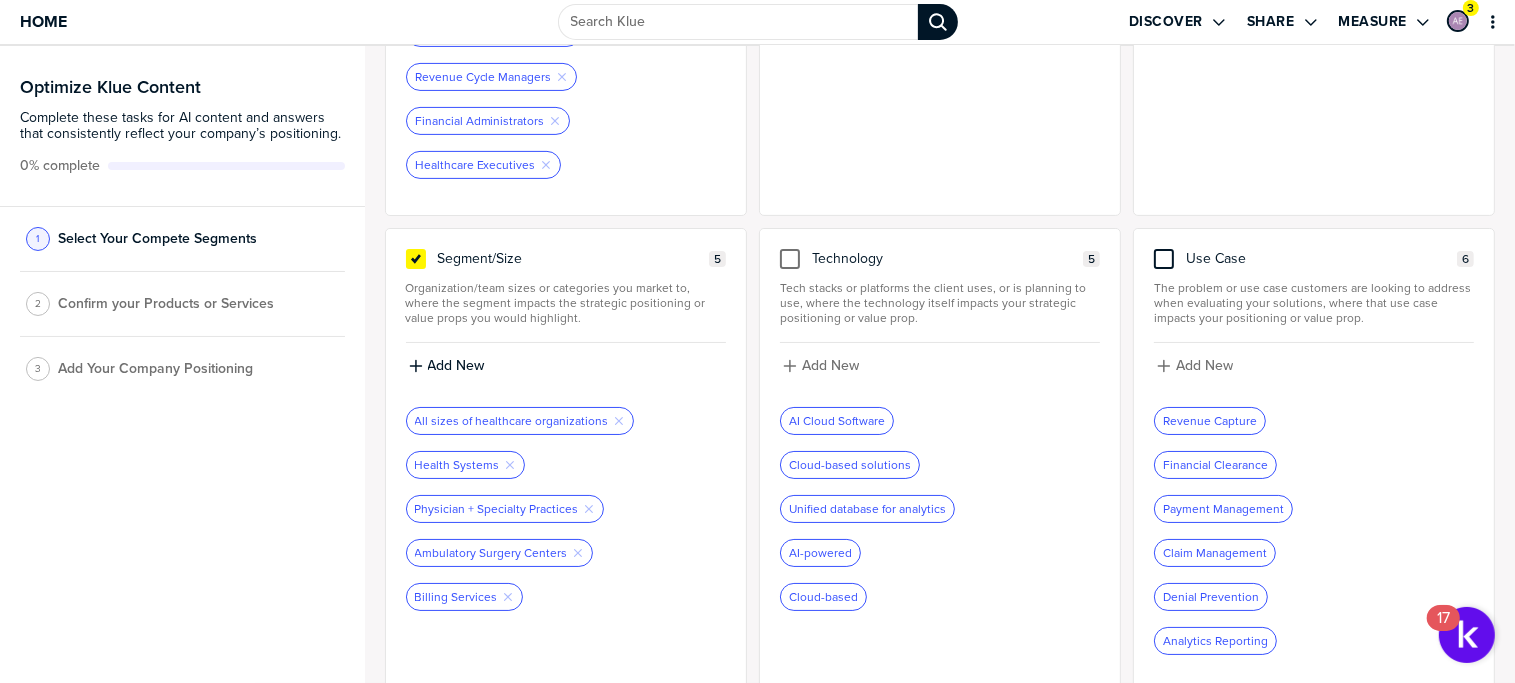 click at bounding box center [1164, 259] 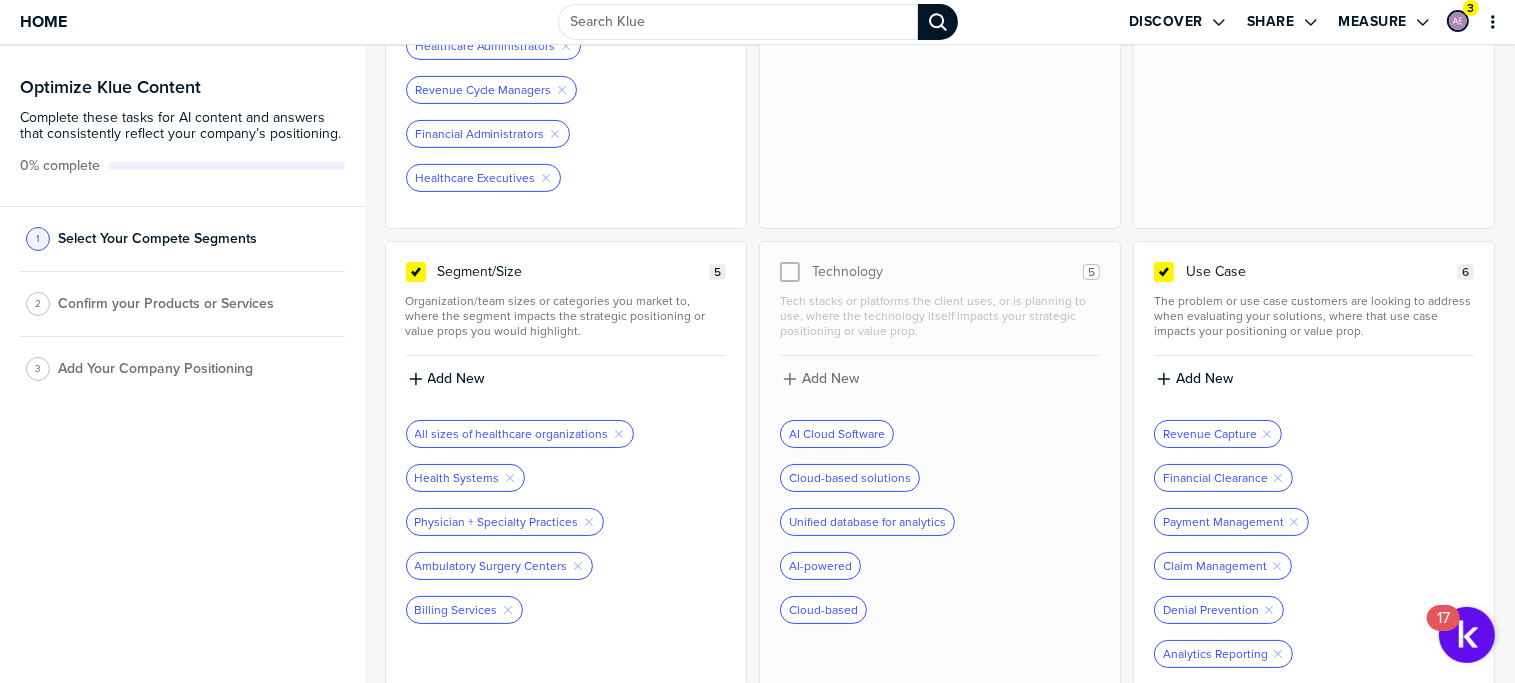 scroll, scrollTop: 638, scrollLeft: 0, axis: vertical 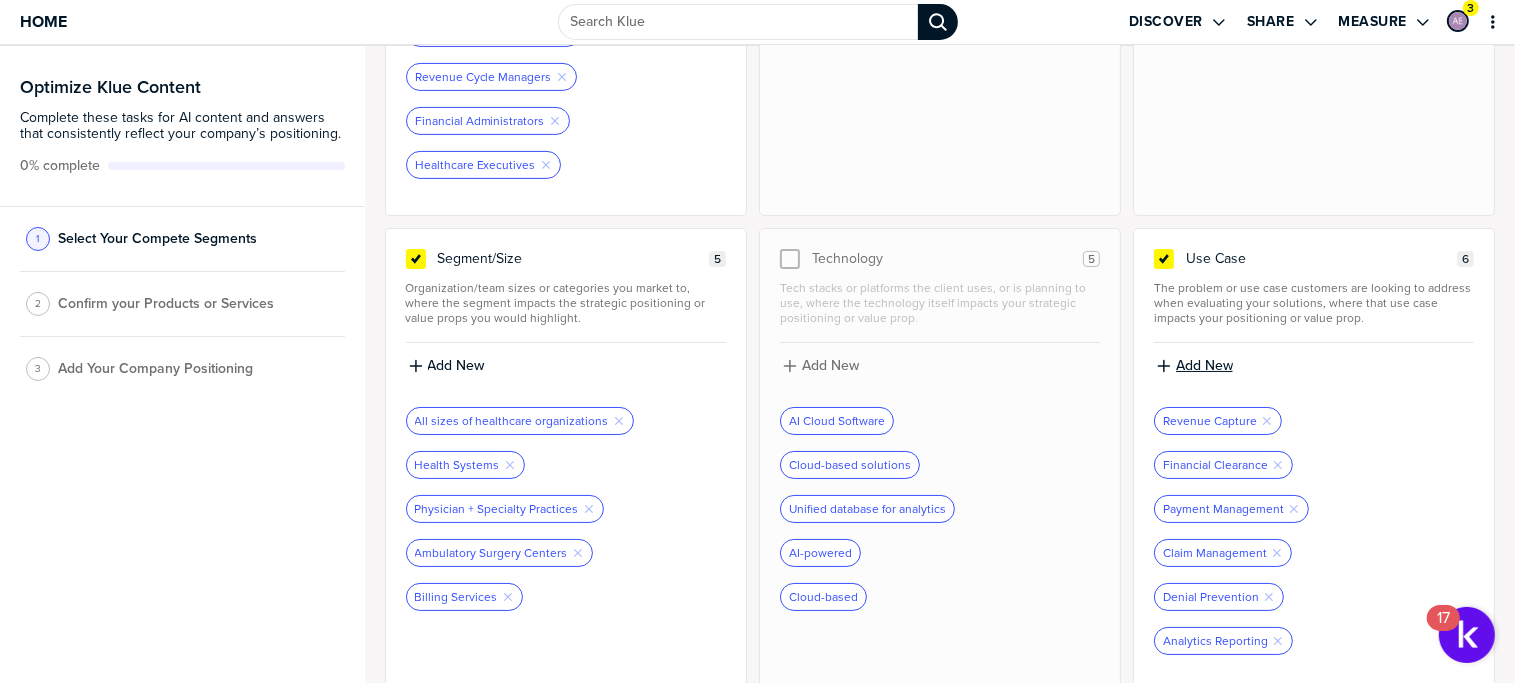 click on "Add New" at bounding box center [1314, 366] 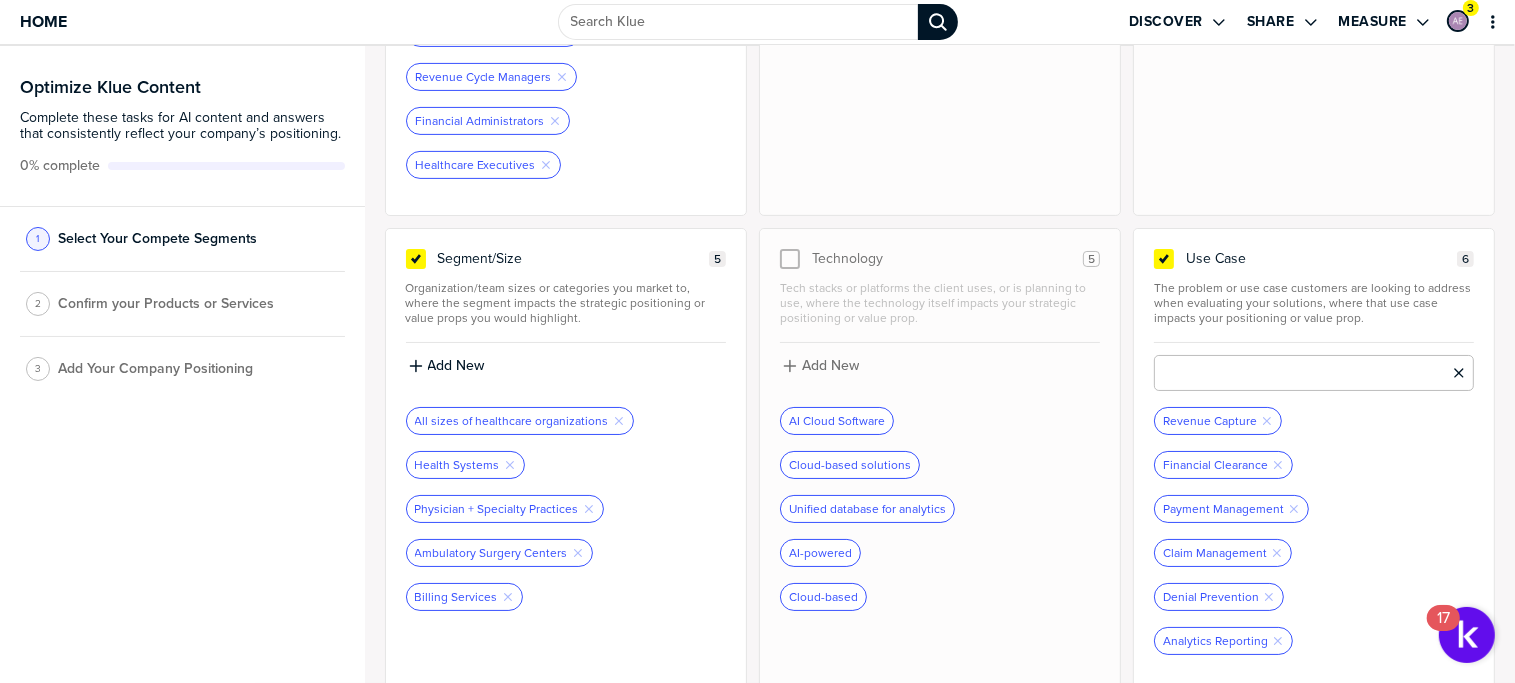 click at bounding box center [1314, 373] 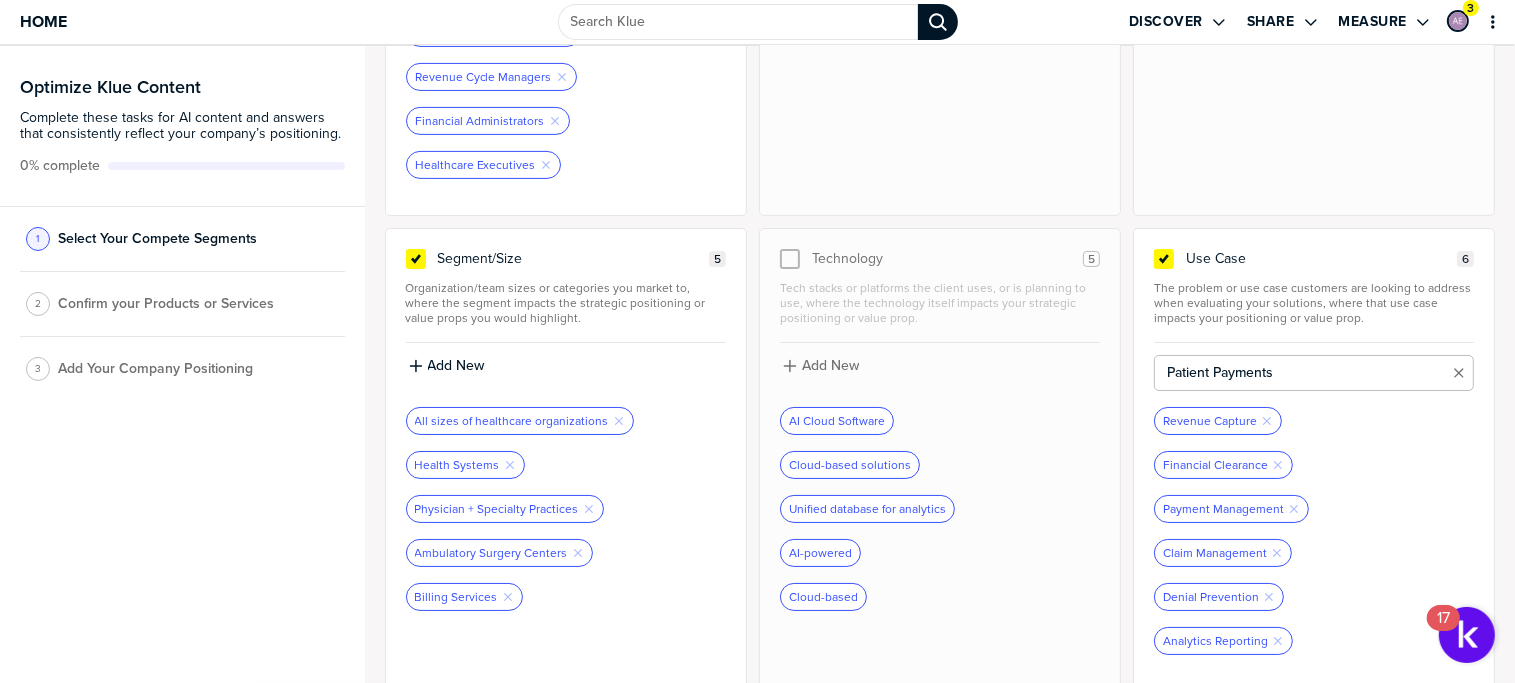 type on "Patient Payments" 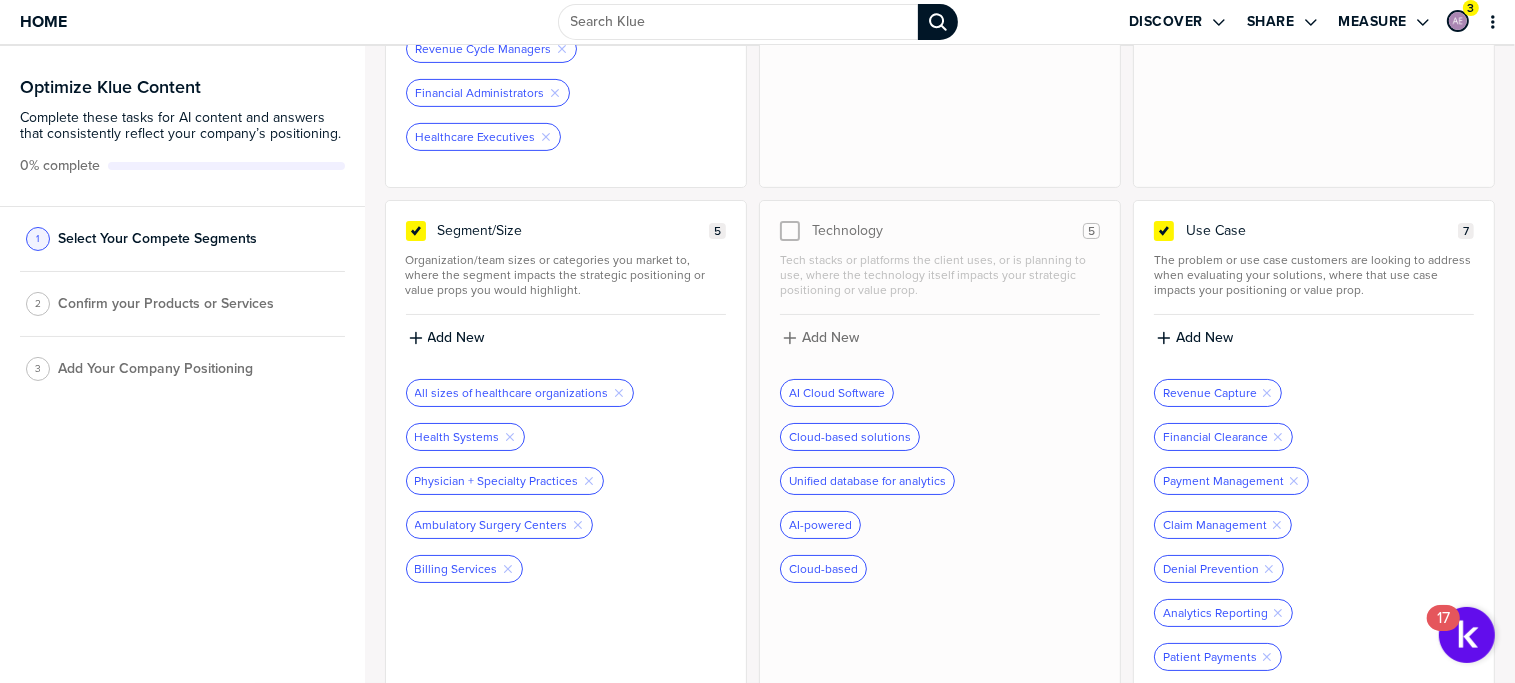 scroll, scrollTop: 682, scrollLeft: 0, axis: vertical 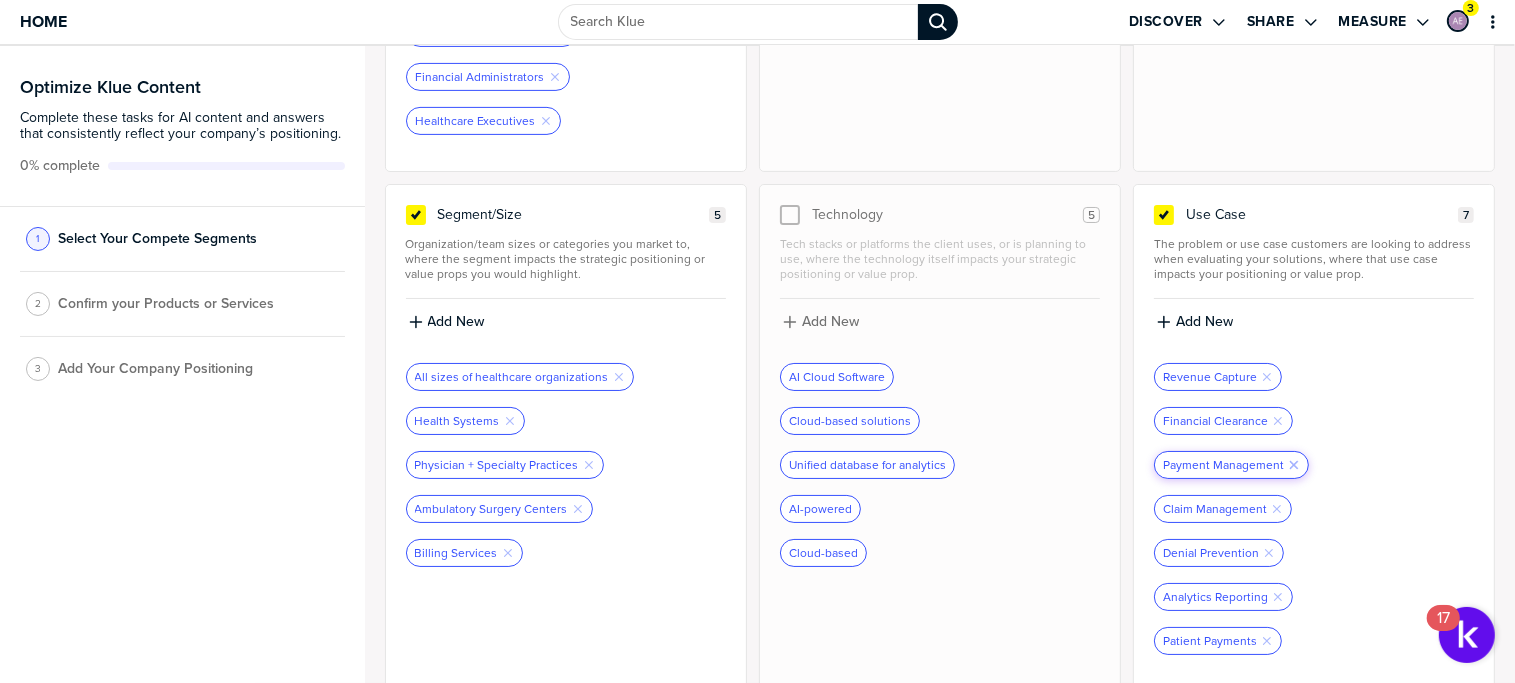 click on "Remove Tag" 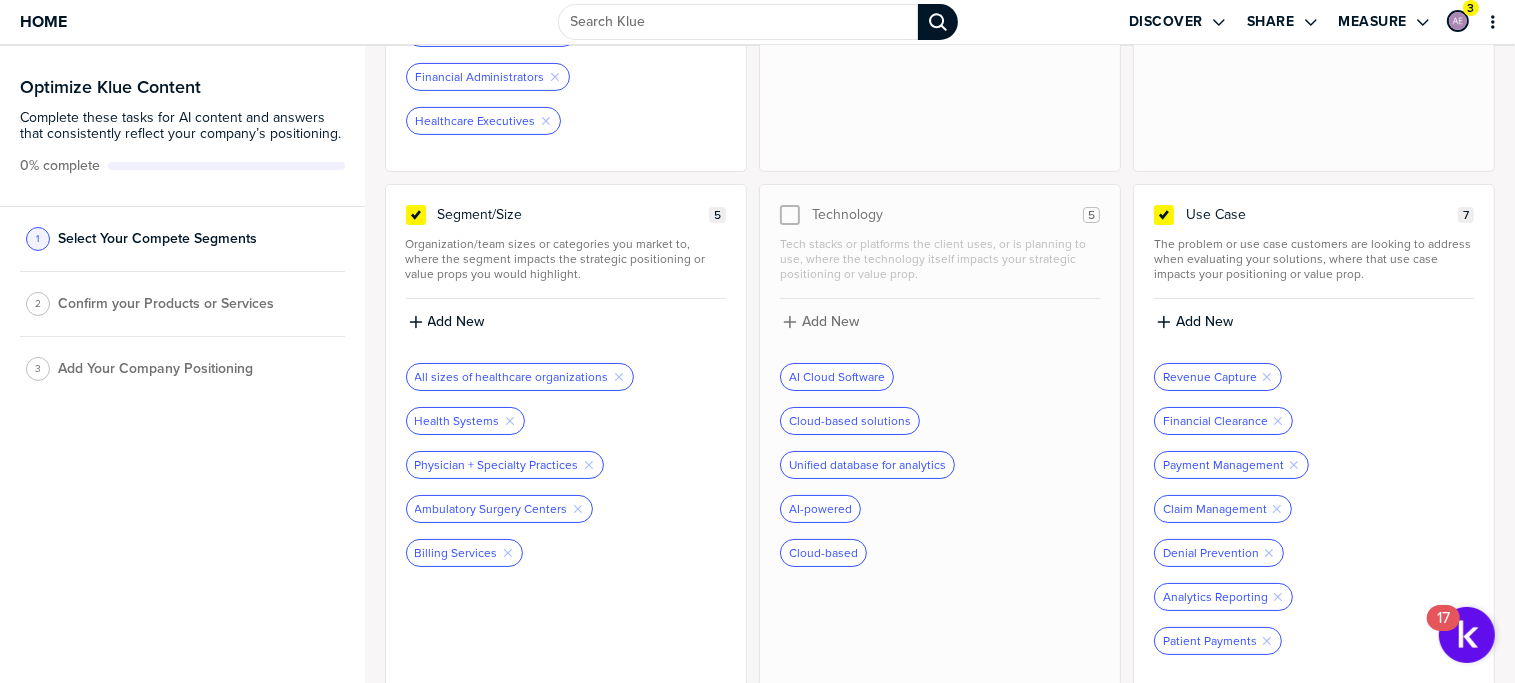 scroll, scrollTop: 638, scrollLeft: 0, axis: vertical 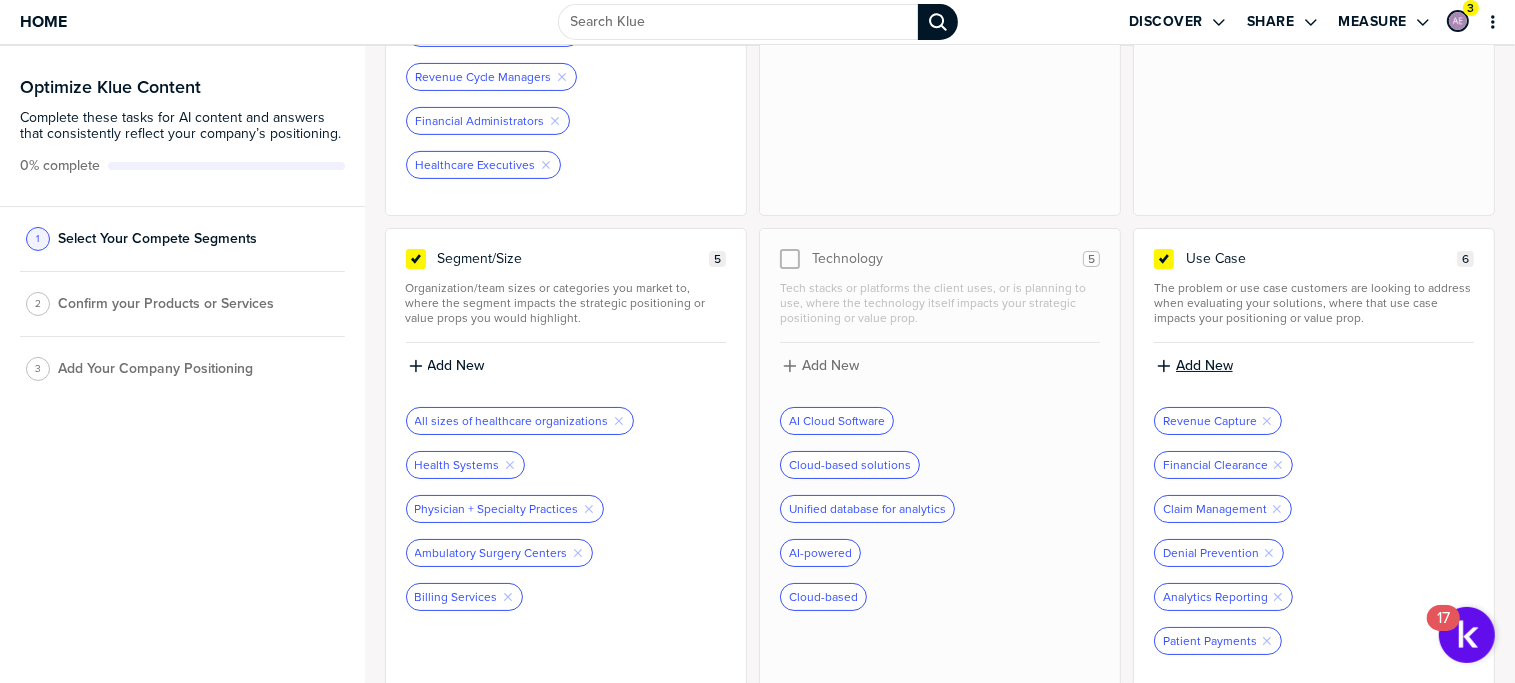 click on "Add New" at bounding box center (1314, 366) 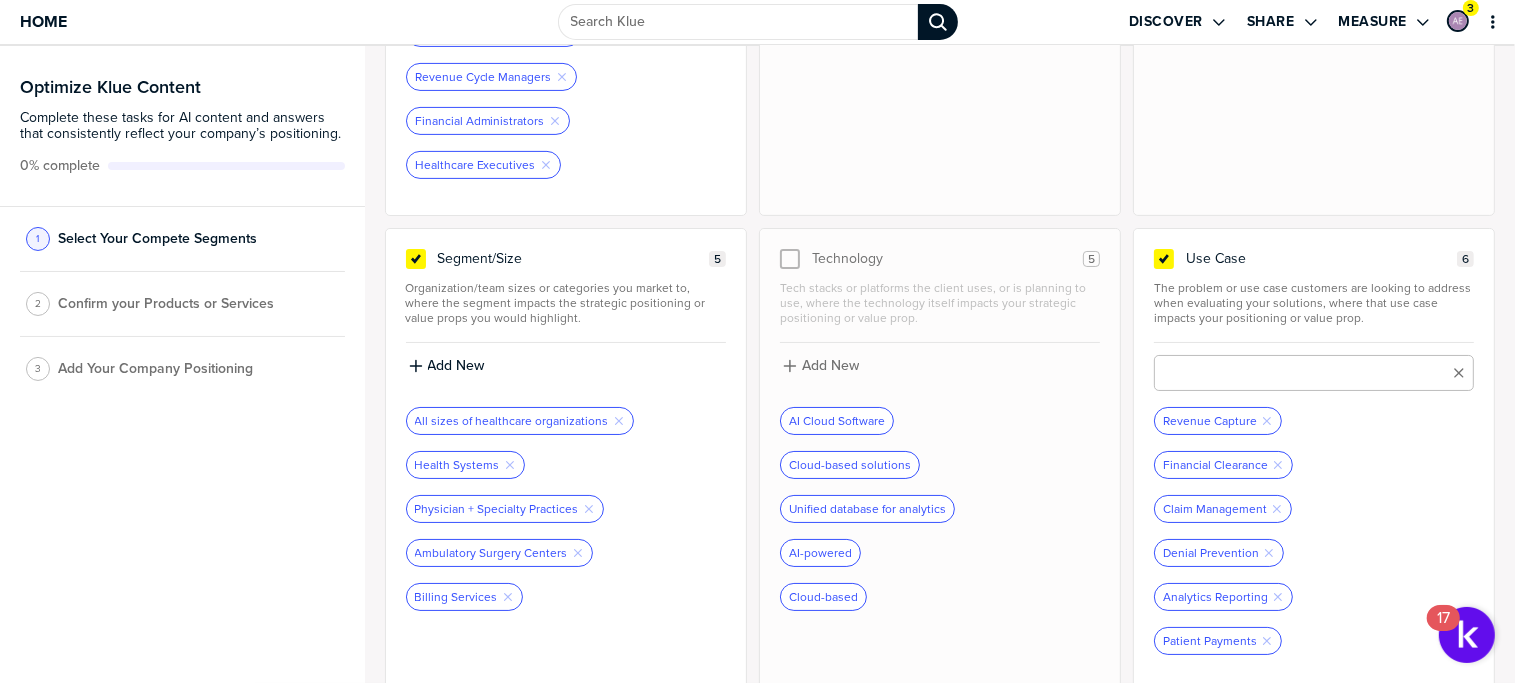 click at bounding box center (1314, 373) 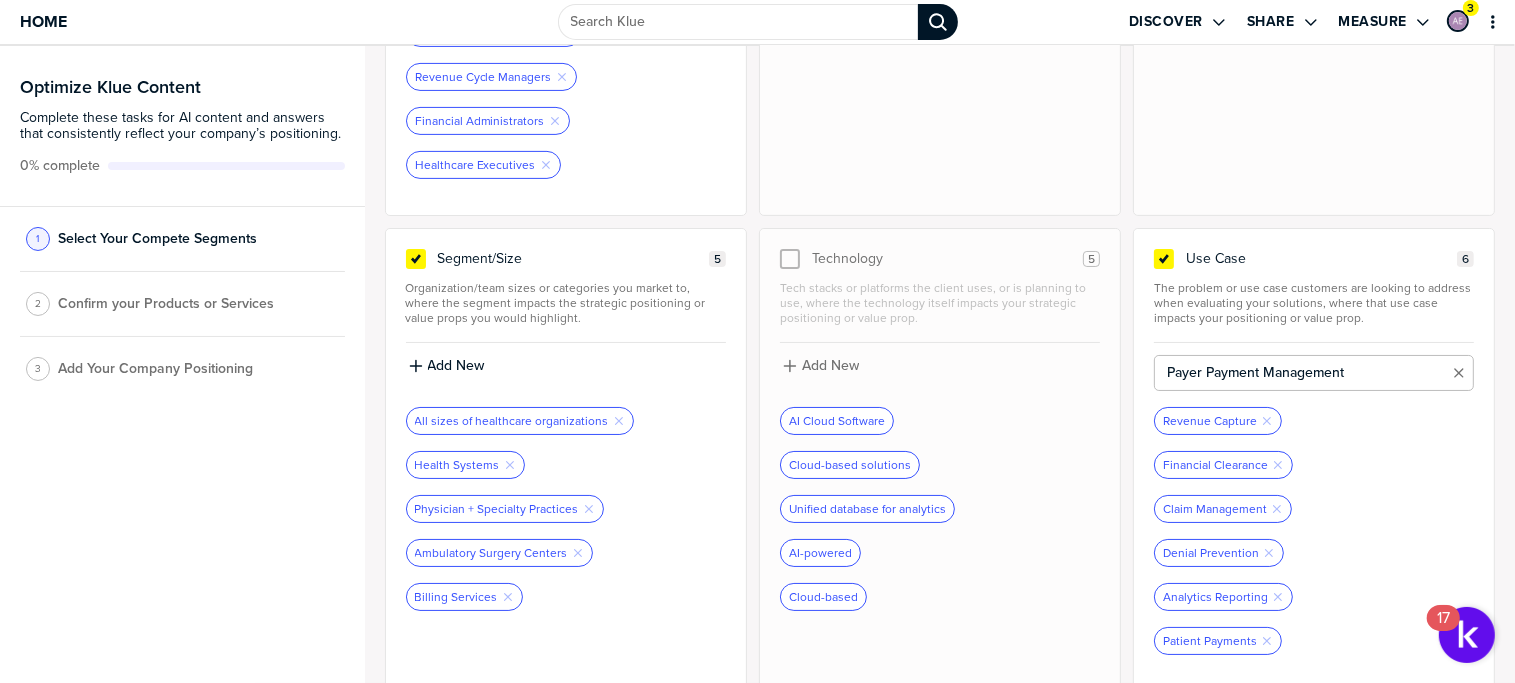 type on "Payer Payment Management" 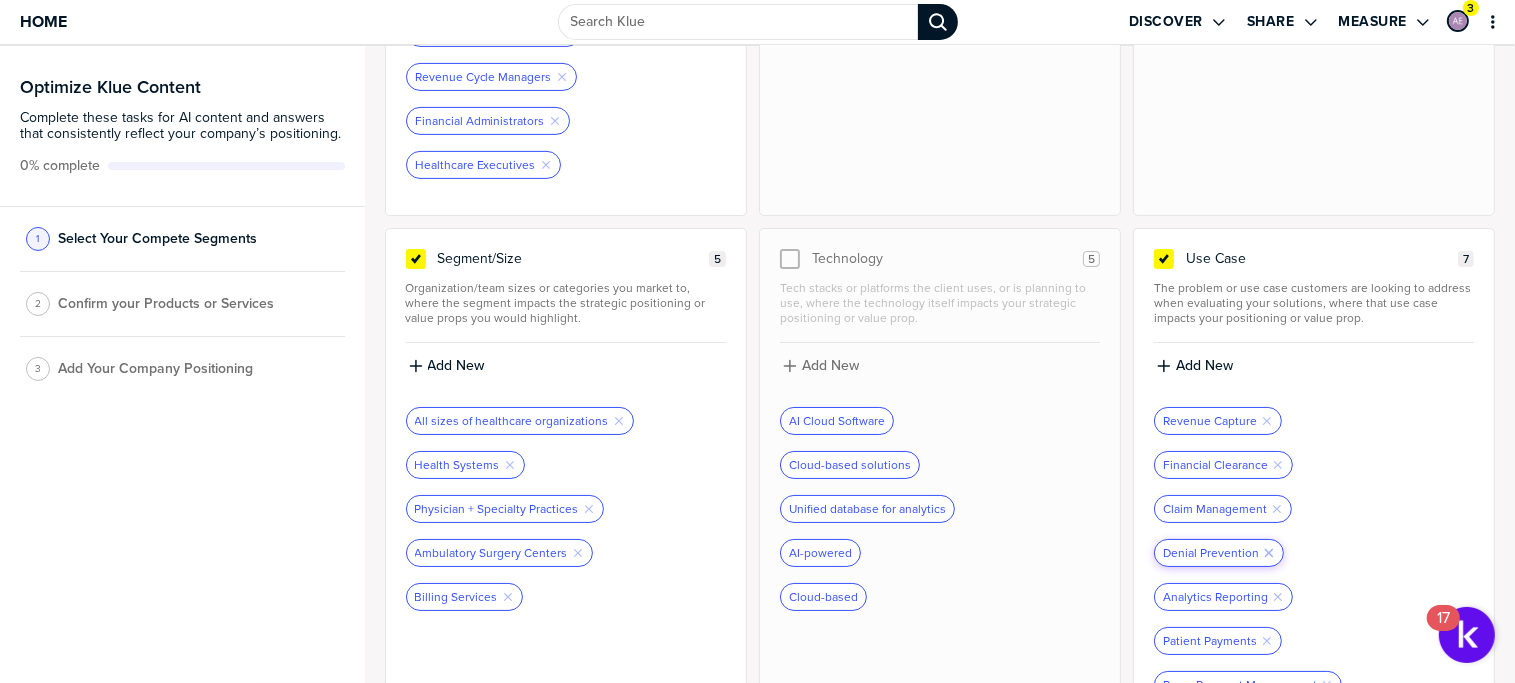 click on "Remove Tag" 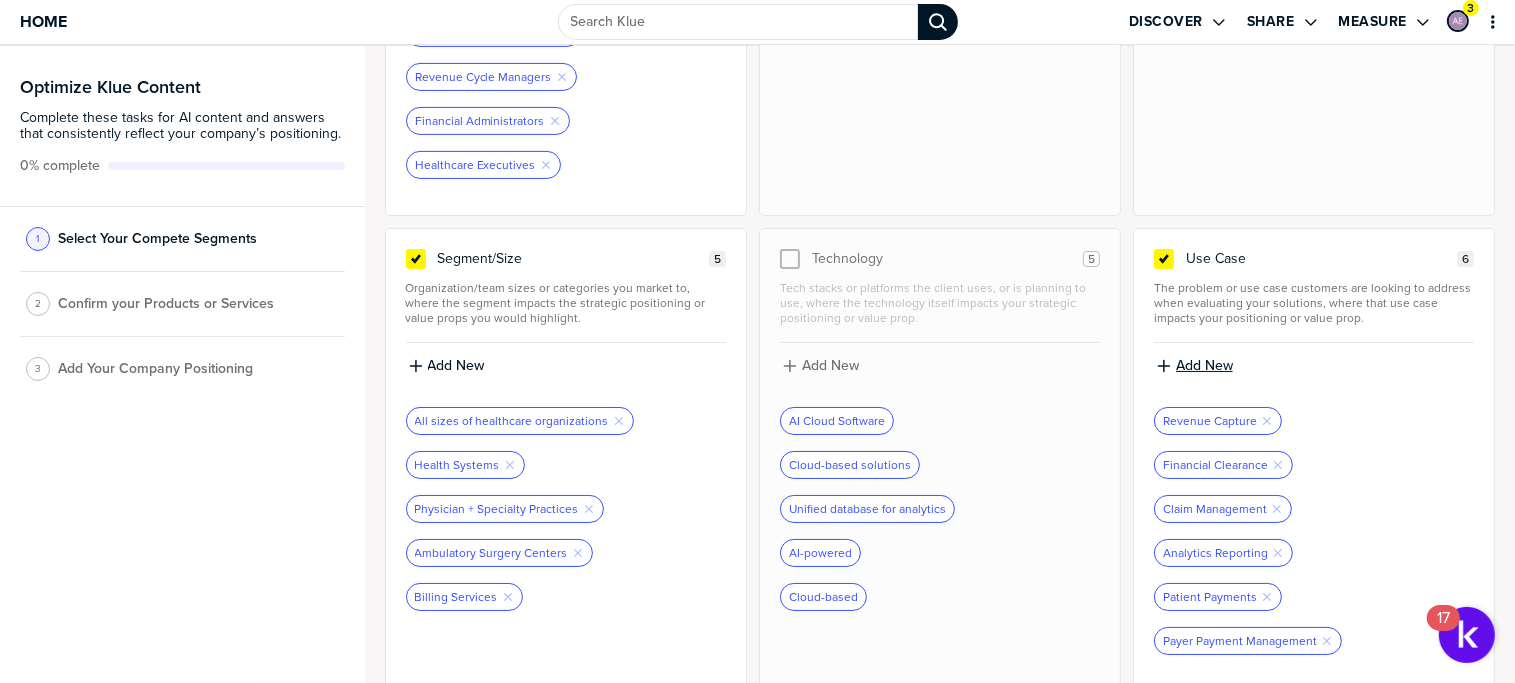 click on "Add New" at bounding box center [1204, 366] 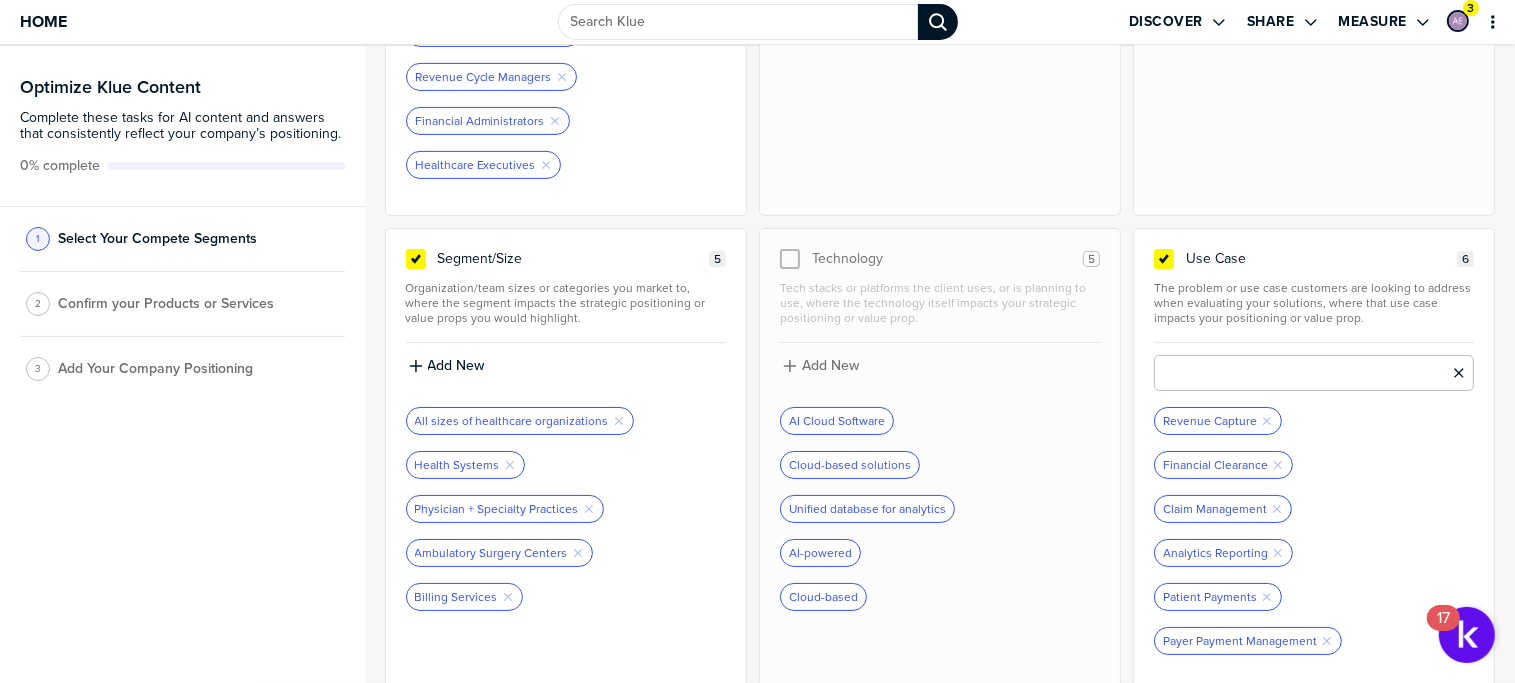 click at bounding box center (1314, 373) 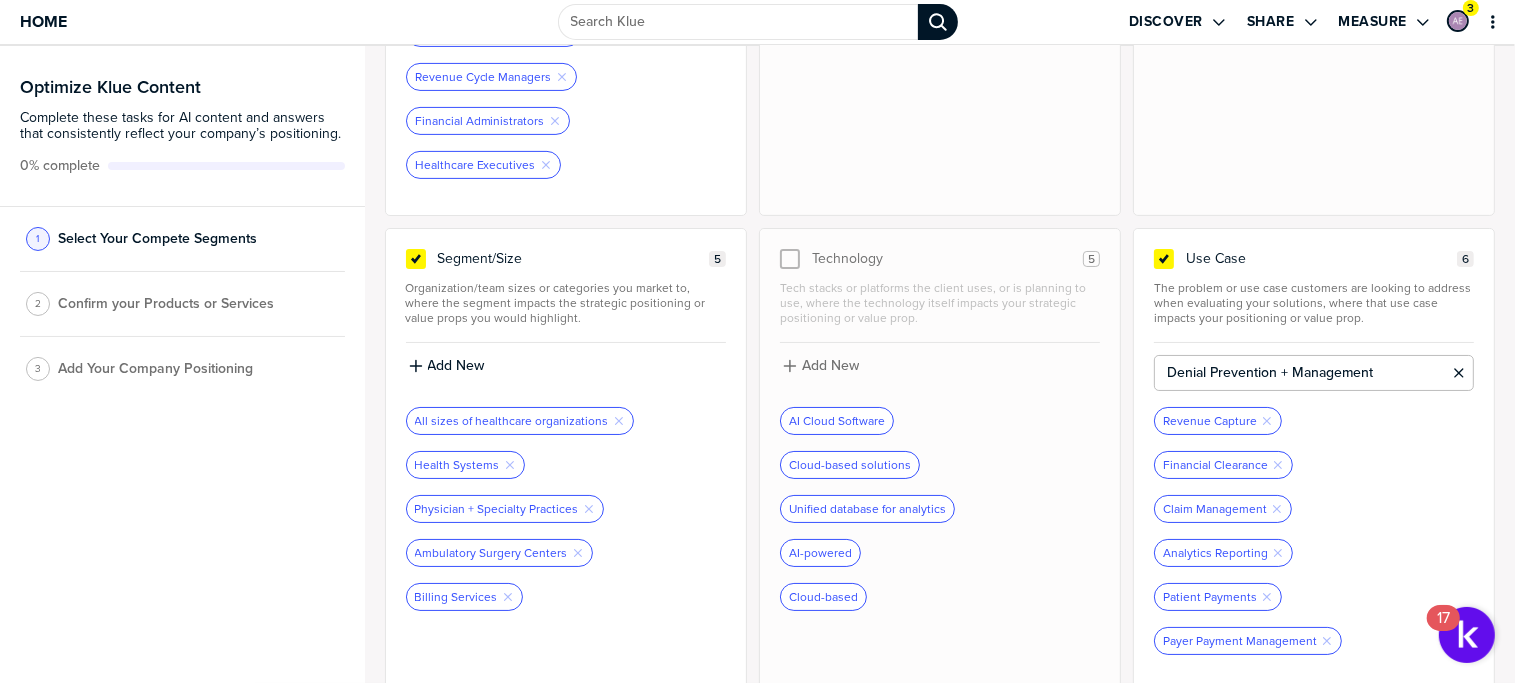 type on "Denial Prevention + Management" 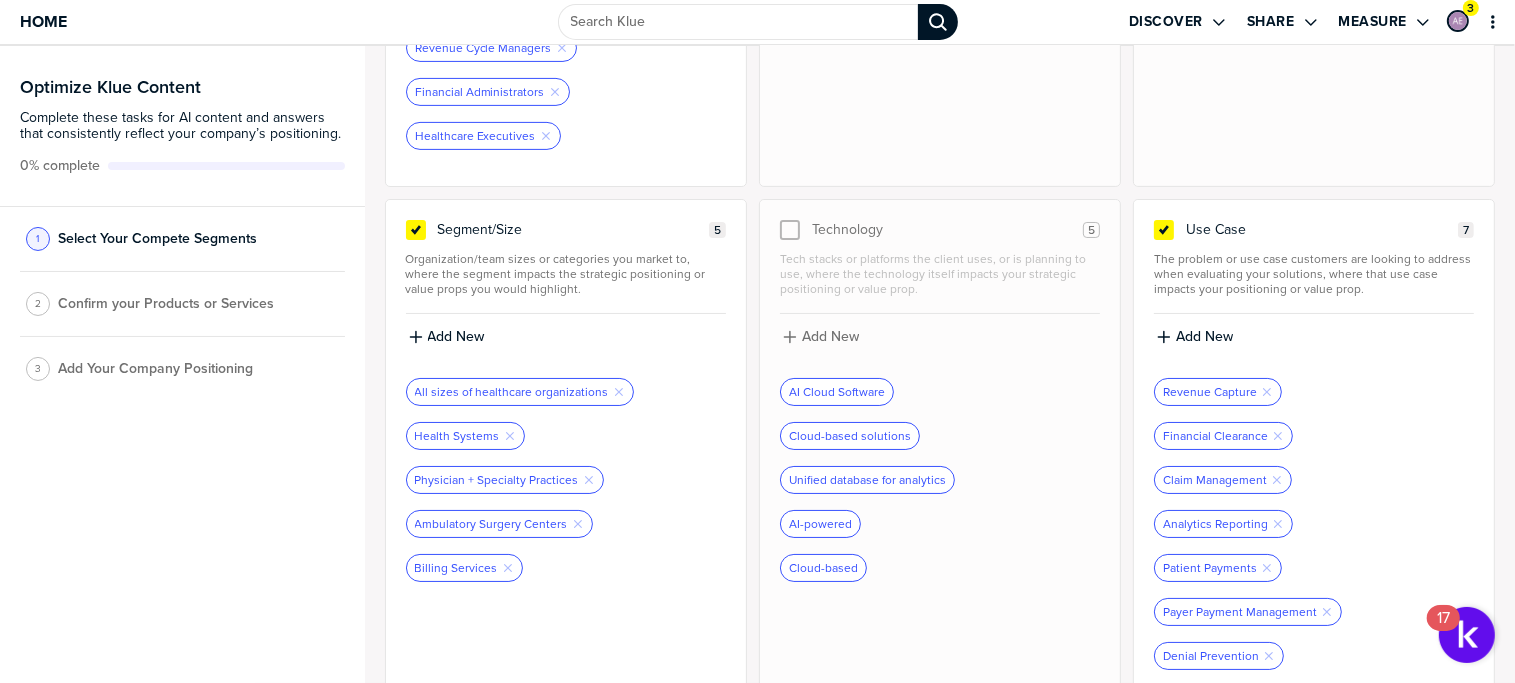 scroll, scrollTop: 682, scrollLeft: 0, axis: vertical 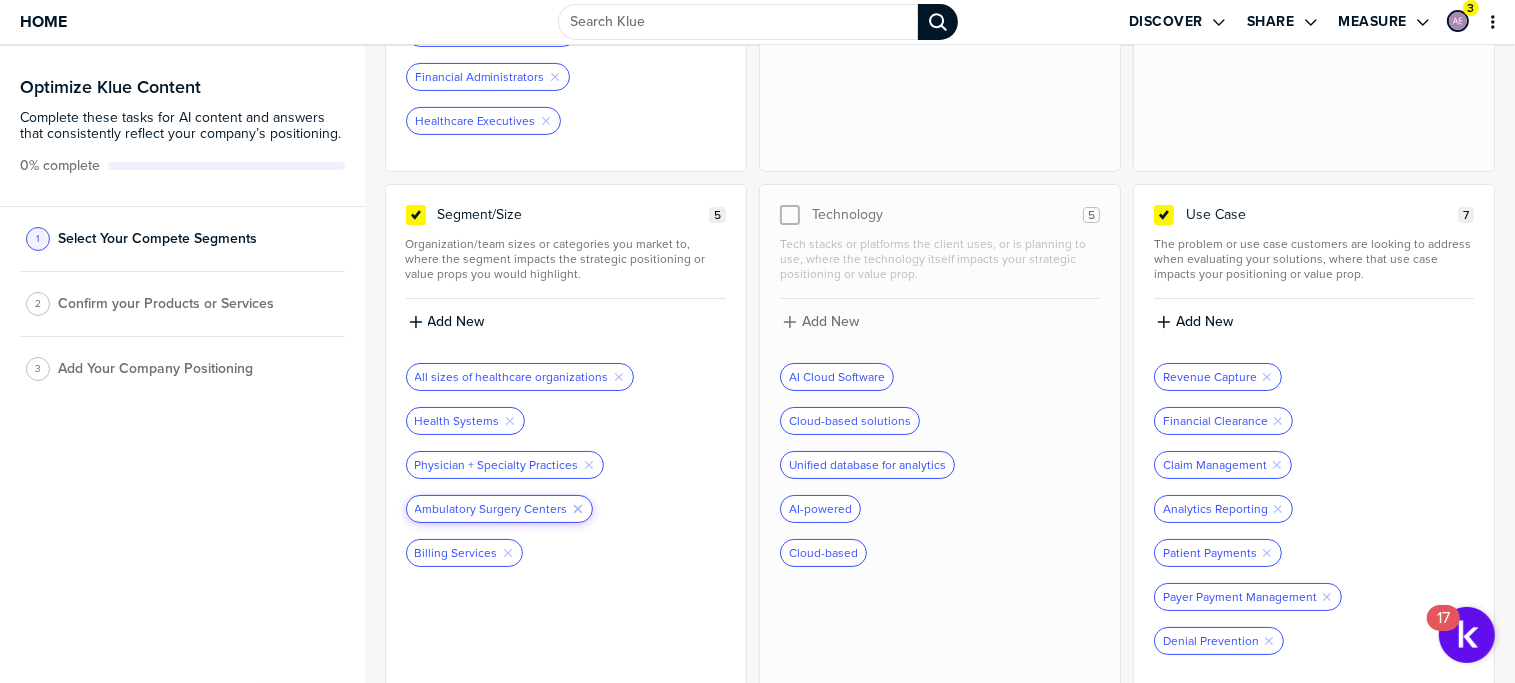 click on "Remove Tag" 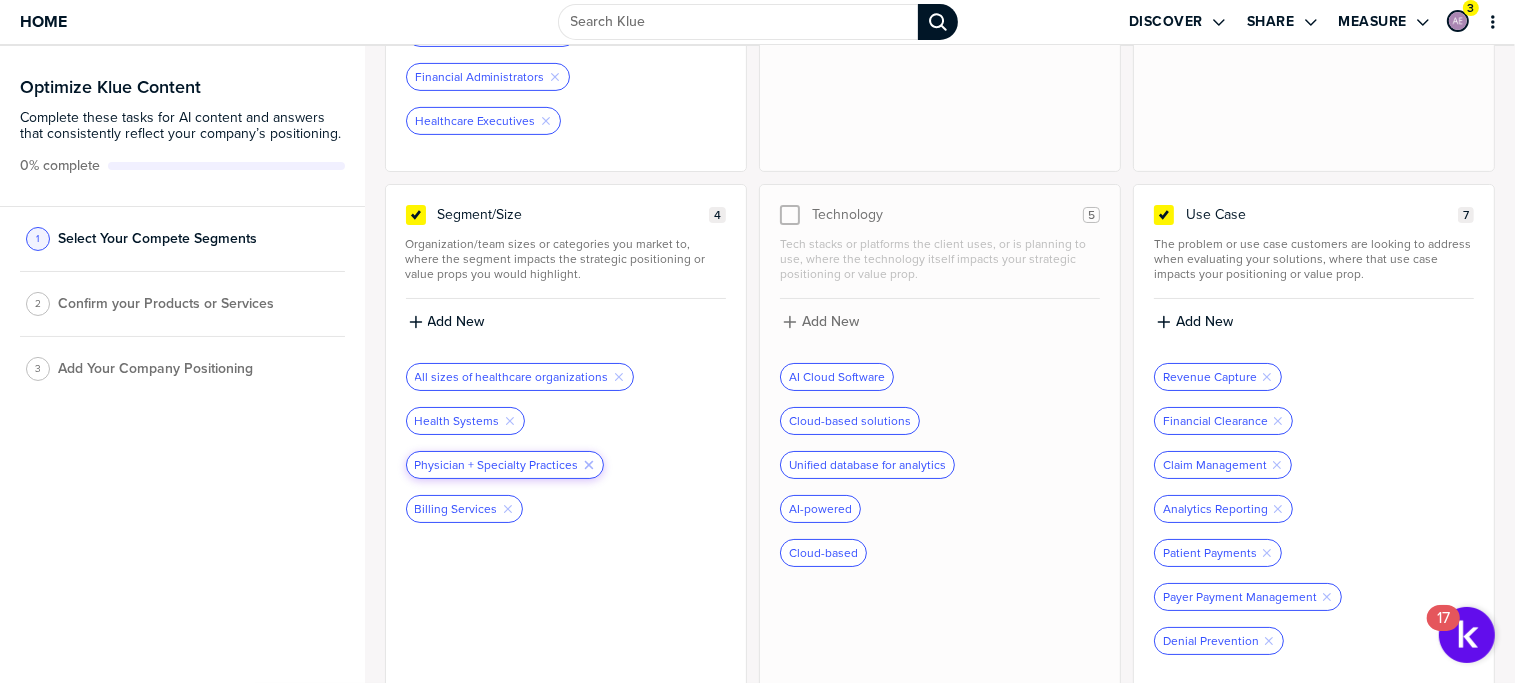 click on "Remove Tag" 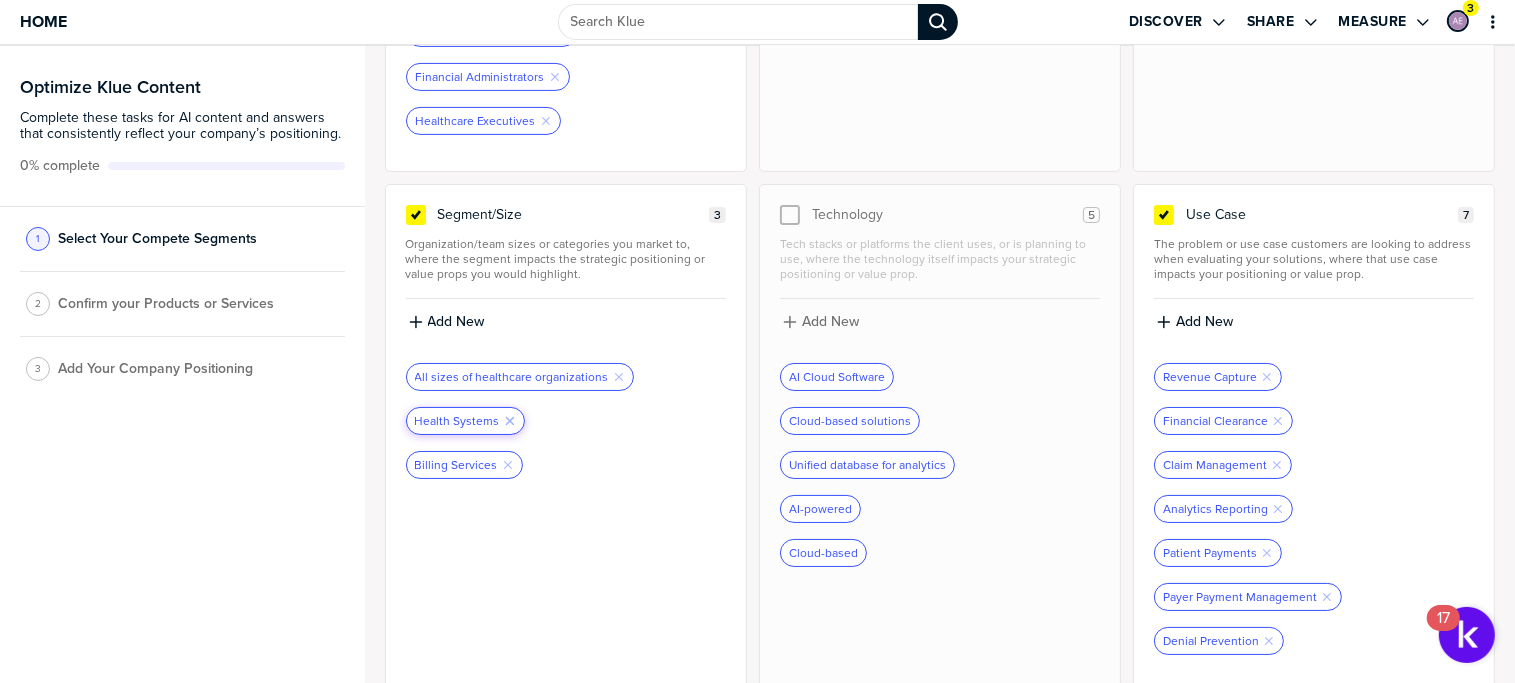 click on "Remove Tag" 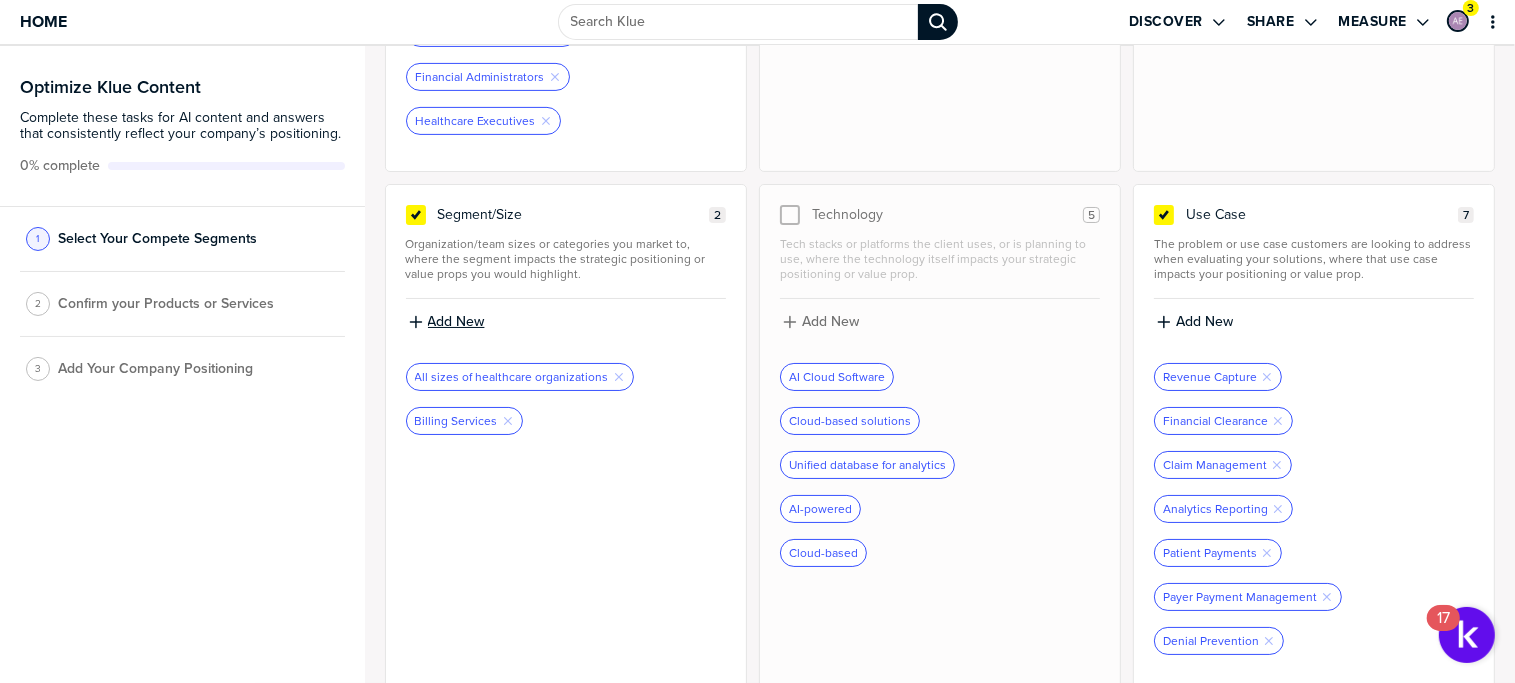 click on "Add New" at bounding box center (456, 322) 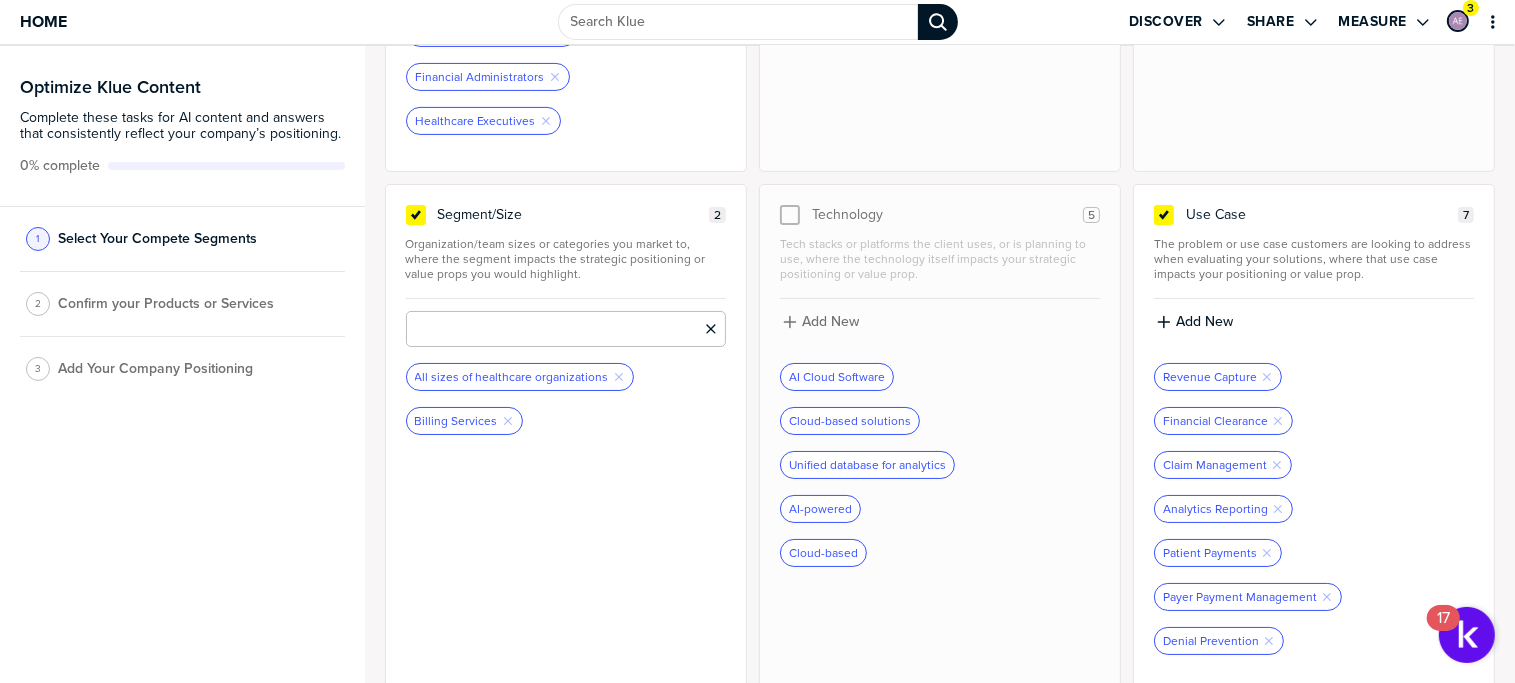 click at bounding box center (566, 329) 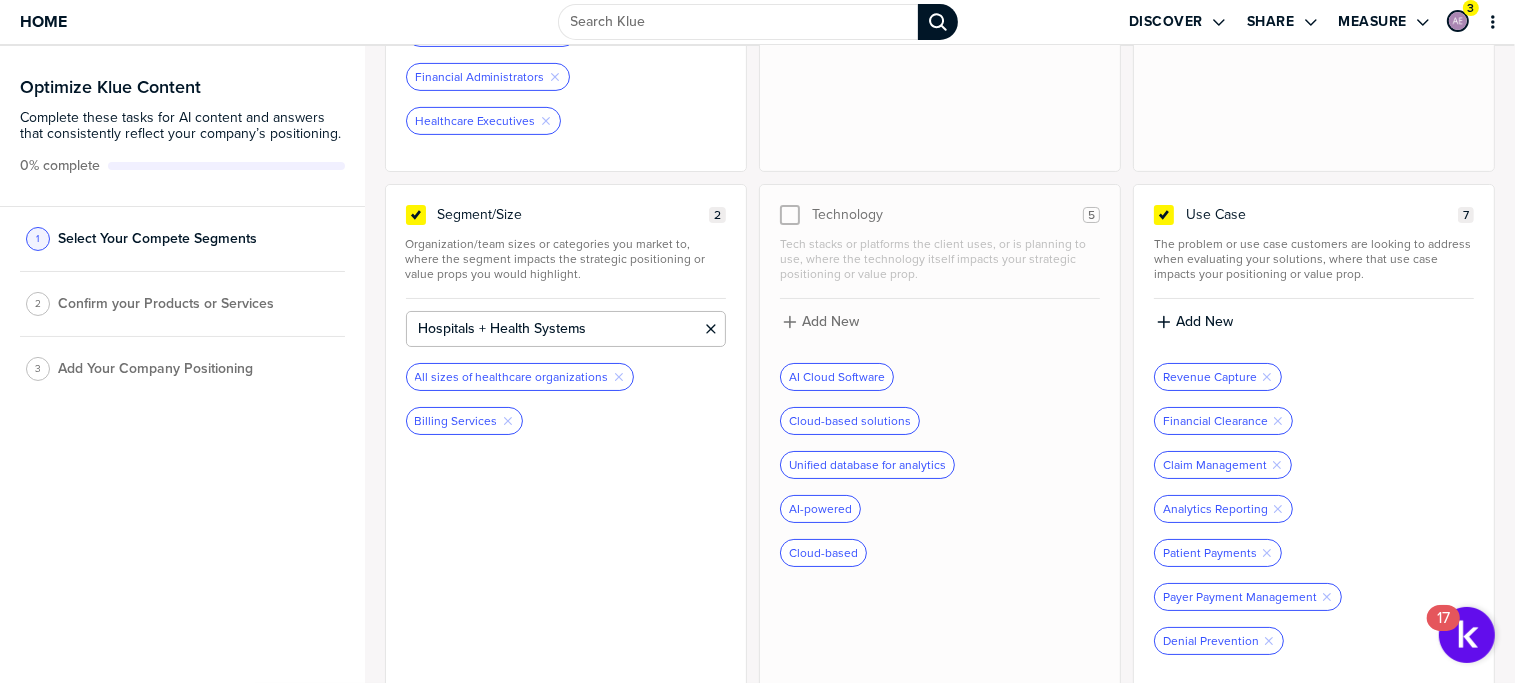type on "Hospitals + Health Systems" 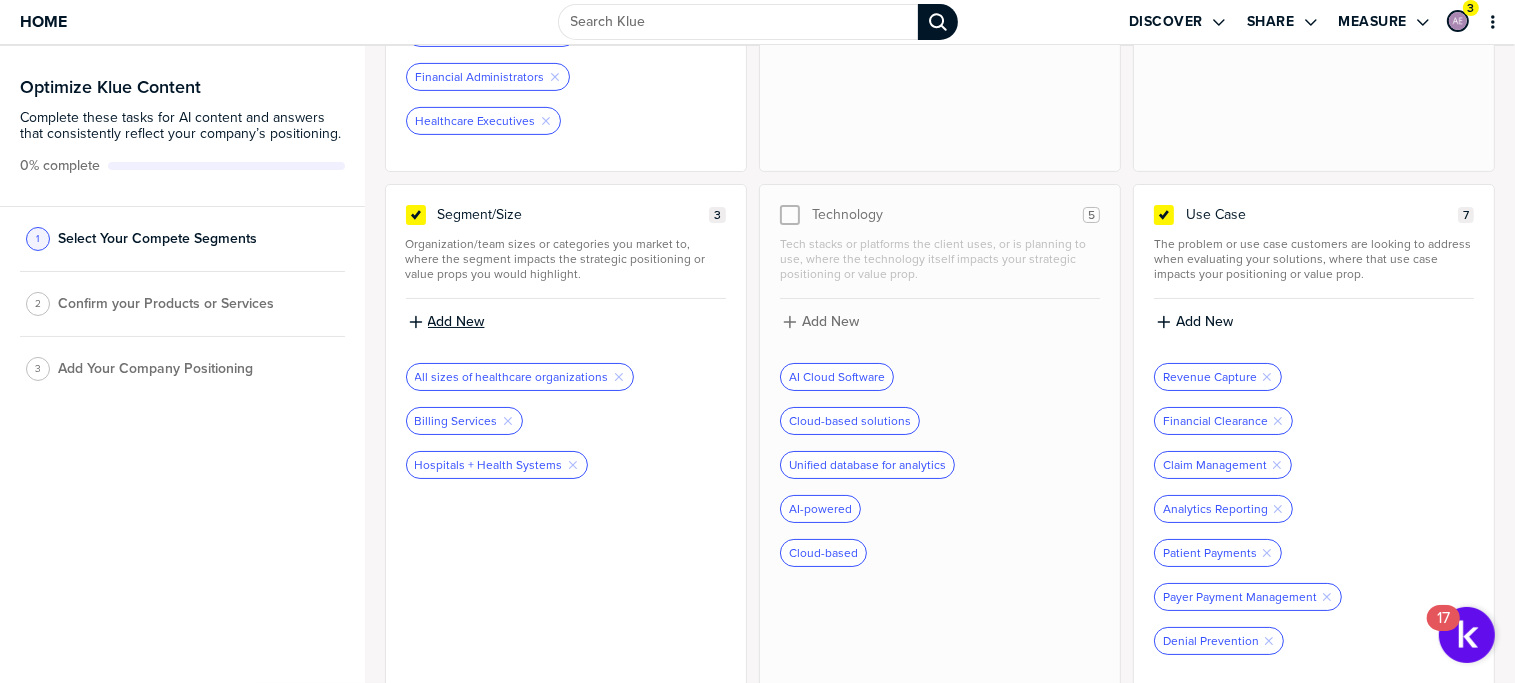 click on "Add New" at bounding box center (456, 322) 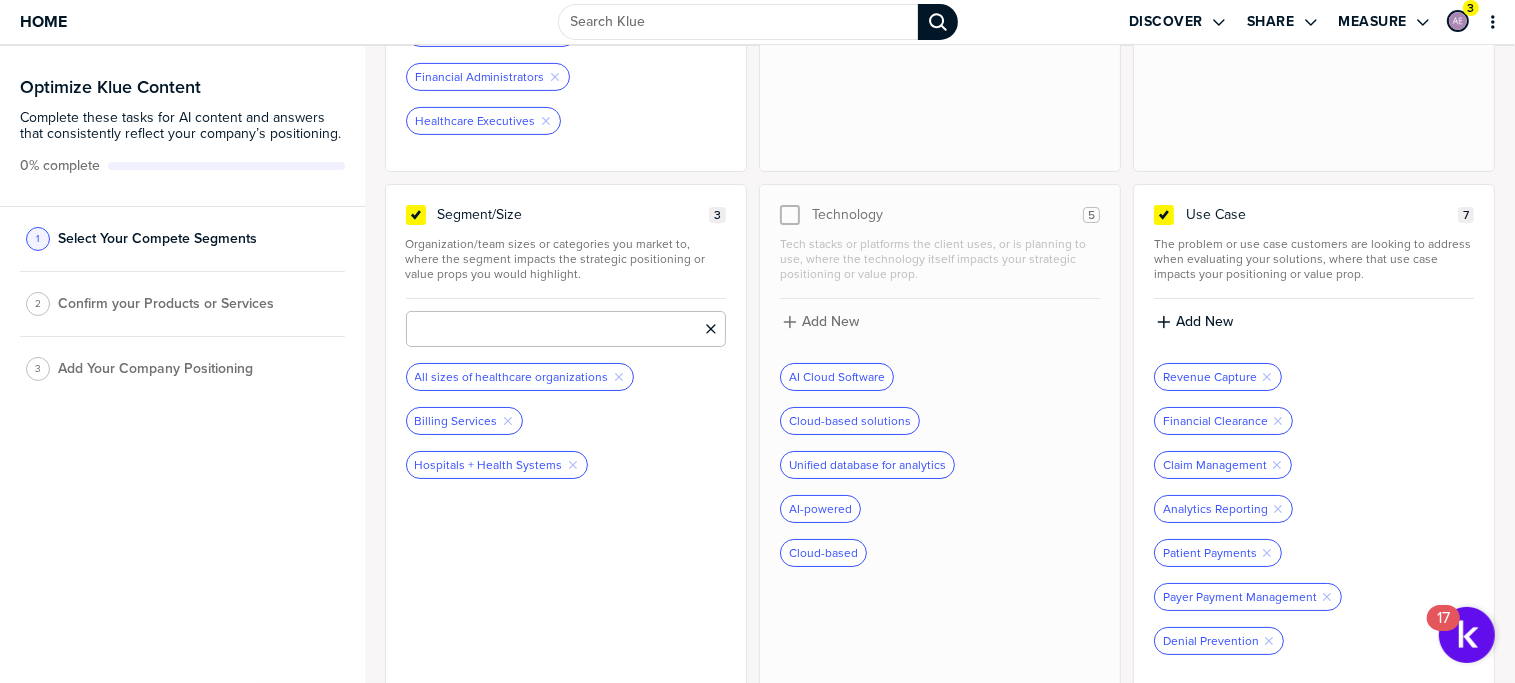 click at bounding box center (566, 329) 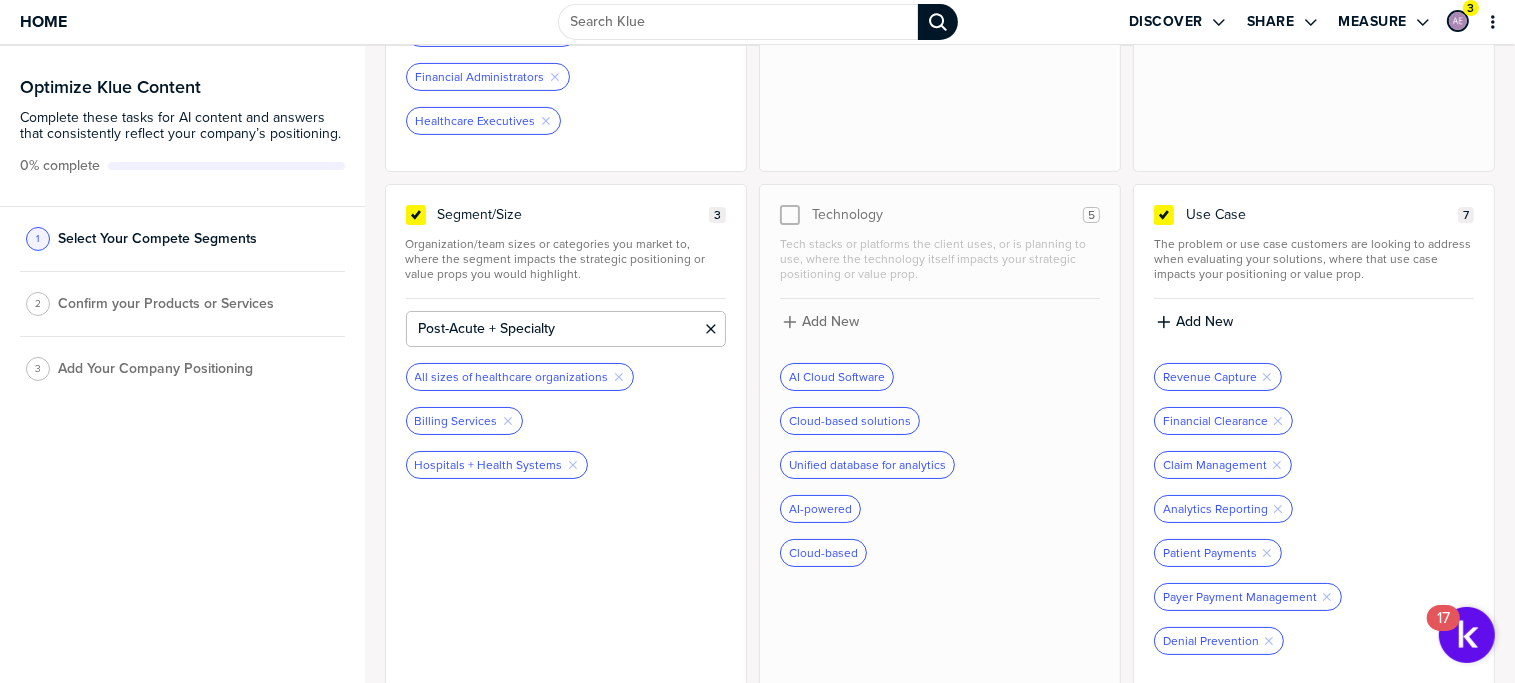 type on "Post-Acute + Specialty" 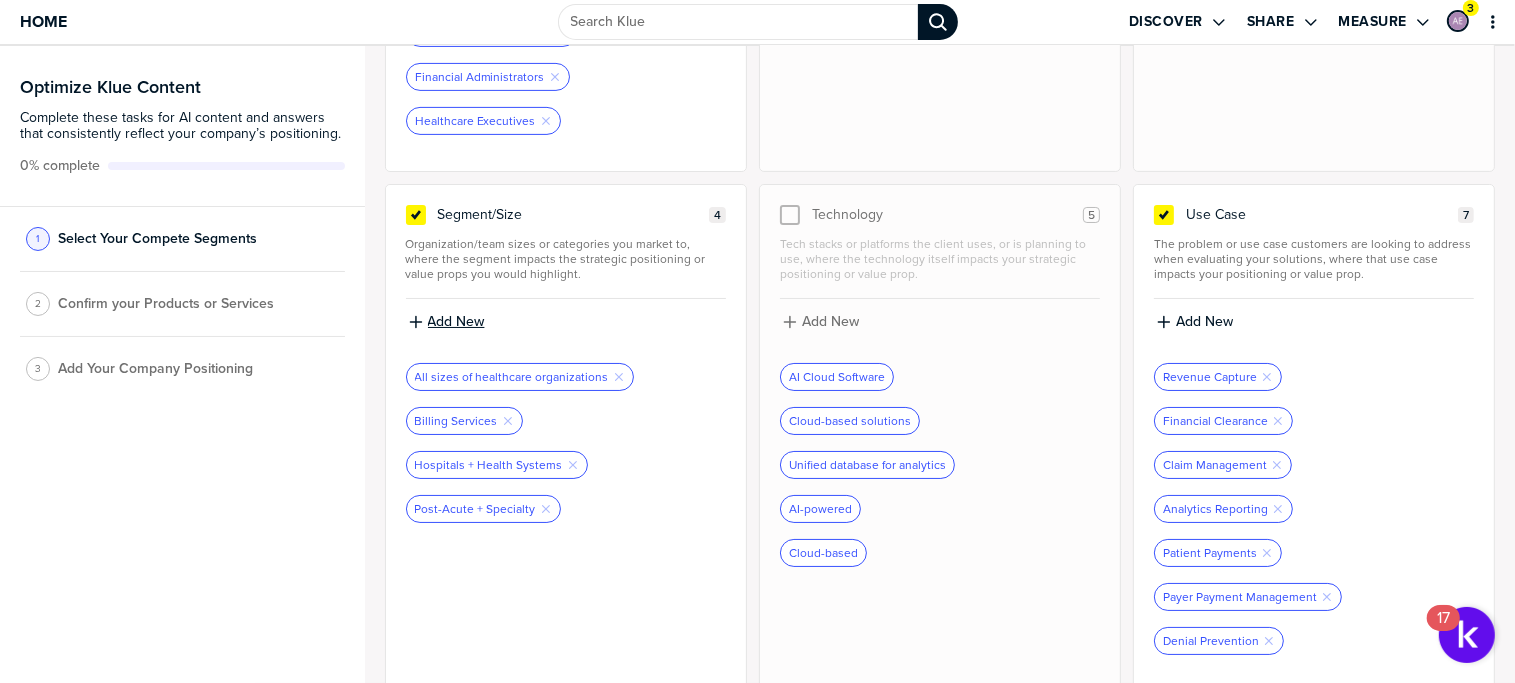 click on "Add New" at bounding box center (456, 322) 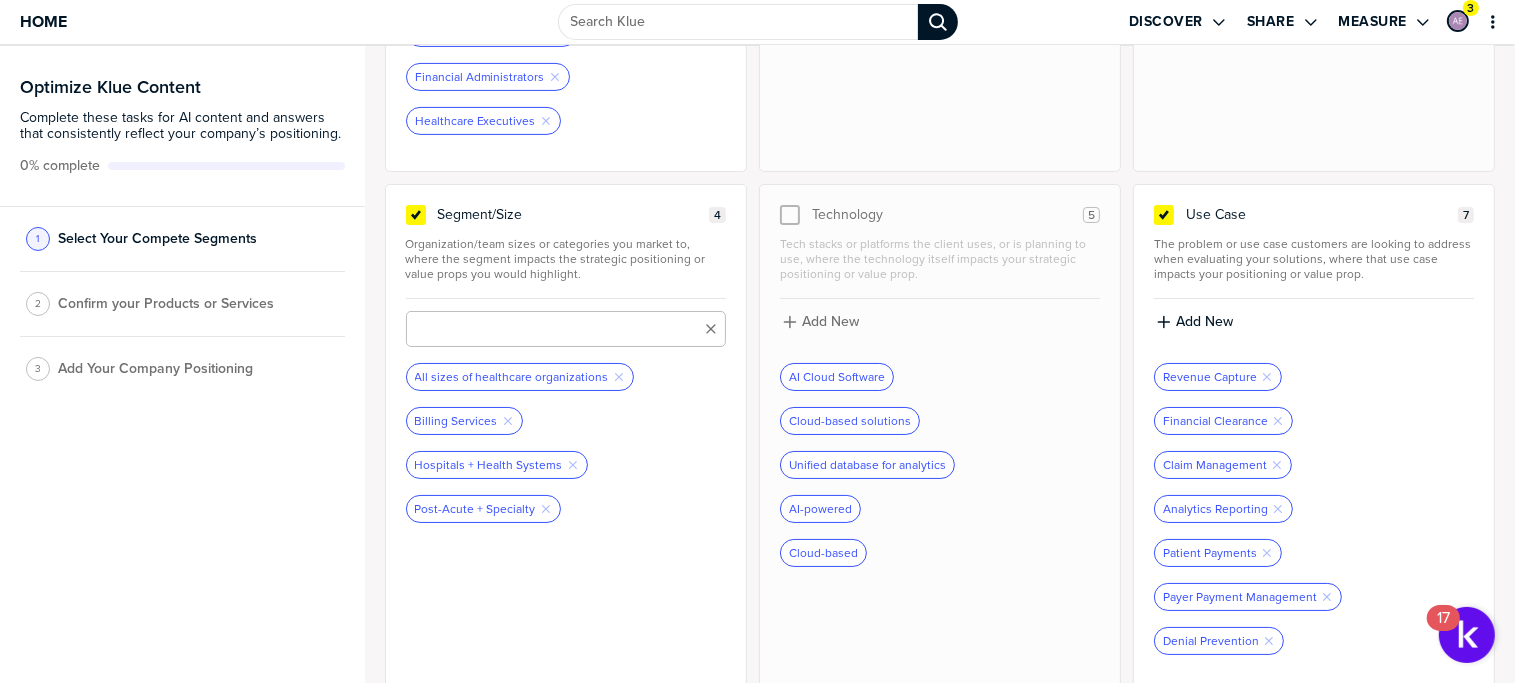 click at bounding box center [566, 329] 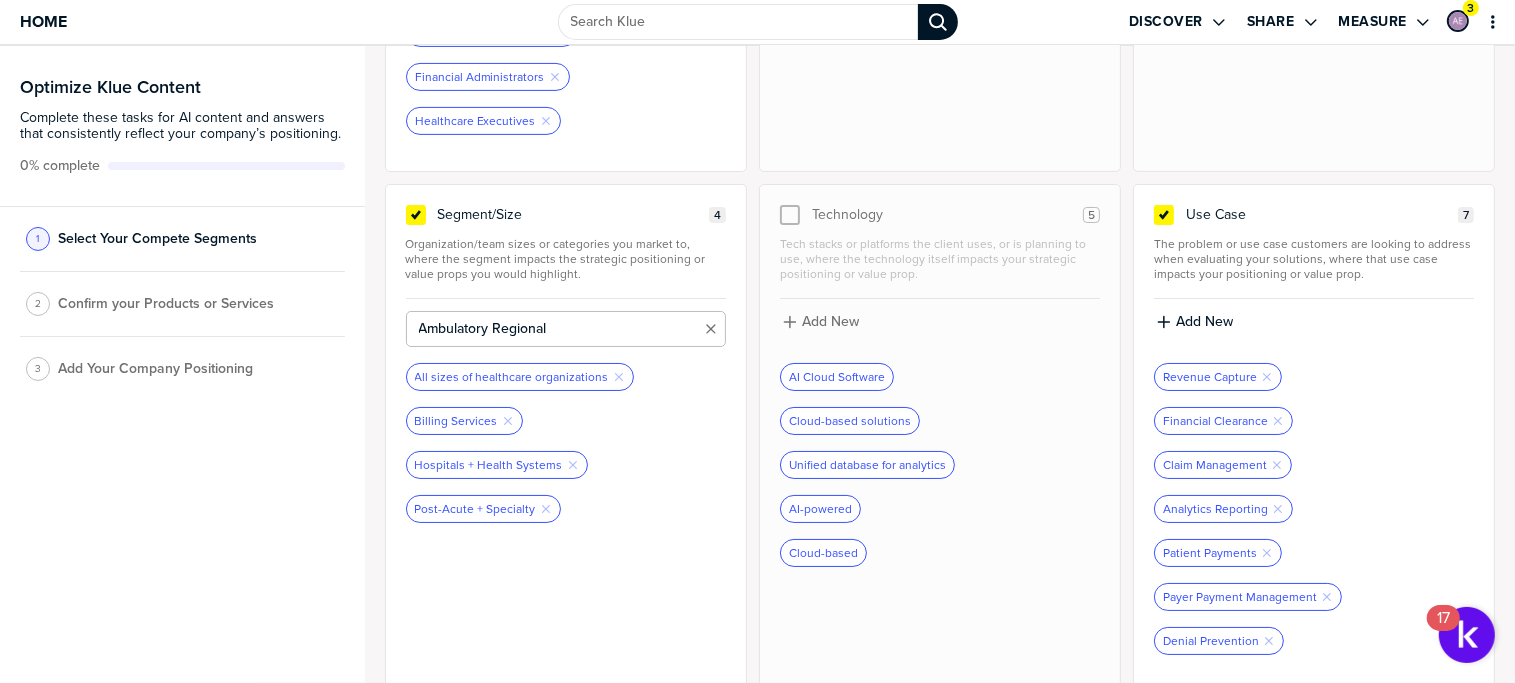type on "Ambulatory Regional" 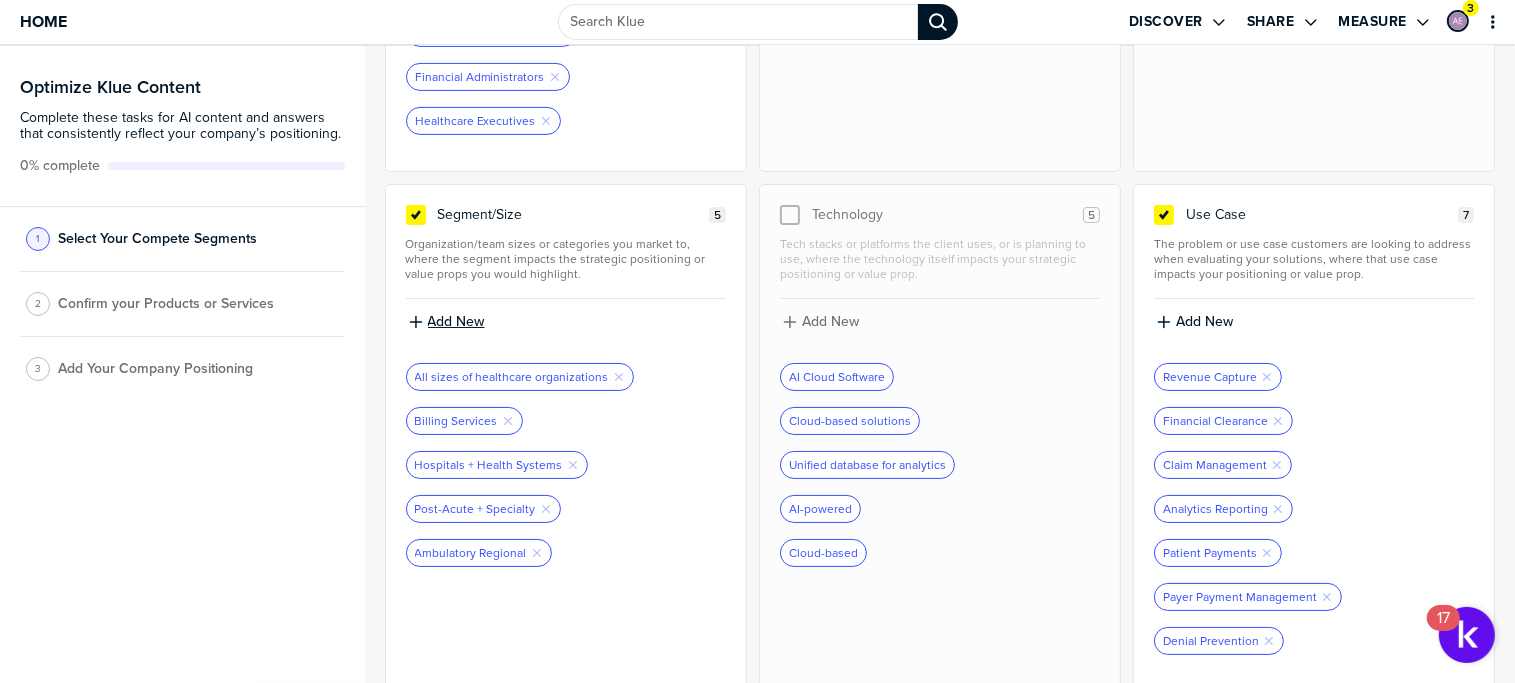click on "Add New" at bounding box center [456, 322] 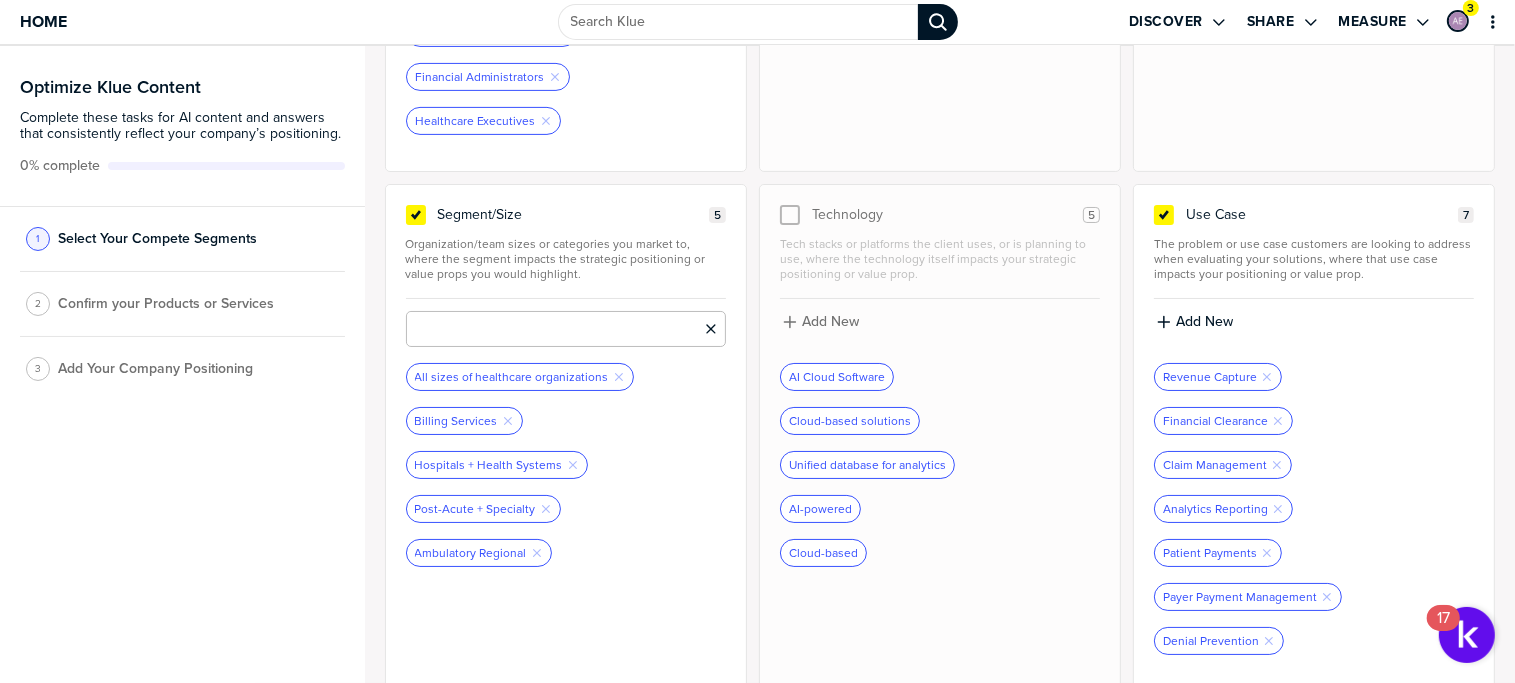 click at bounding box center (566, 329) 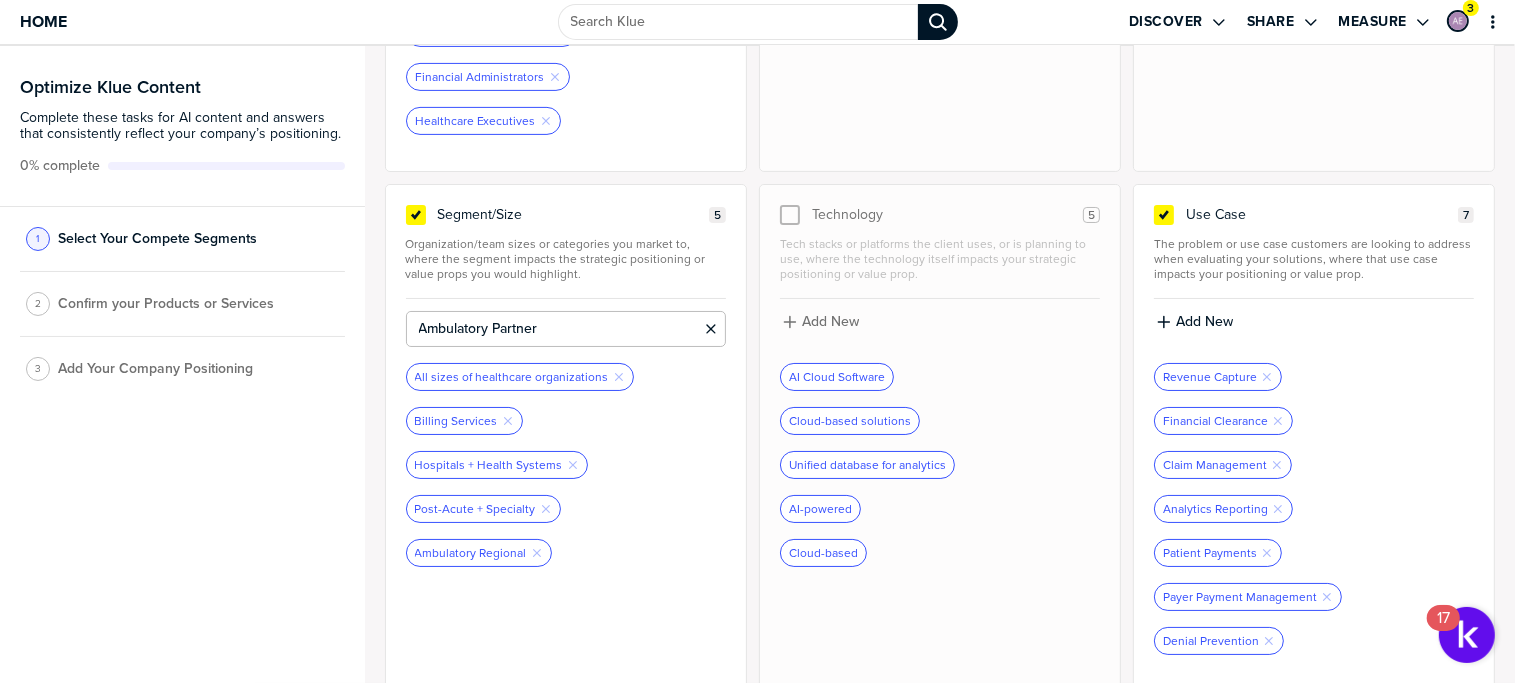 type on "Ambulatory Partner" 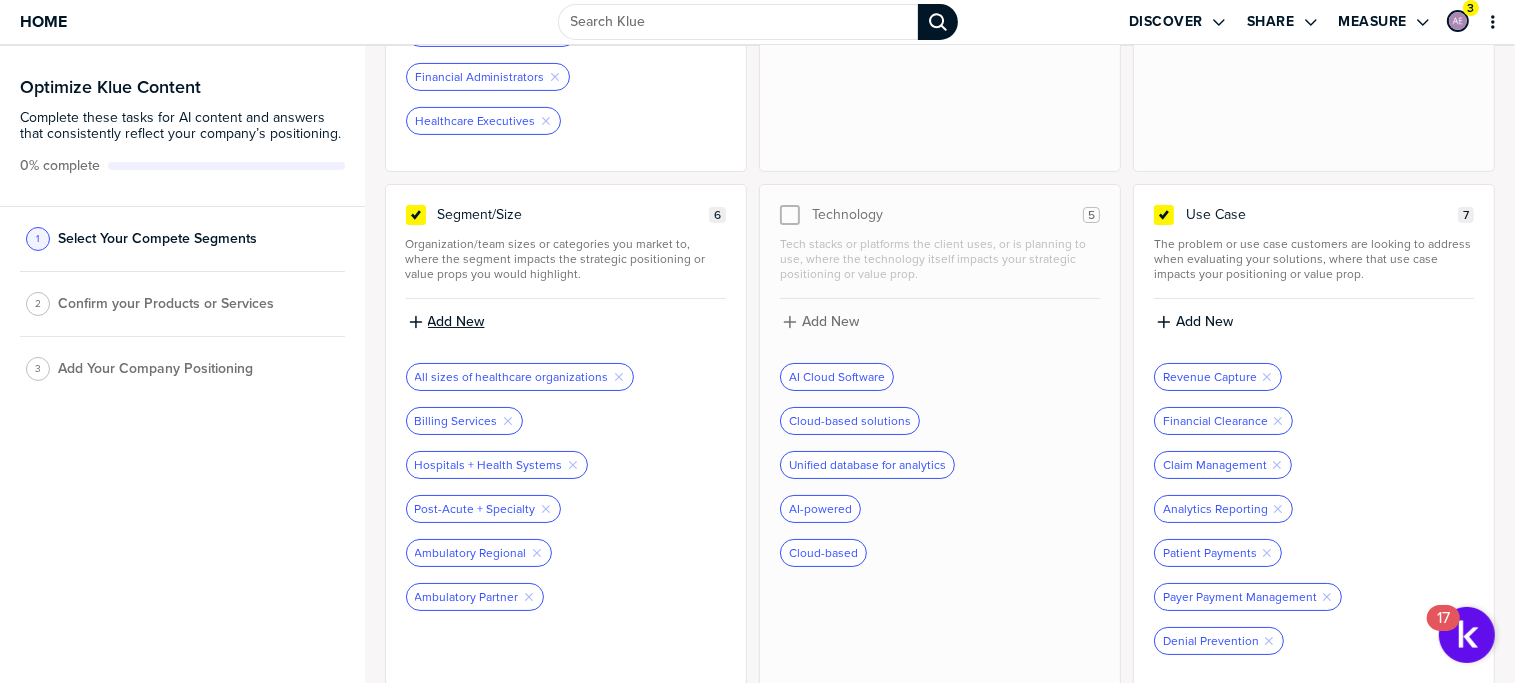 click on "Add New" at bounding box center [456, 322] 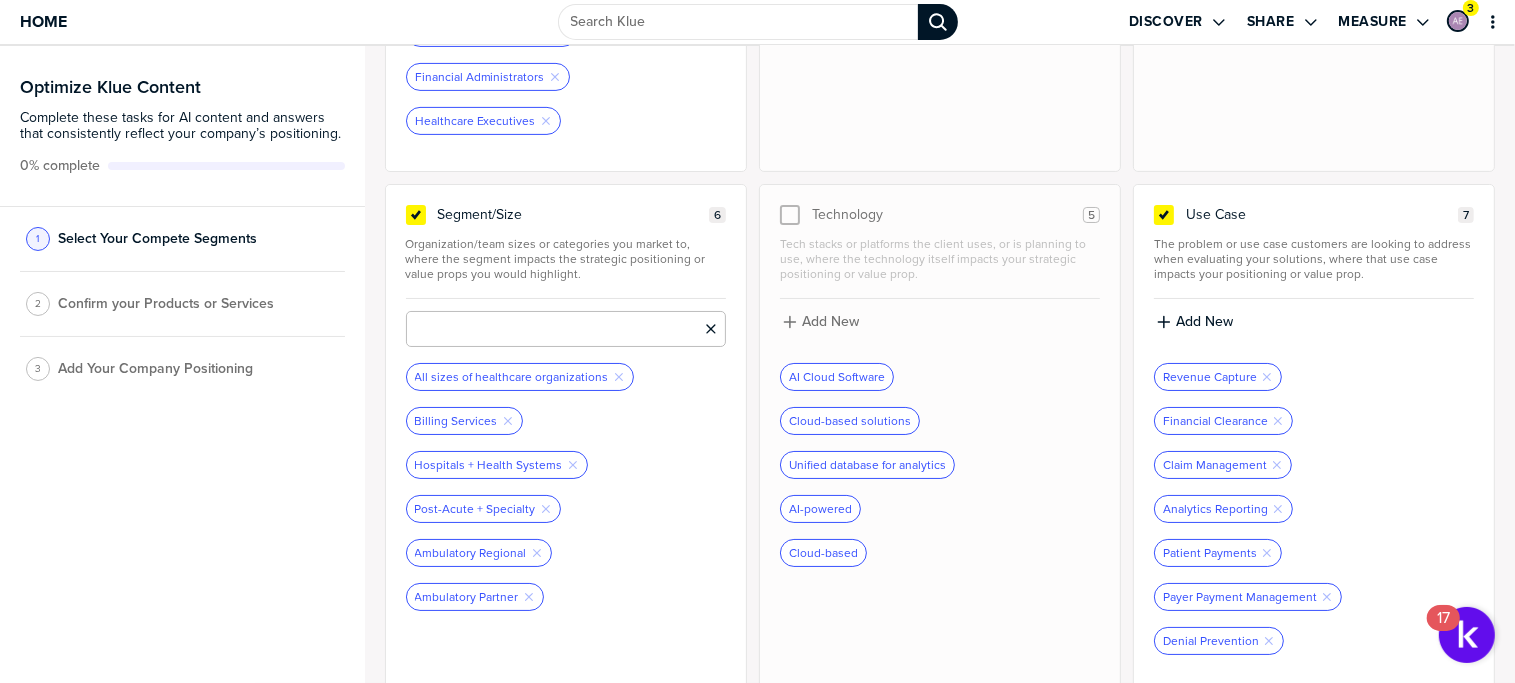 click at bounding box center (566, 329) 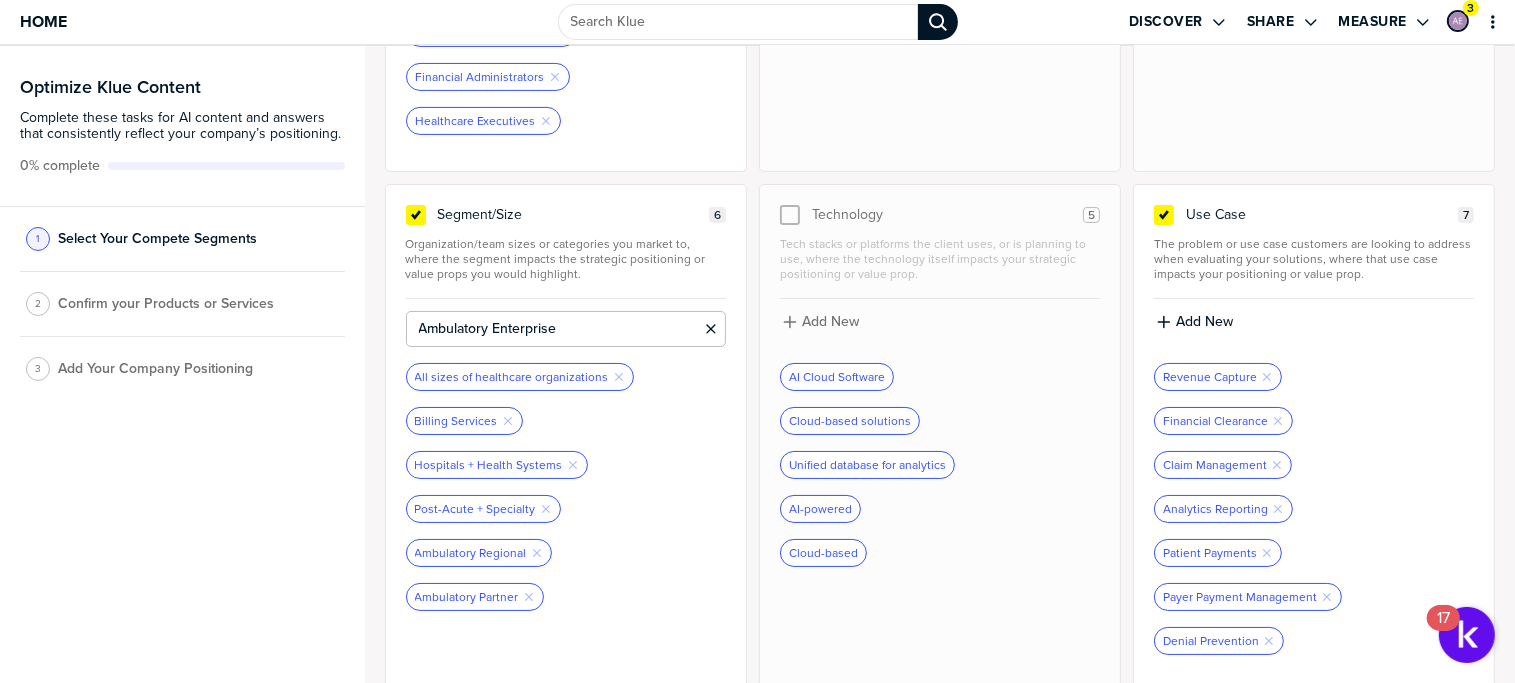 type on "Ambulatory Enterprise" 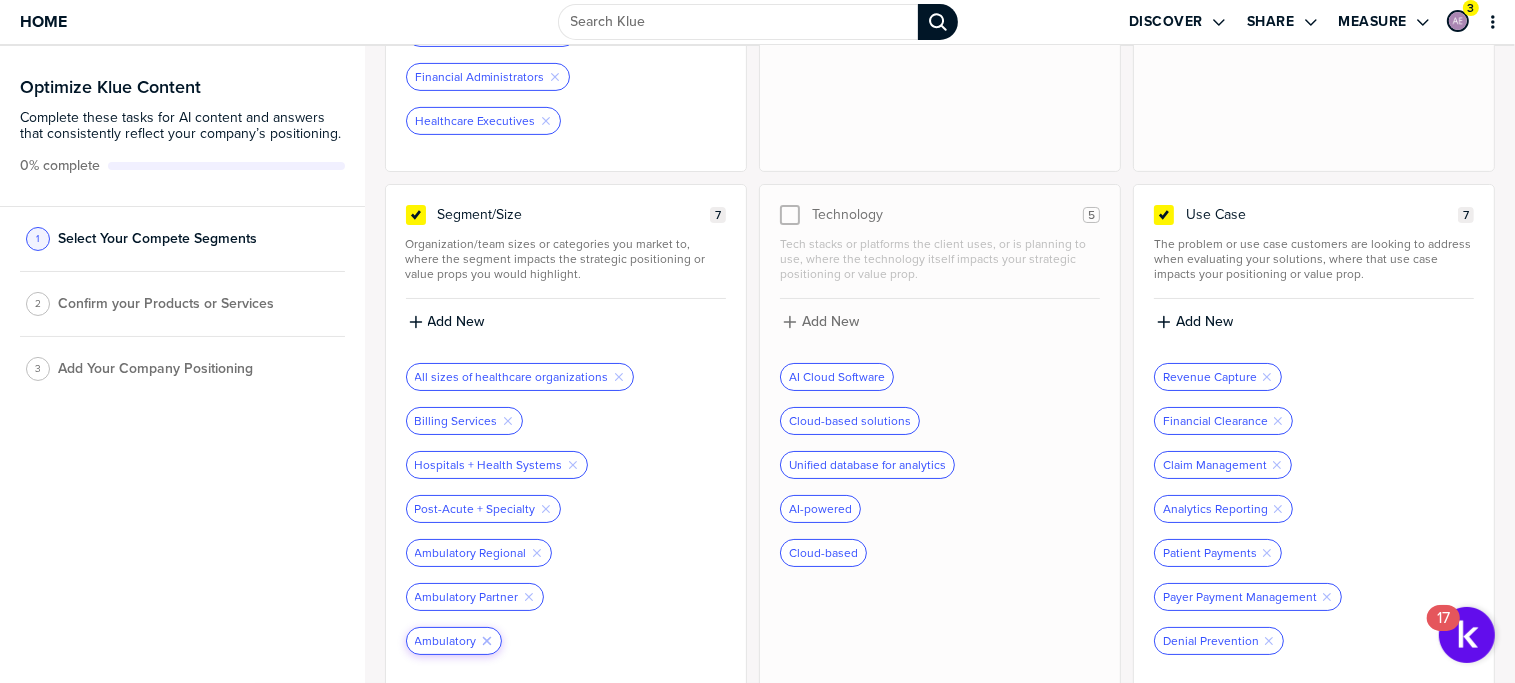 click 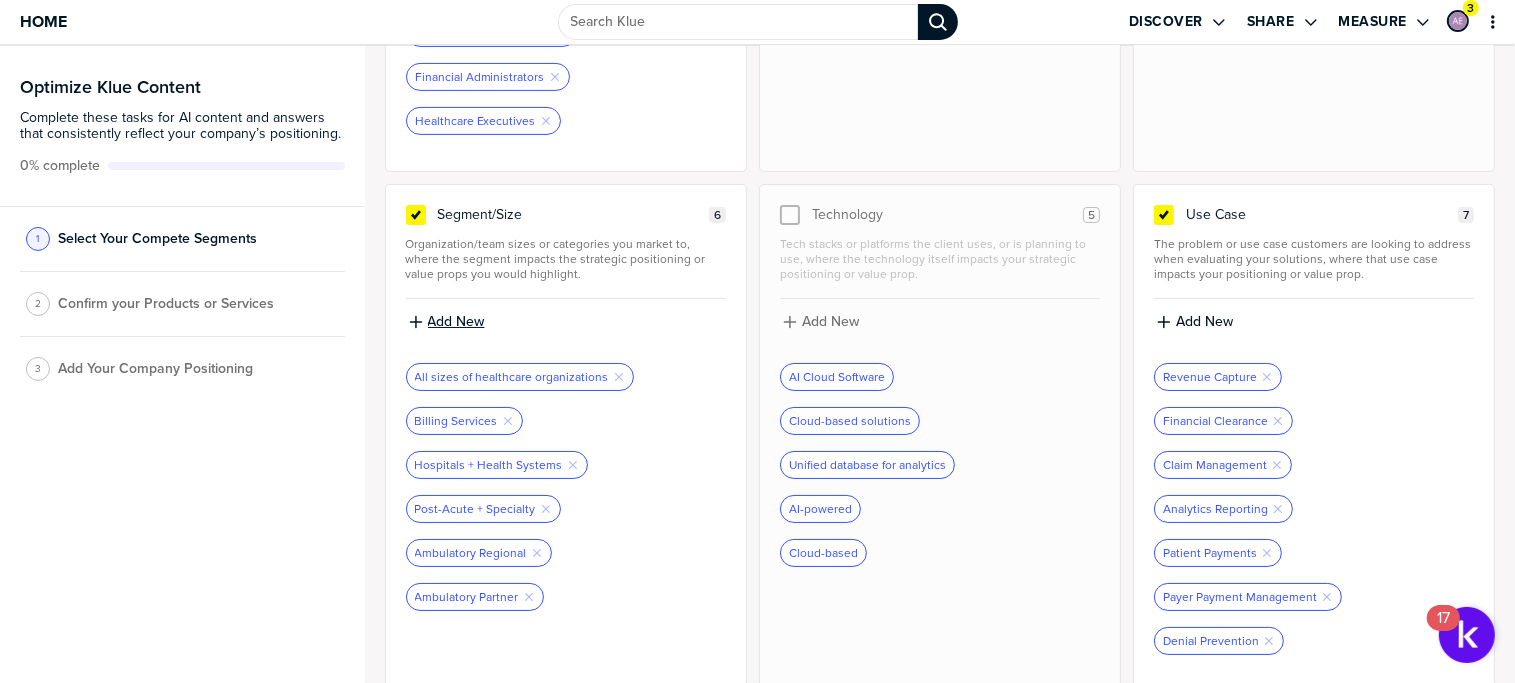 click on "Add New" at bounding box center (456, 322) 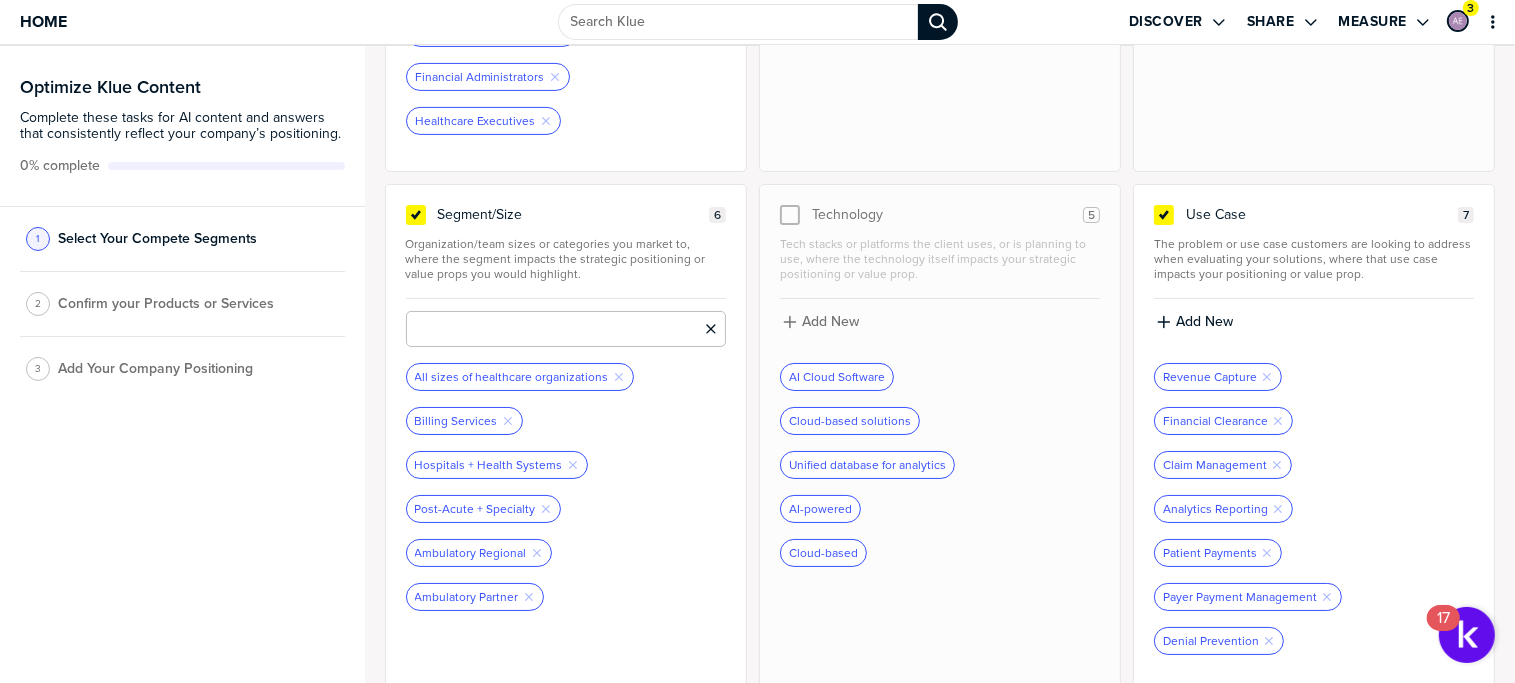 click at bounding box center (566, 329) 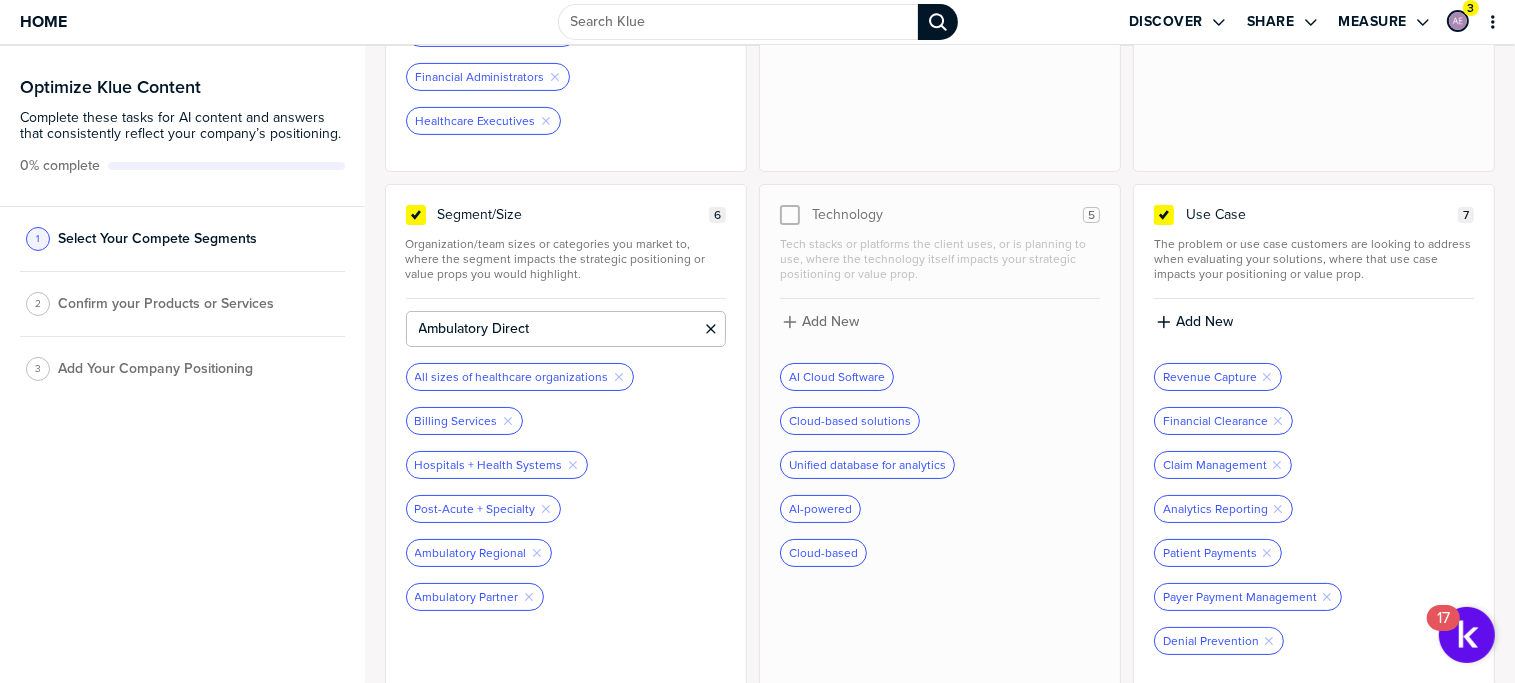 type on "Ambulatory Direct" 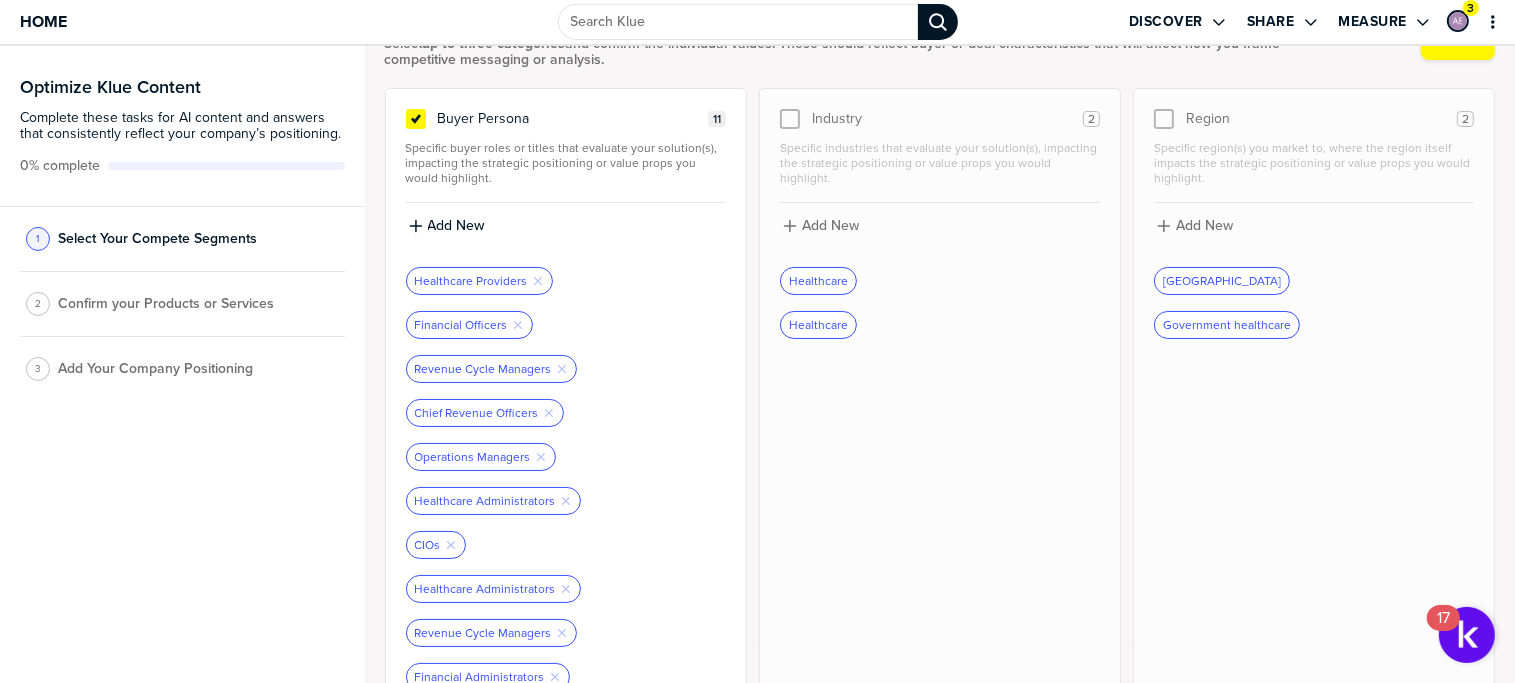 scroll, scrollTop: 0, scrollLeft: 0, axis: both 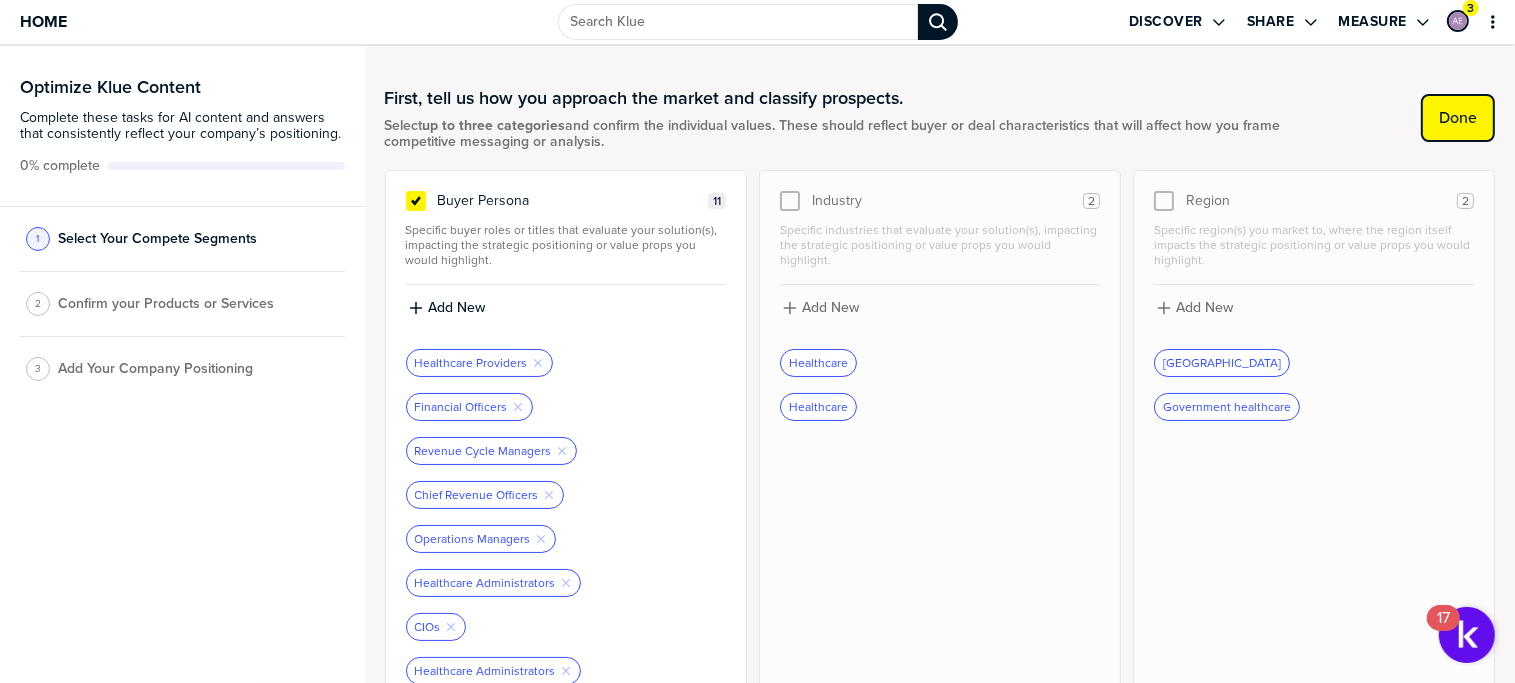click on "Done" at bounding box center [1458, 118] 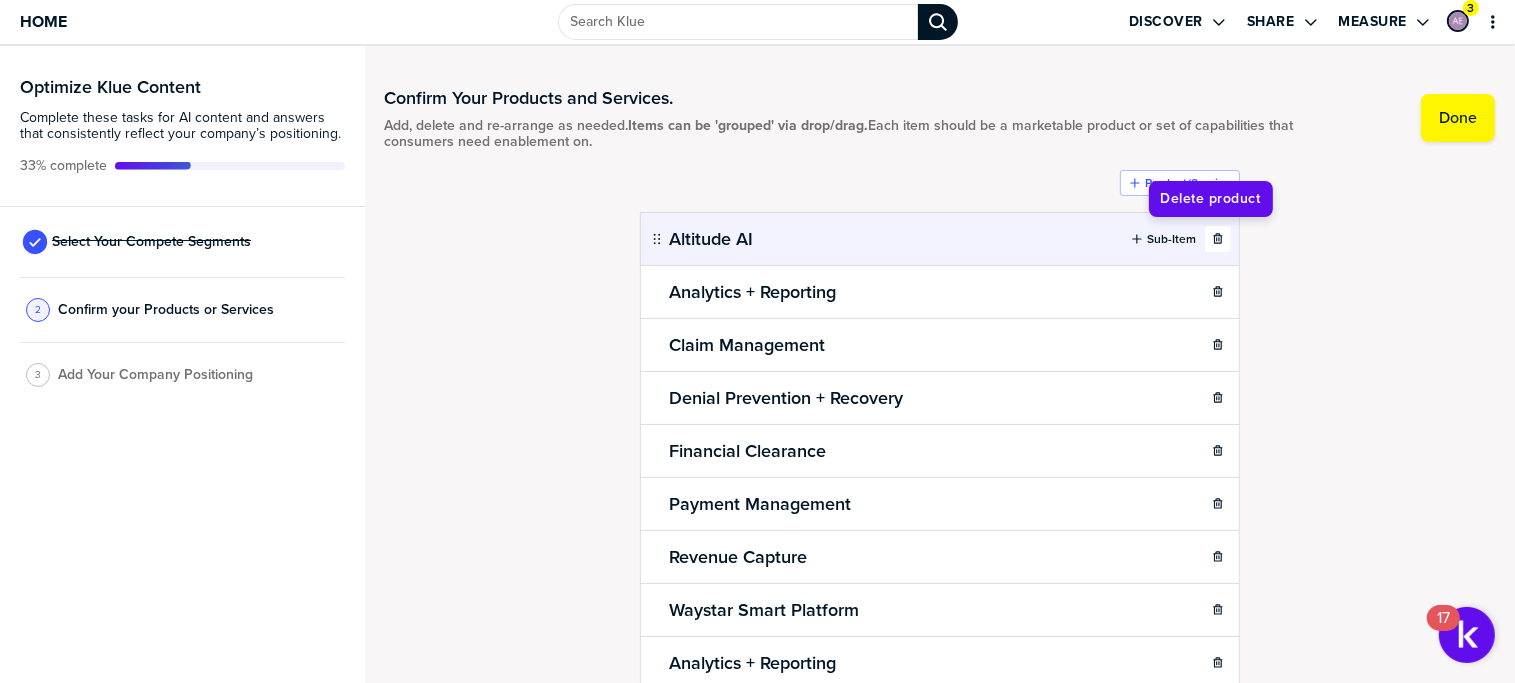 click 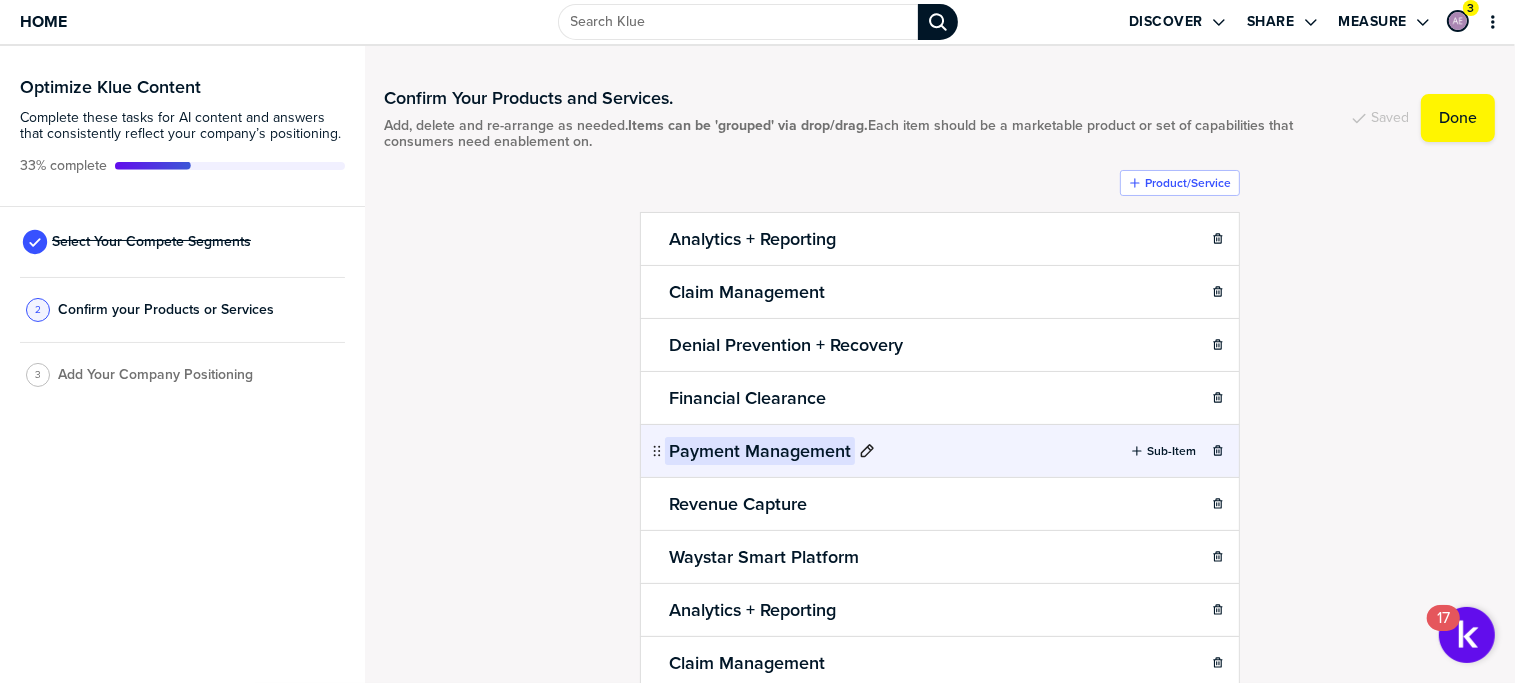 click 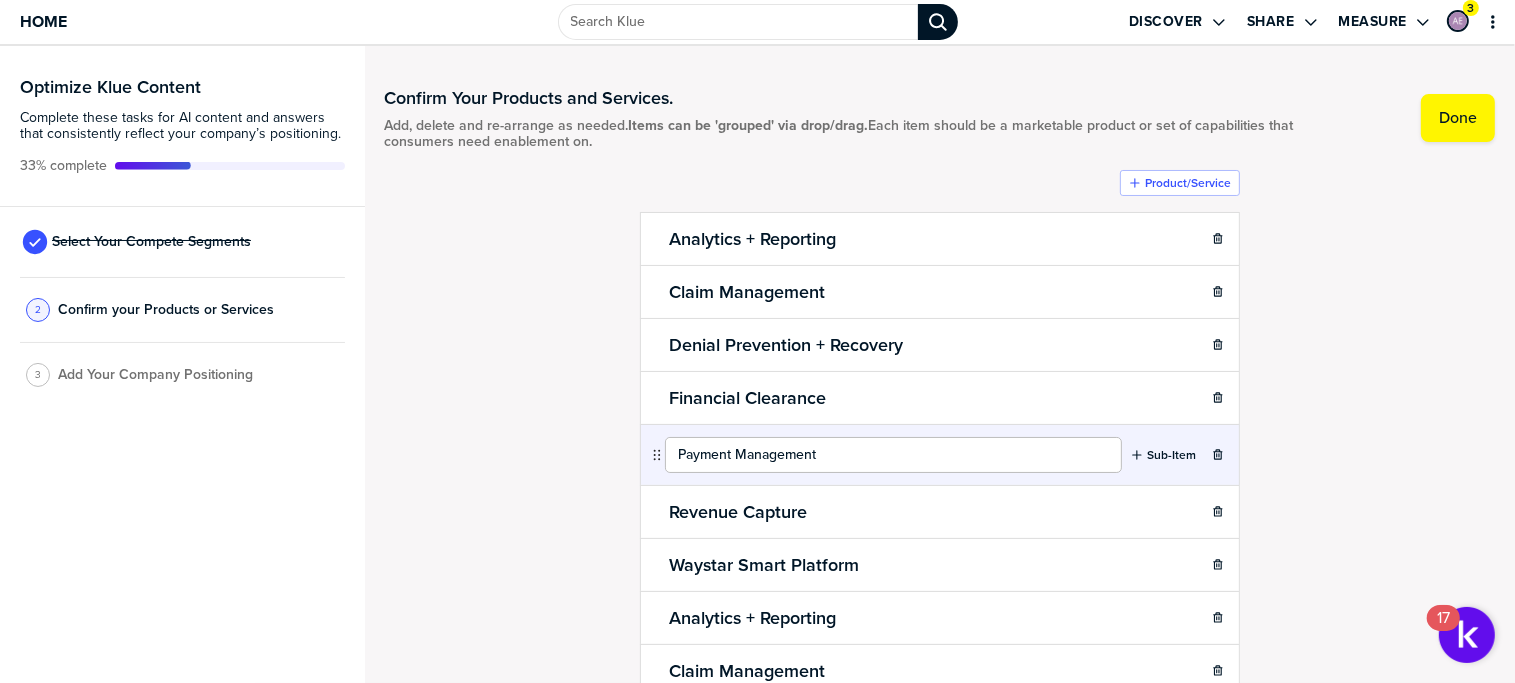 click on "Payment Management" at bounding box center (893, 455) 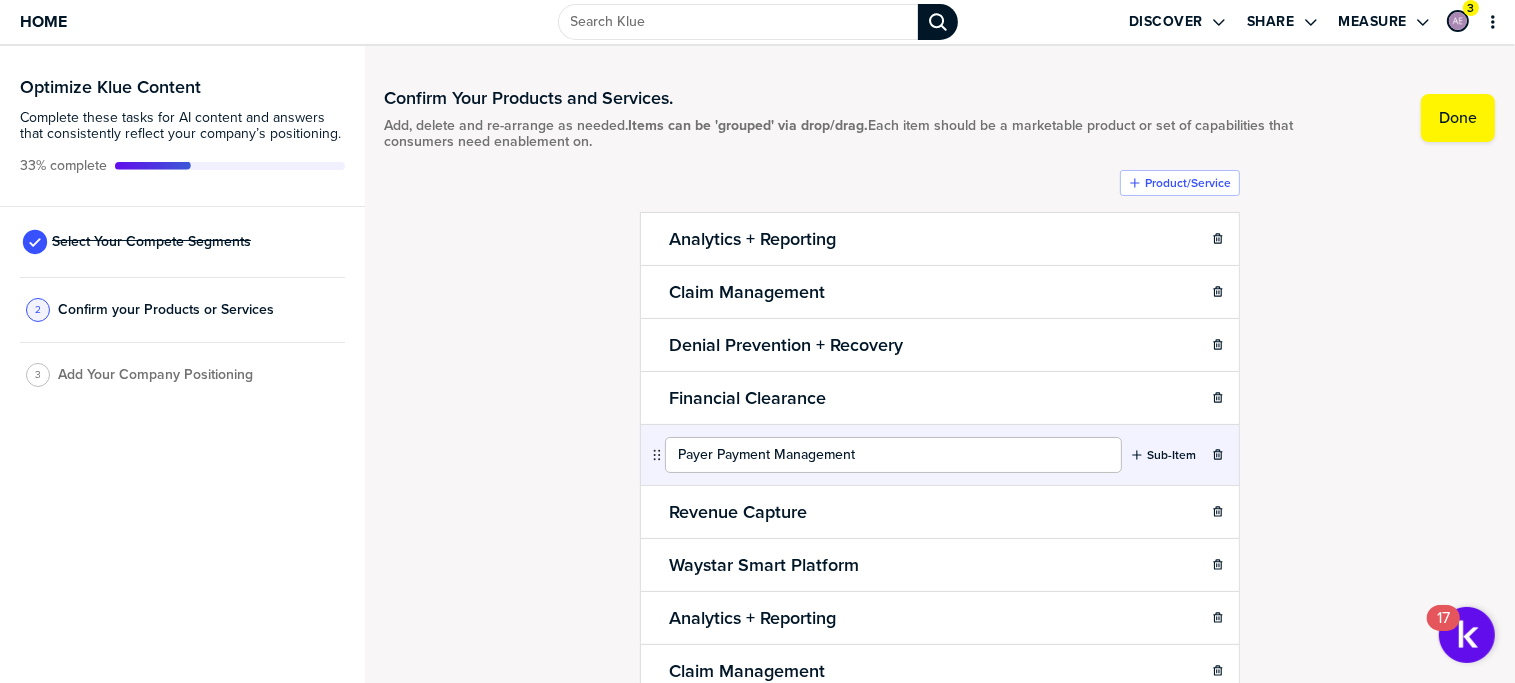 type on "Payer Payment Management" 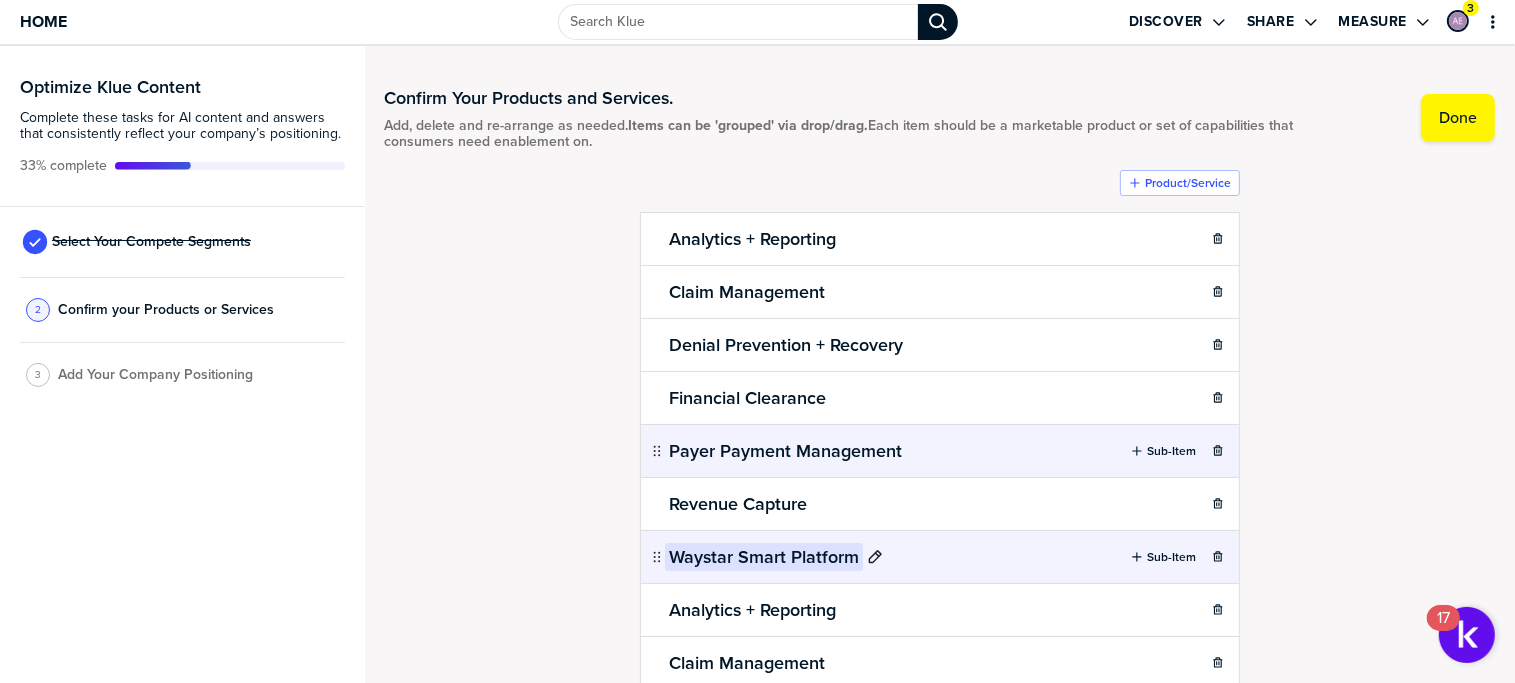 click 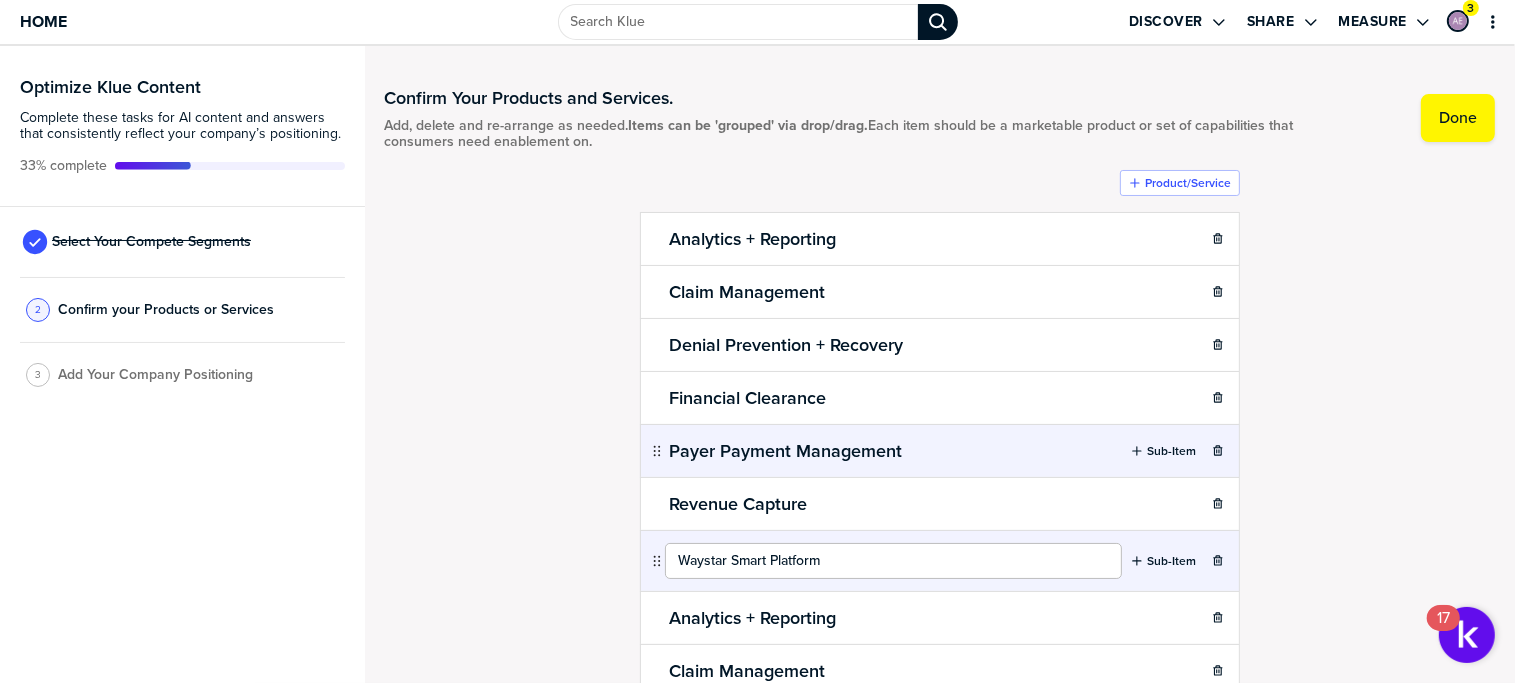 click on "Waystar Smart Platform" at bounding box center (893, 561) 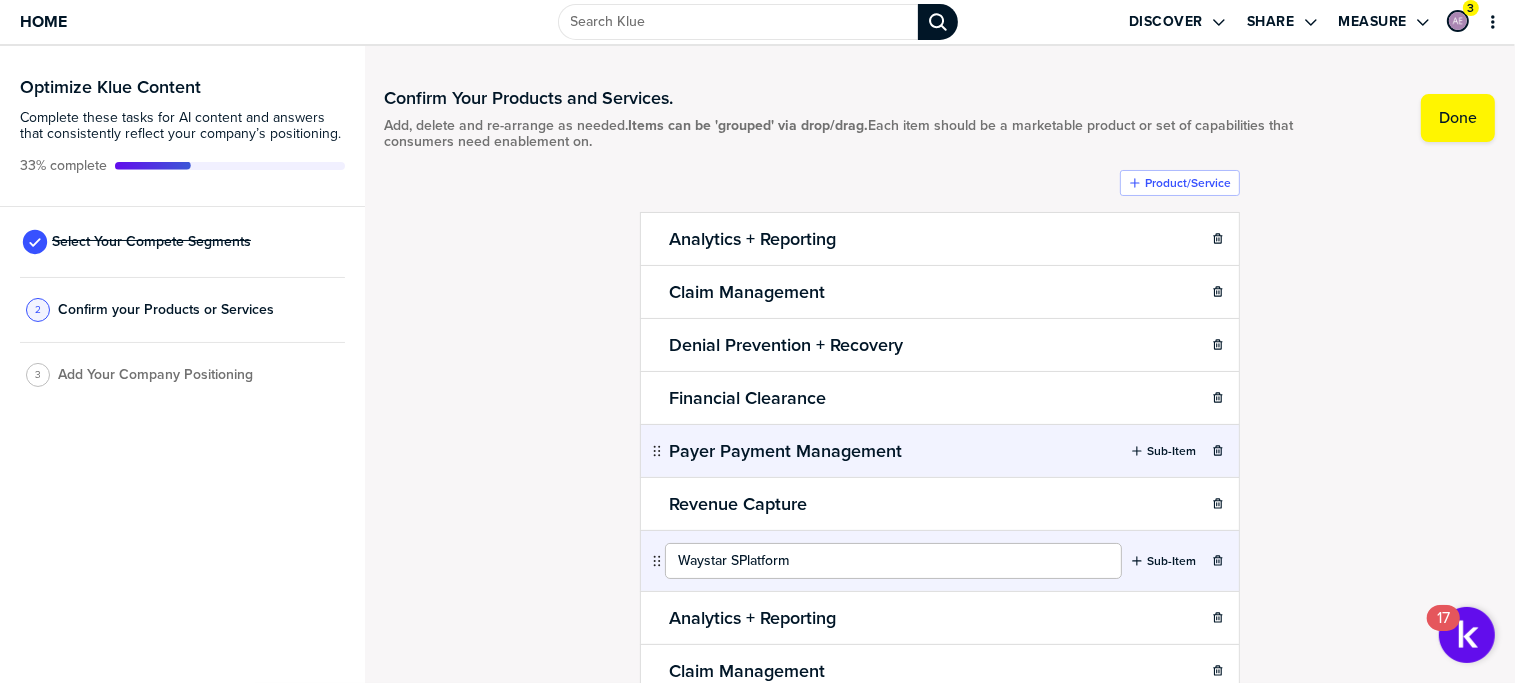 type on "Waystar Platform" 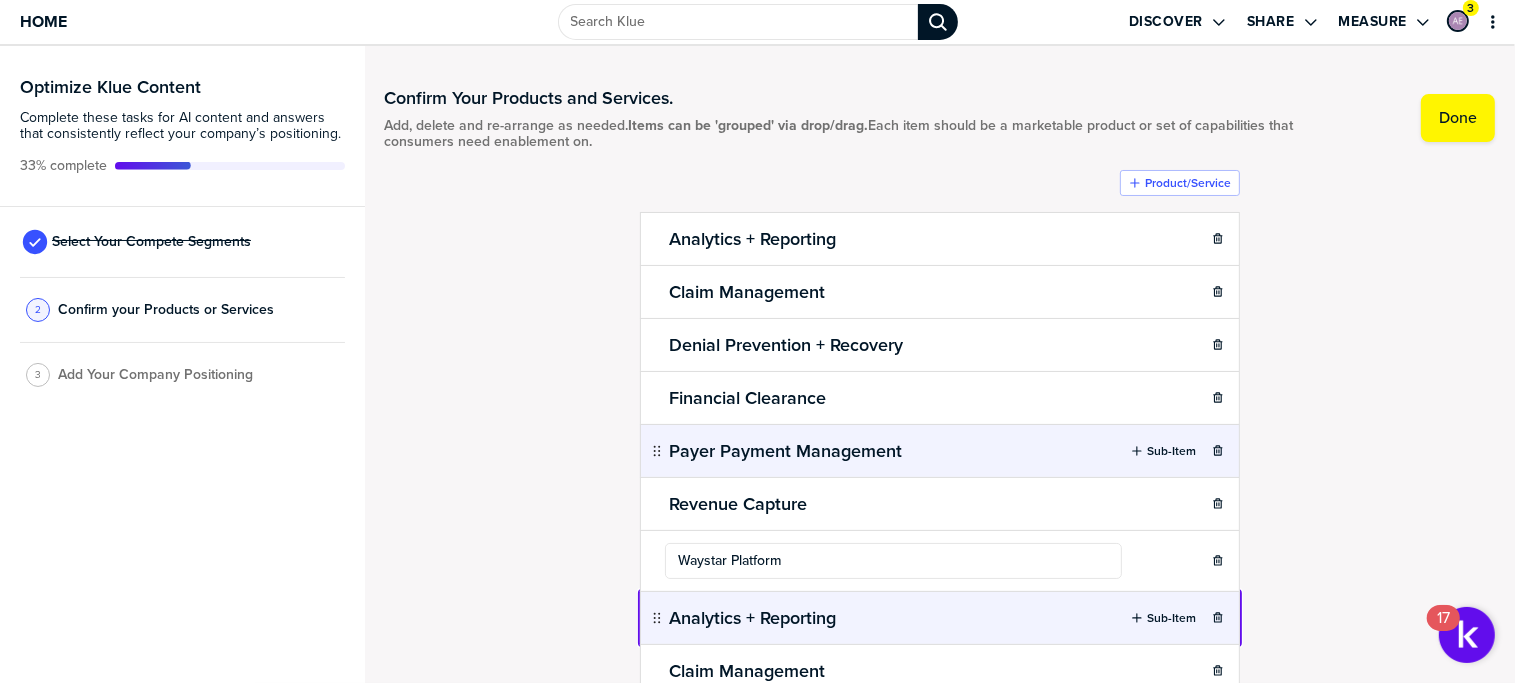 click on "Home  Discover Share Measure 3 Optimize Klue Content Complete these tasks for AI content and answers that consistently reflect your company’s positioning. 33% complete Select Your Compete Segments 2 Confirm your Products or Services 3 Add Your Company Positioning Confirm Your Products and Services. Add, delete and re-arrange as needed.  Items can be 'grouped' via drop/drag.  Each item should be a marketable product or set of capabilities that consumers need enablement on. Done Product/Service Analytics + Reporting Sub-Item Claim Management Sub-Item Denial Prevention + Recovery Sub-Item Financial Clearance Sub-Item Payer Payment Management Sub-Item Revenue Capture Sub-Item Waystar Platform Sub-Item Analytics + Reporting Sub-Item Claim Management Sub-Item Denial Prevention + Recovery Sub-Item Financial Clearance Sub-Item Medicare Enterprise Sub-Item Patient Financial Care Sub-Item Revenue Capture Sub-Item Smart Platform Sub-Item Software Packages Sub-Item Waystar Altitude AI™ Sub-Item
17" at bounding box center [757, 341] 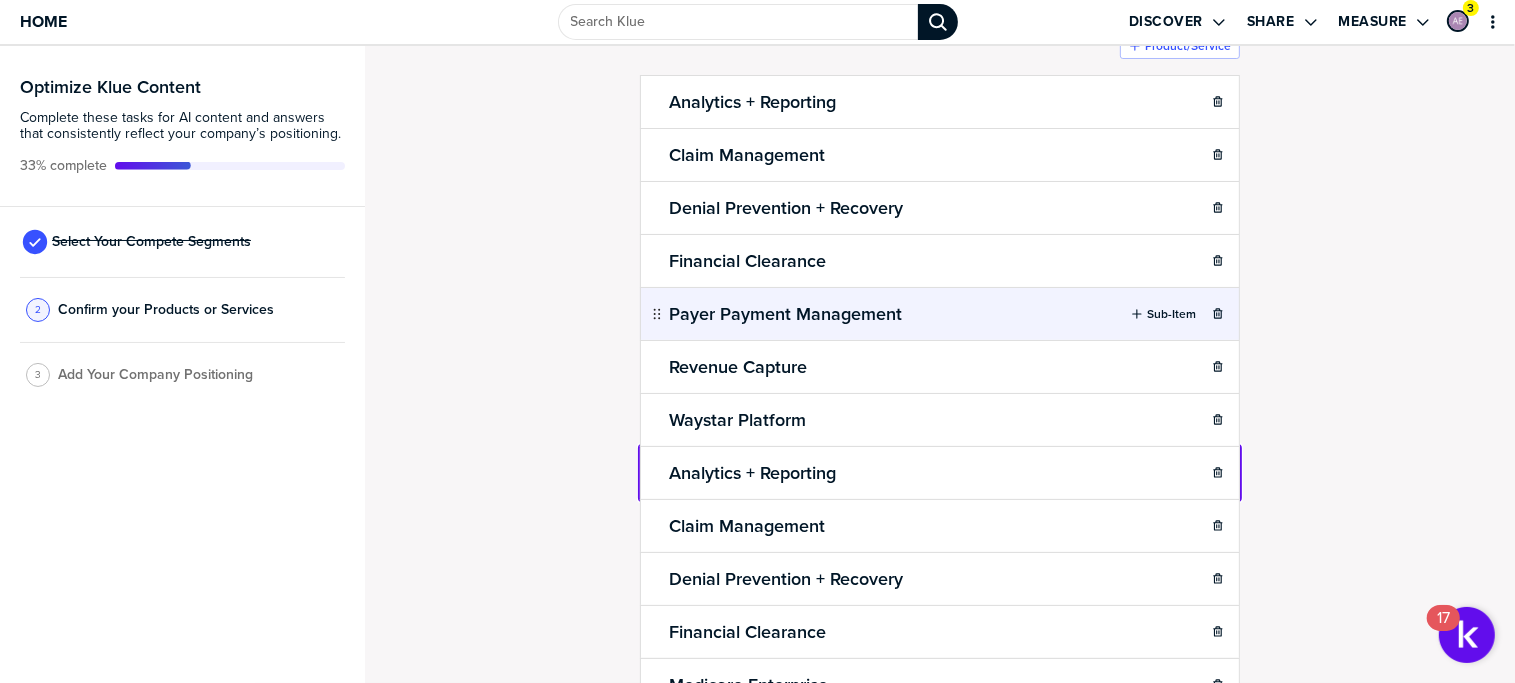 scroll, scrollTop: 200, scrollLeft: 0, axis: vertical 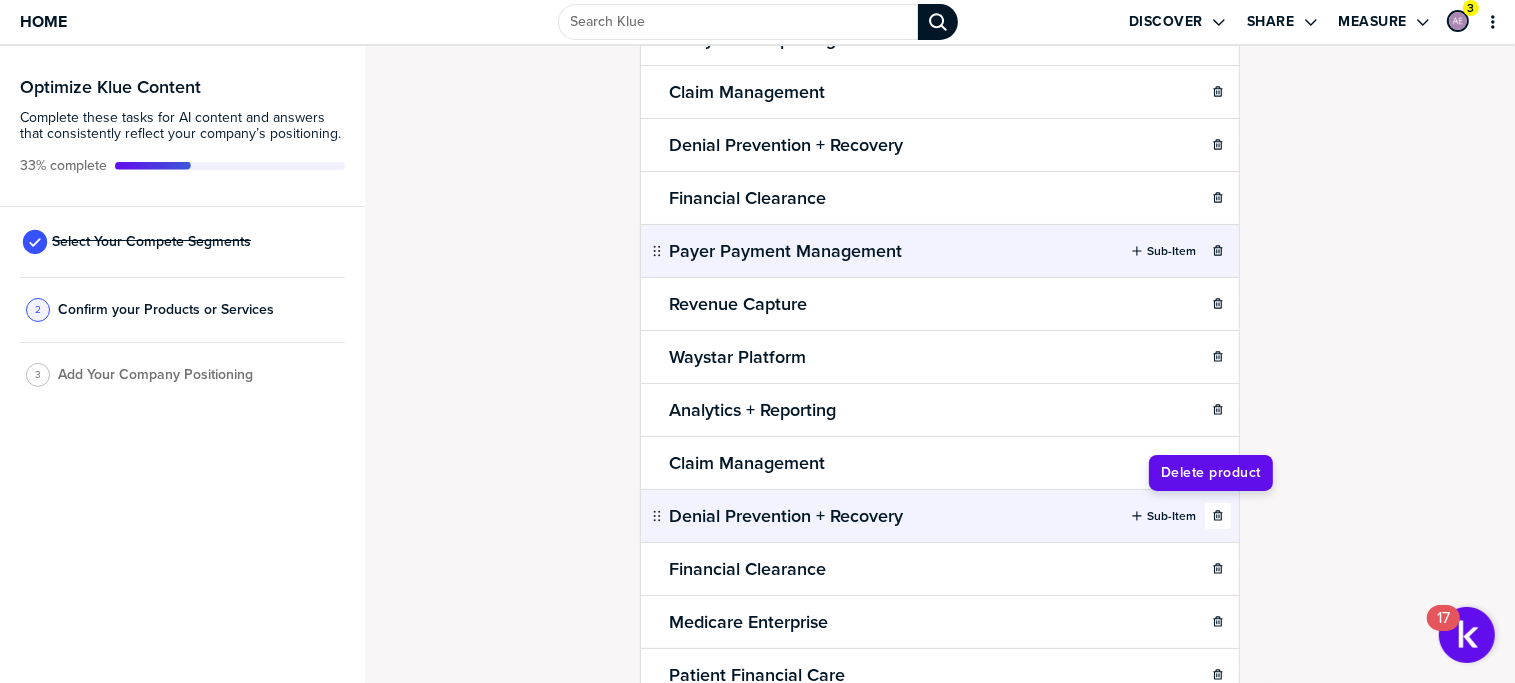 click 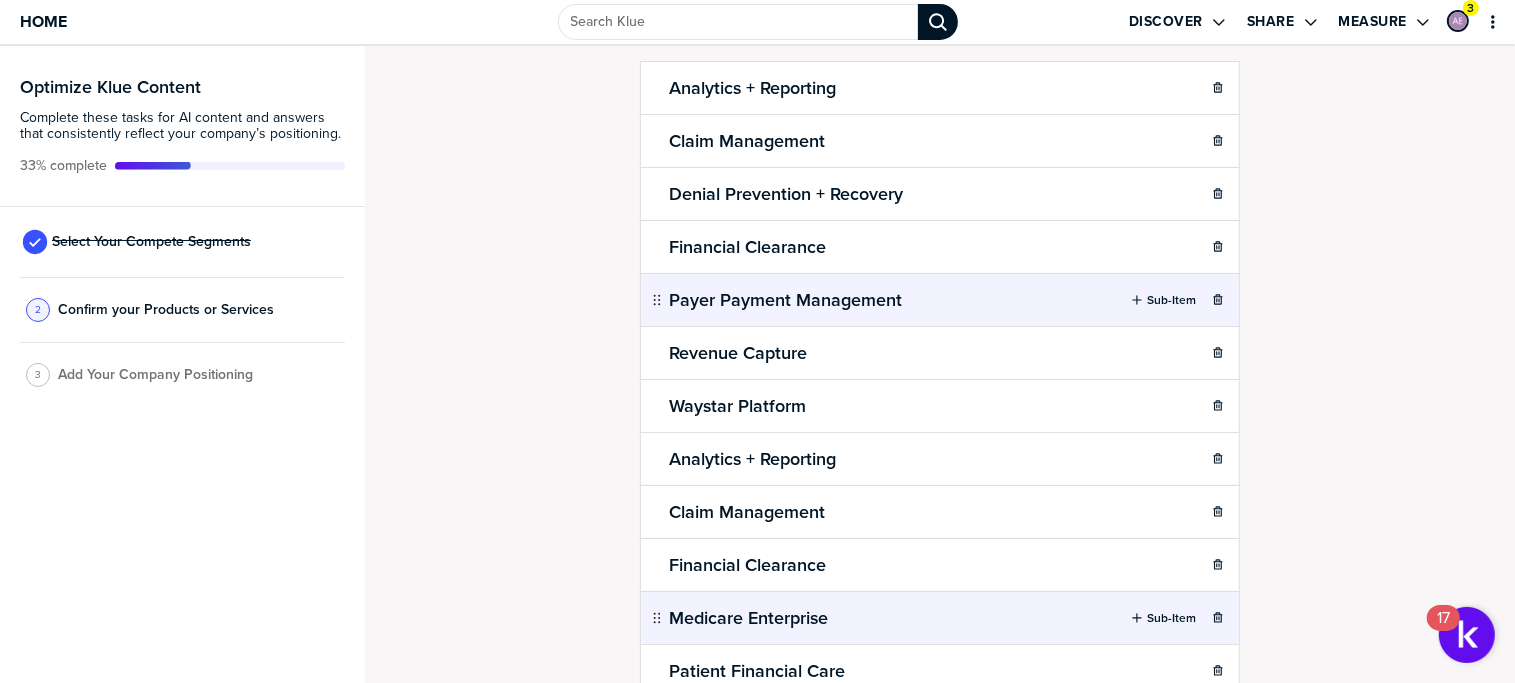 scroll, scrollTop: 200, scrollLeft: 0, axis: vertical 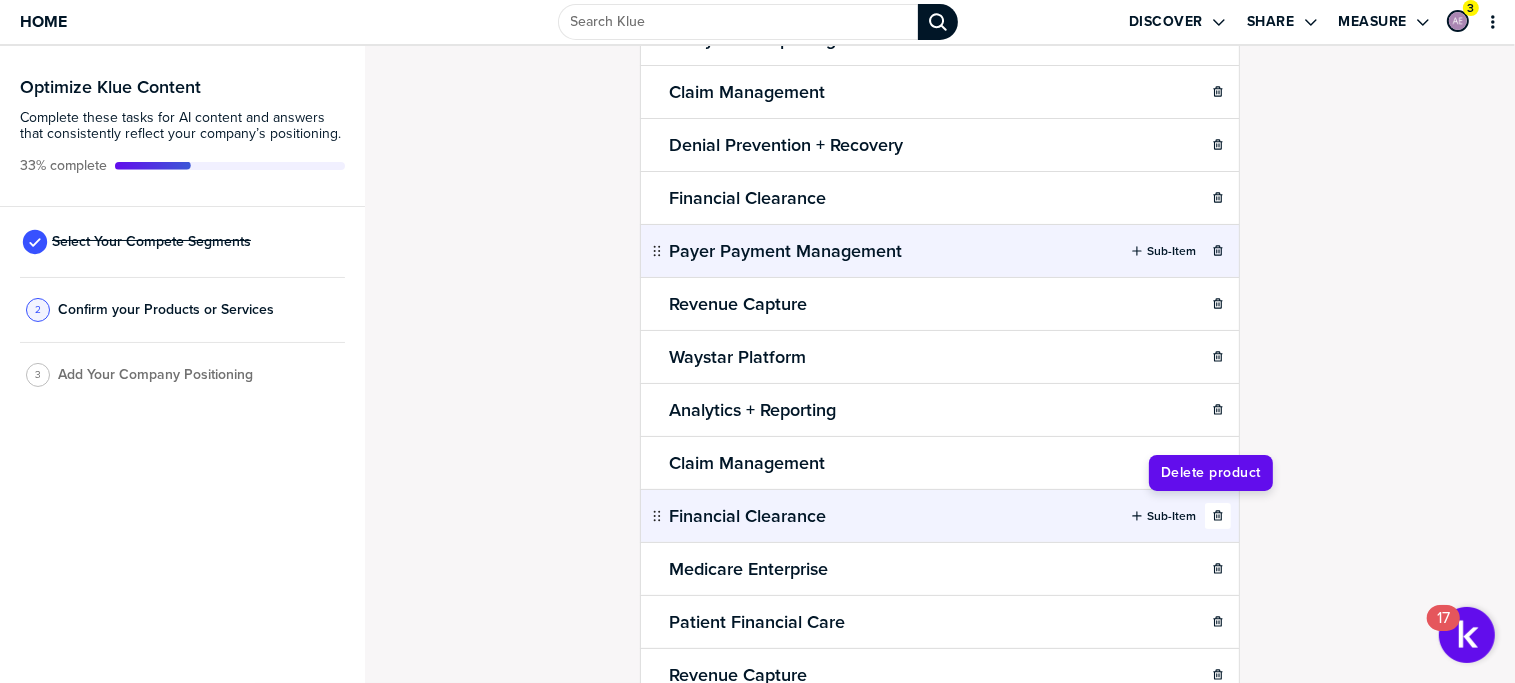 click 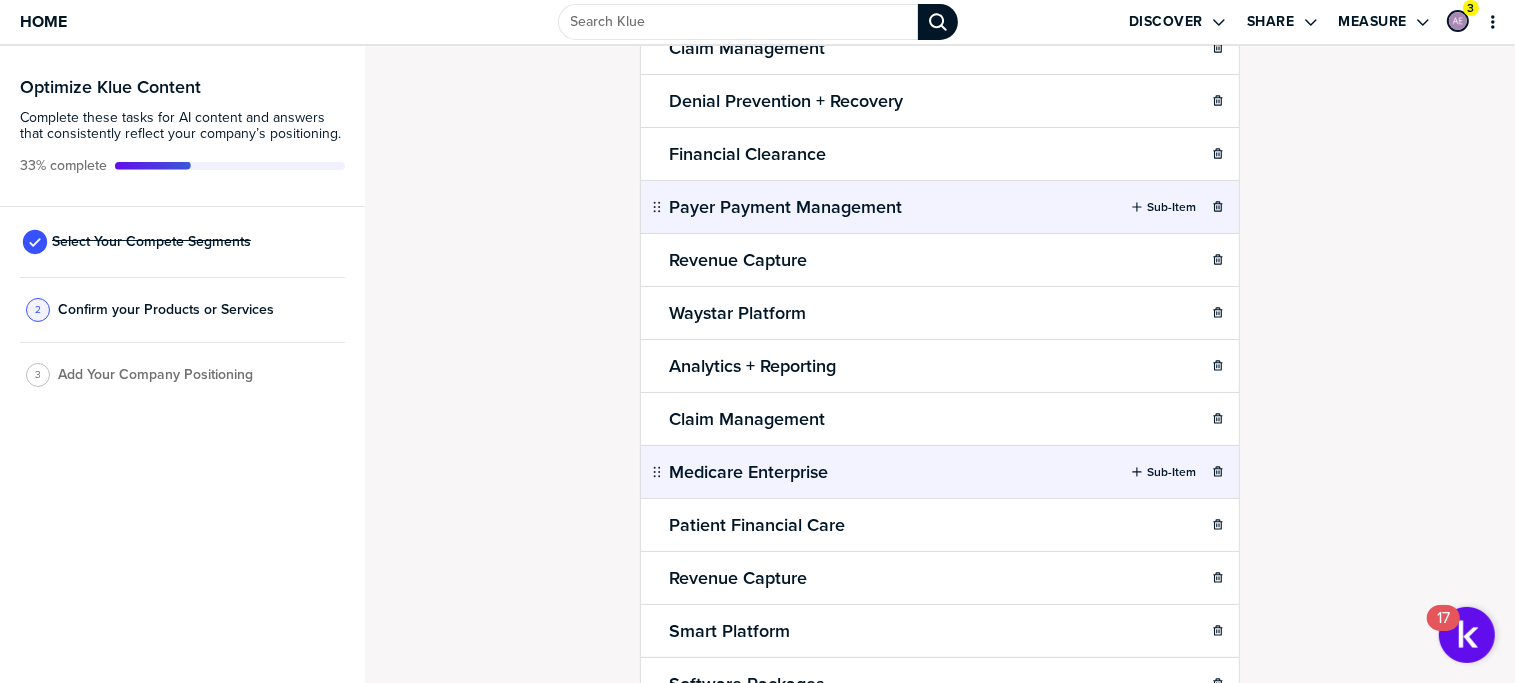 scroll, scrollTop: 300, scrollLeft: 0, axis: vertical 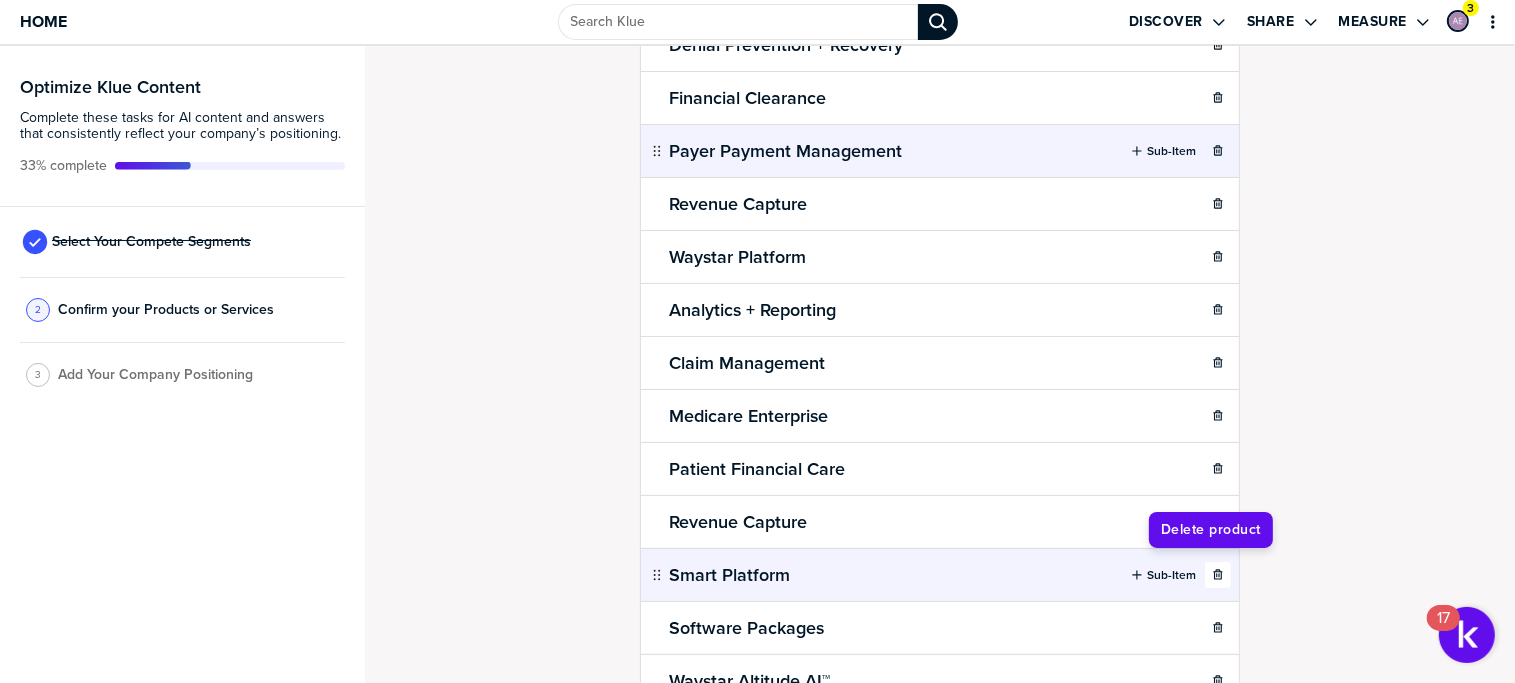click 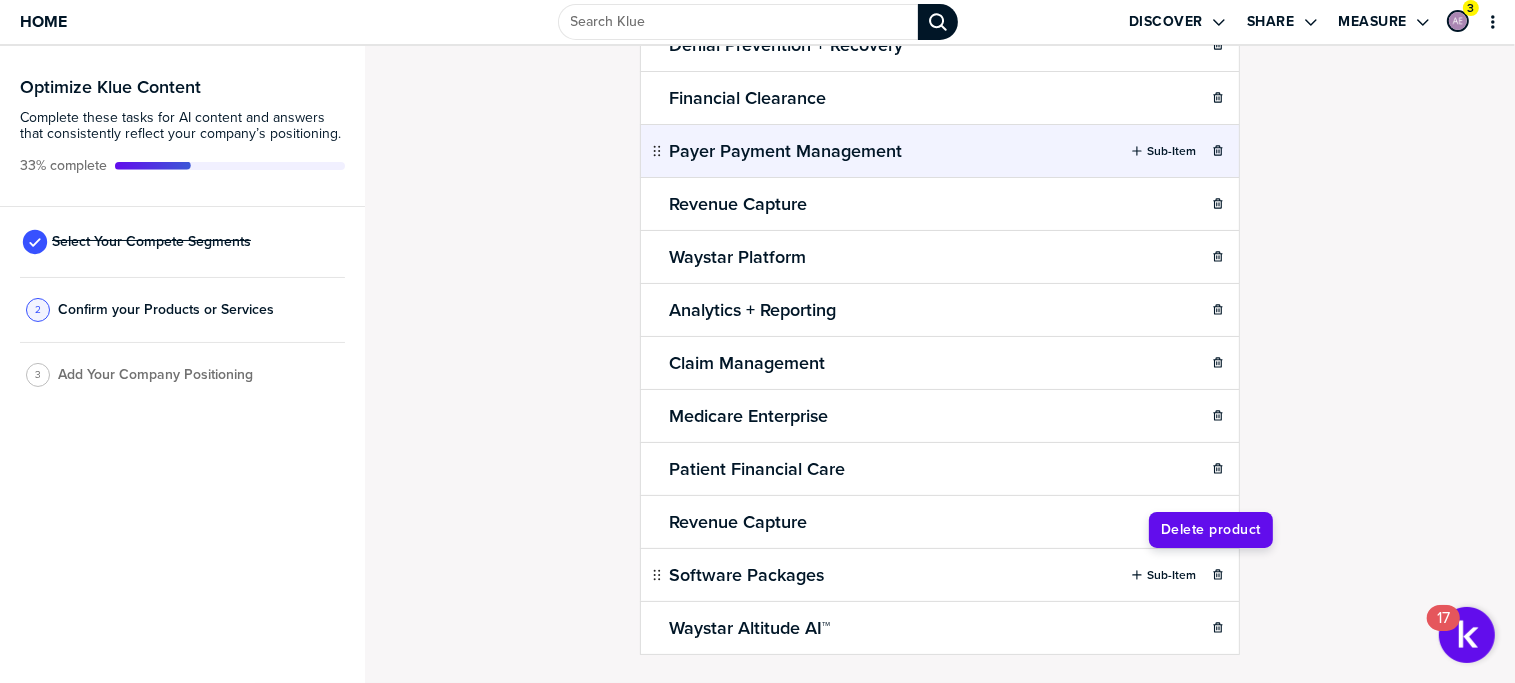 click 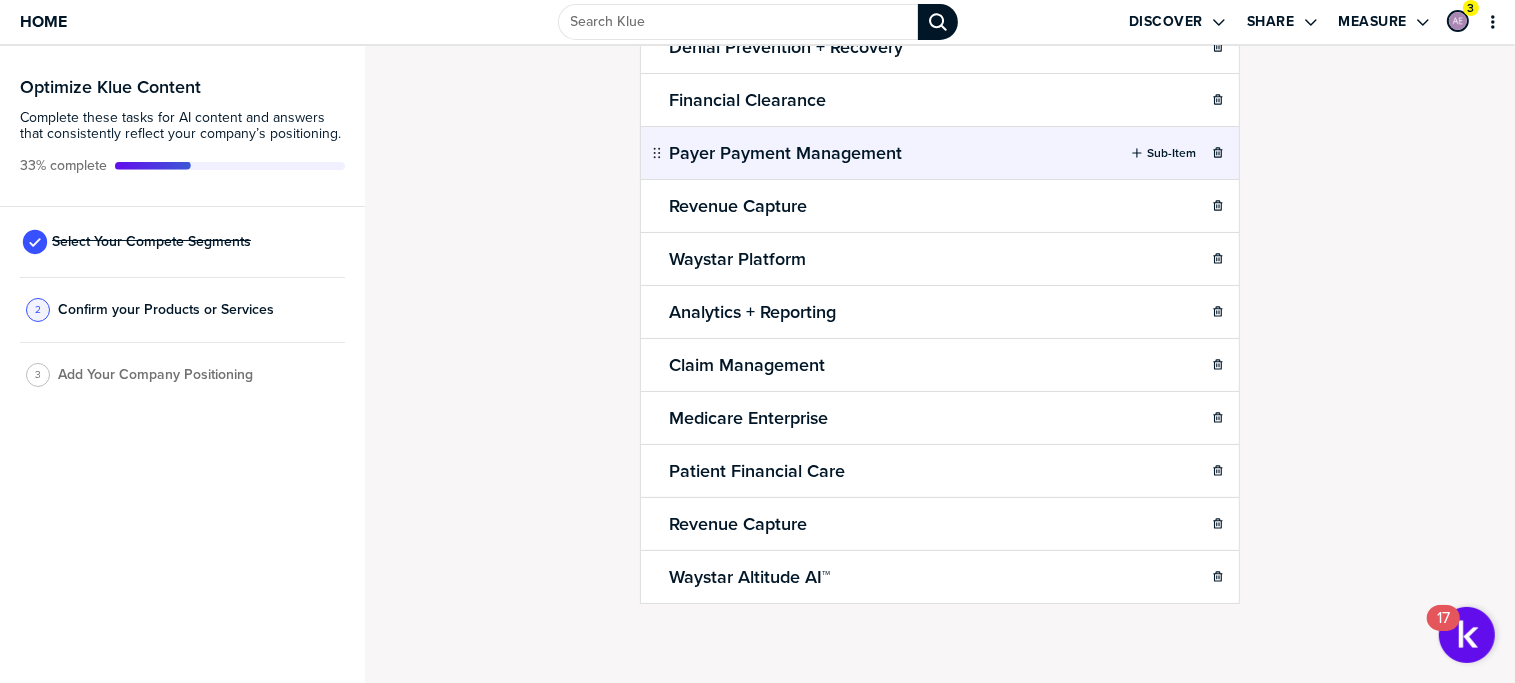 scroll, scrollTop: 292, scrollLeft: 0, axis: vertical 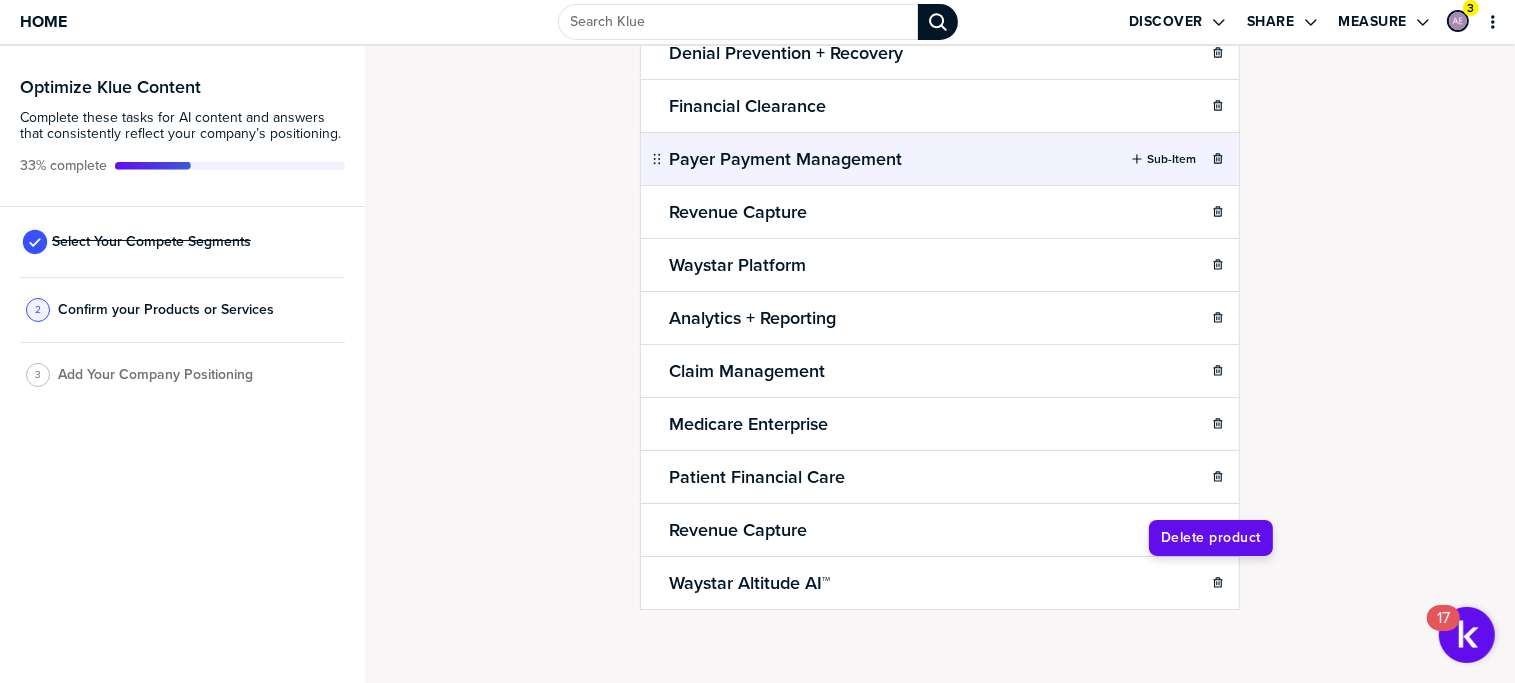 click 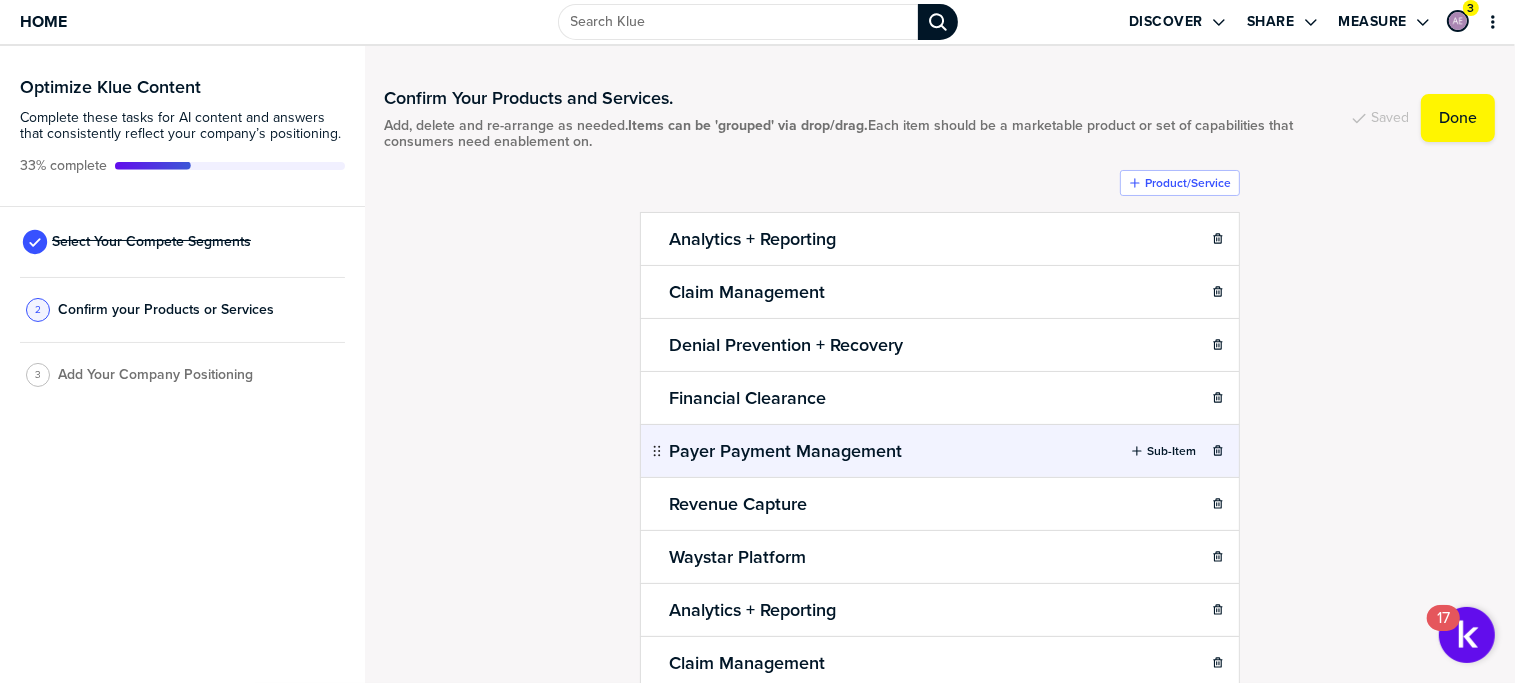 scroll, scrollTop: 0, scrollLeft: 0, axis: both 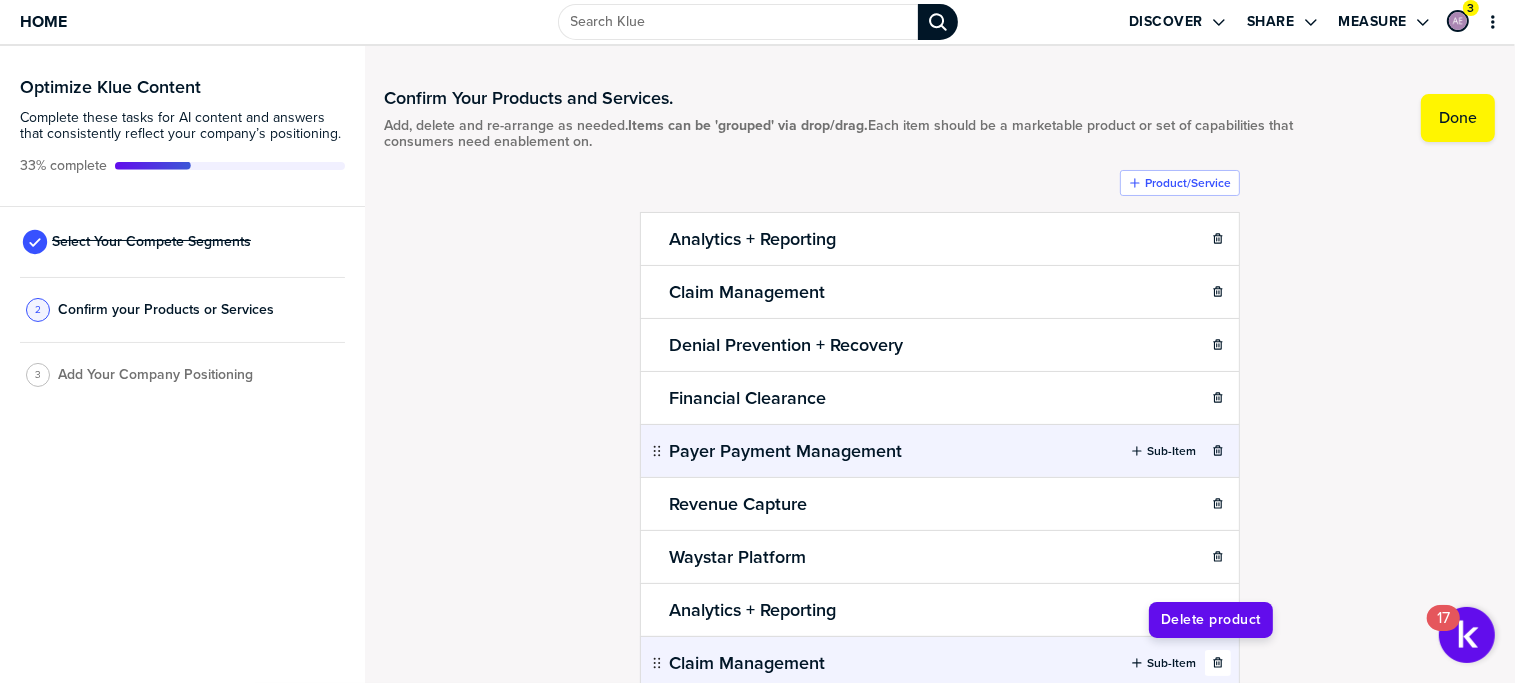 click 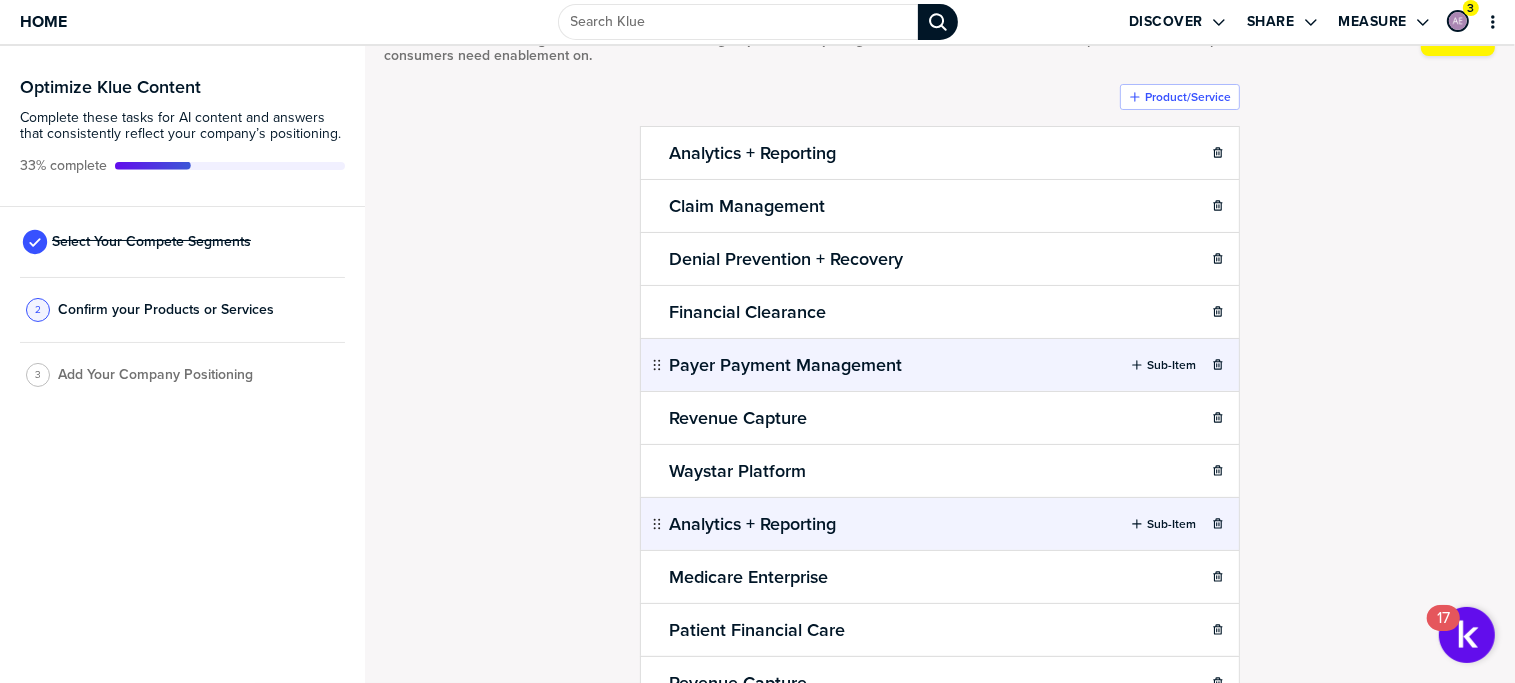 scroll, scrollTop: 186, scrollLeft: 0, axis: vertical 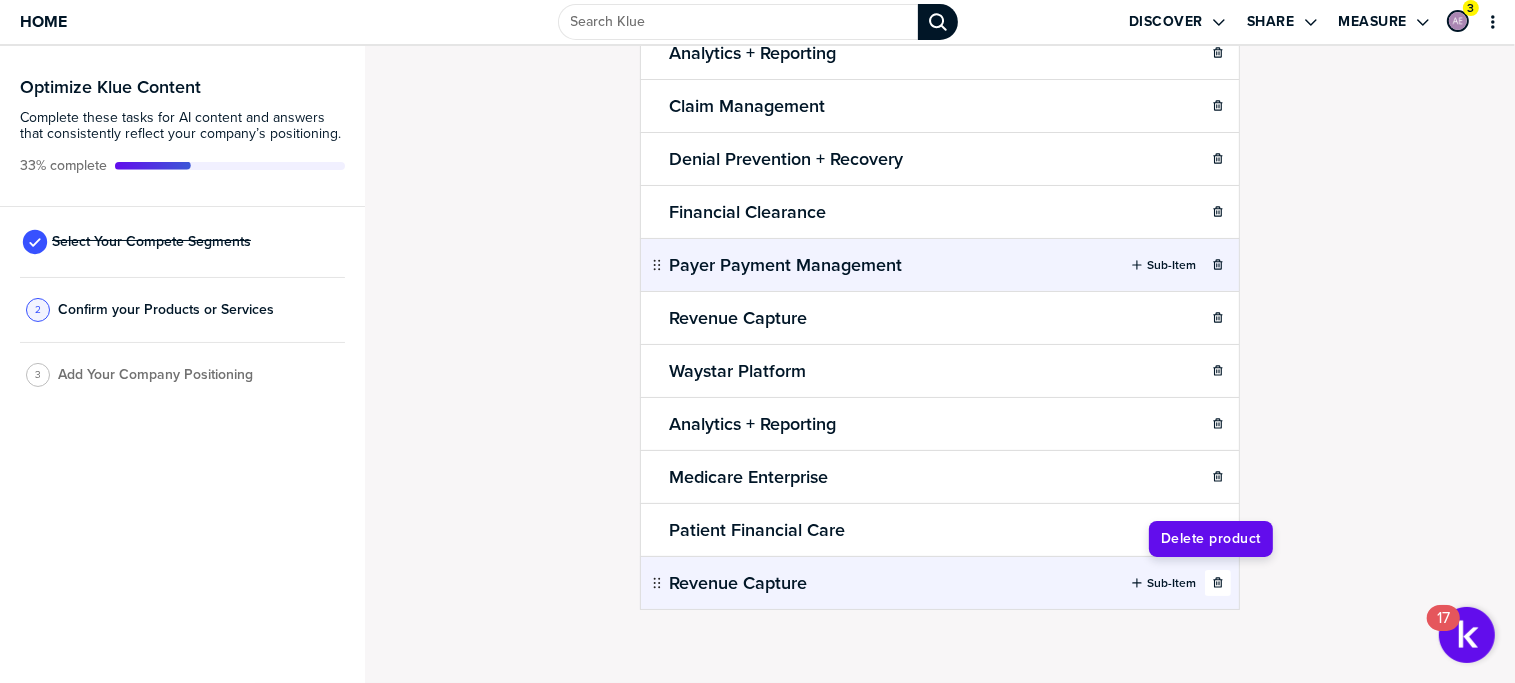 click 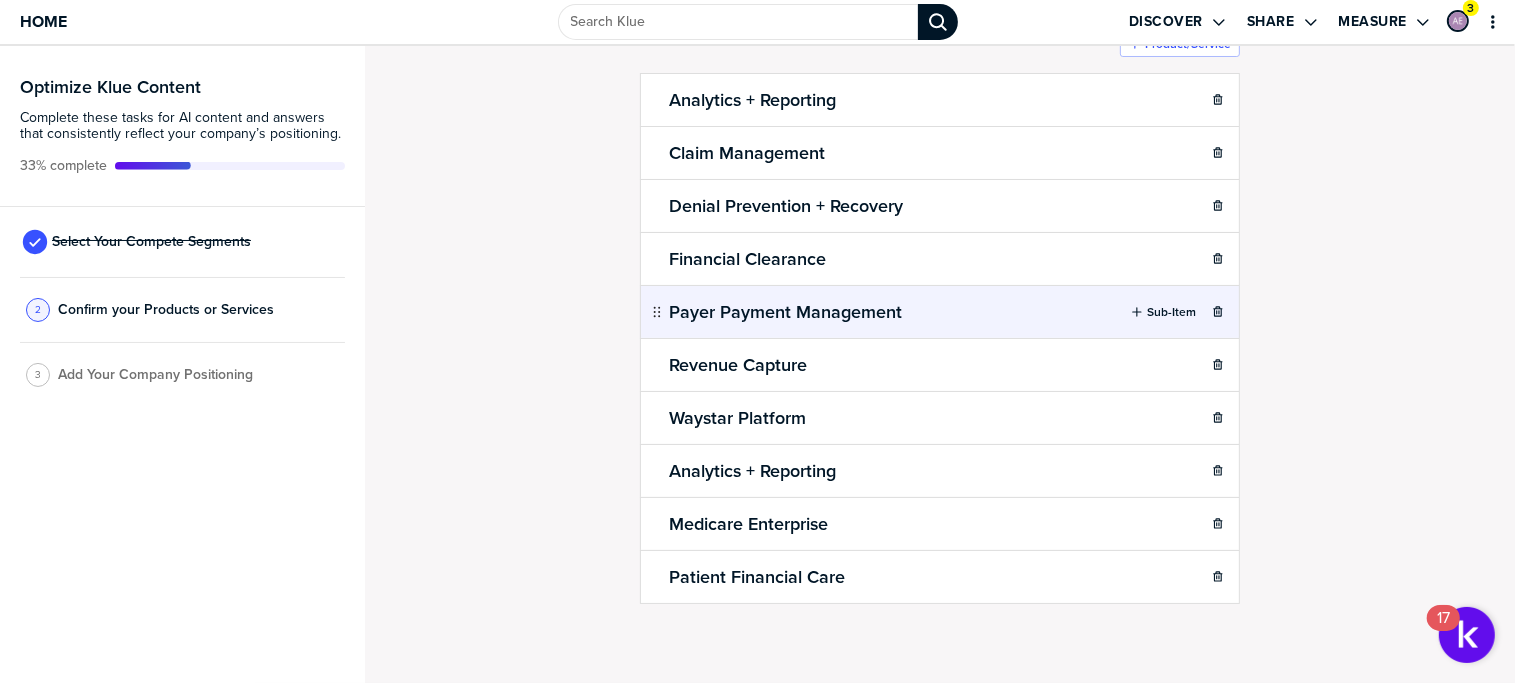 scroll, scrollTop: 134, scrollLeft: 0, axis: vertical 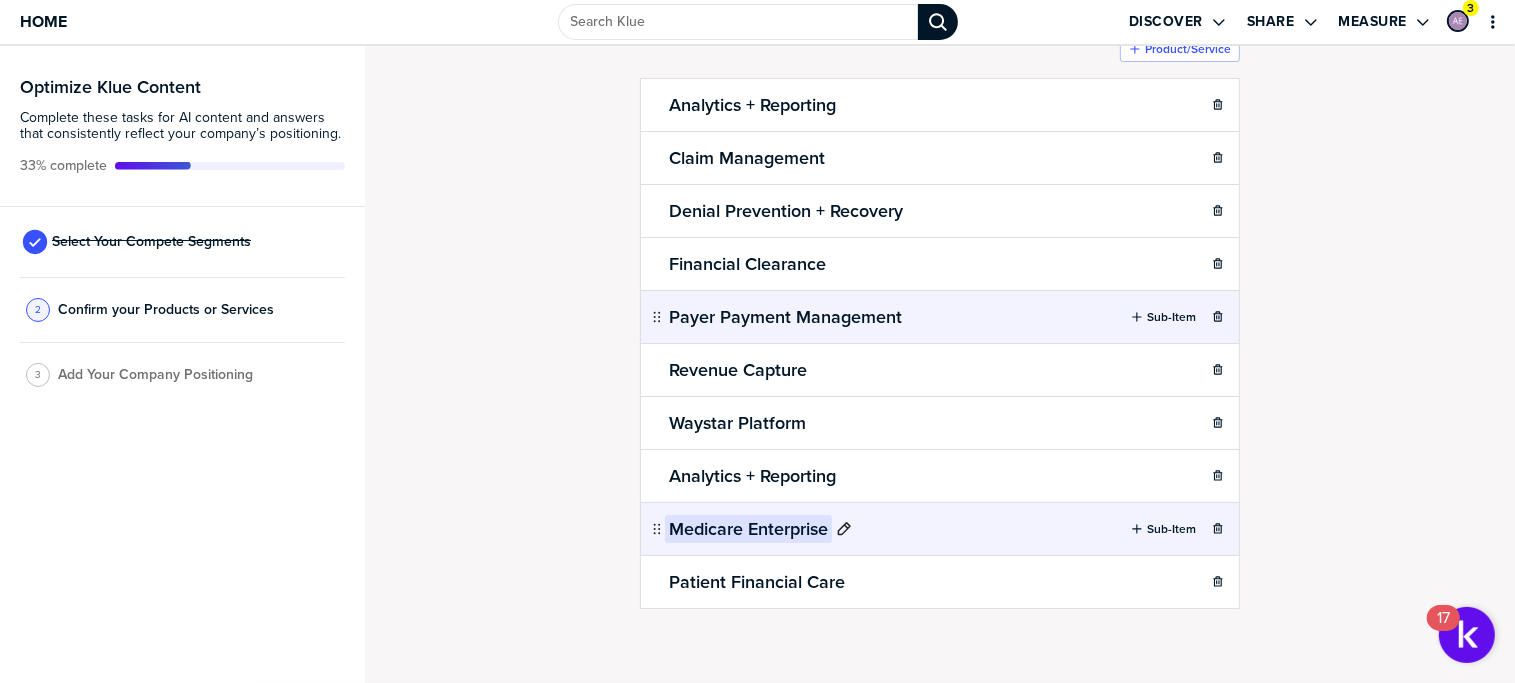click 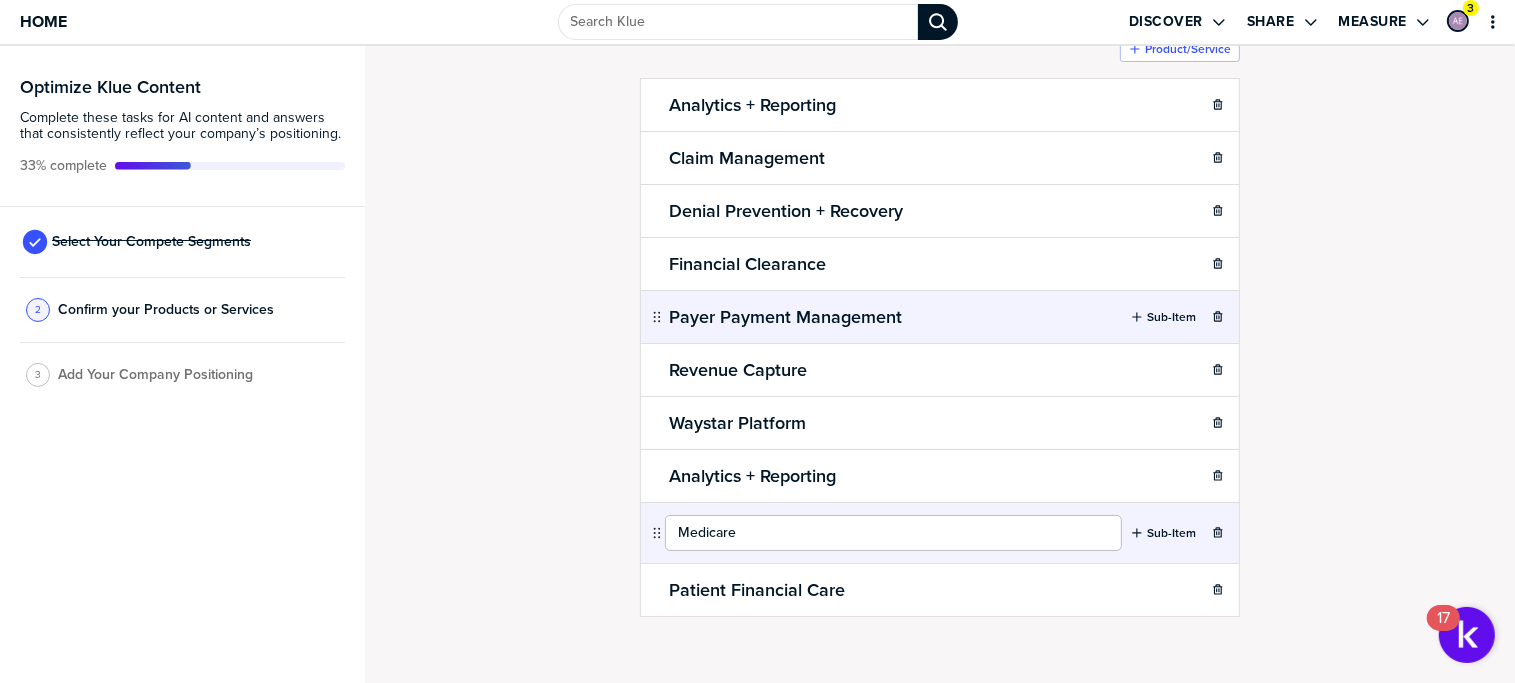 type on "Medicare" 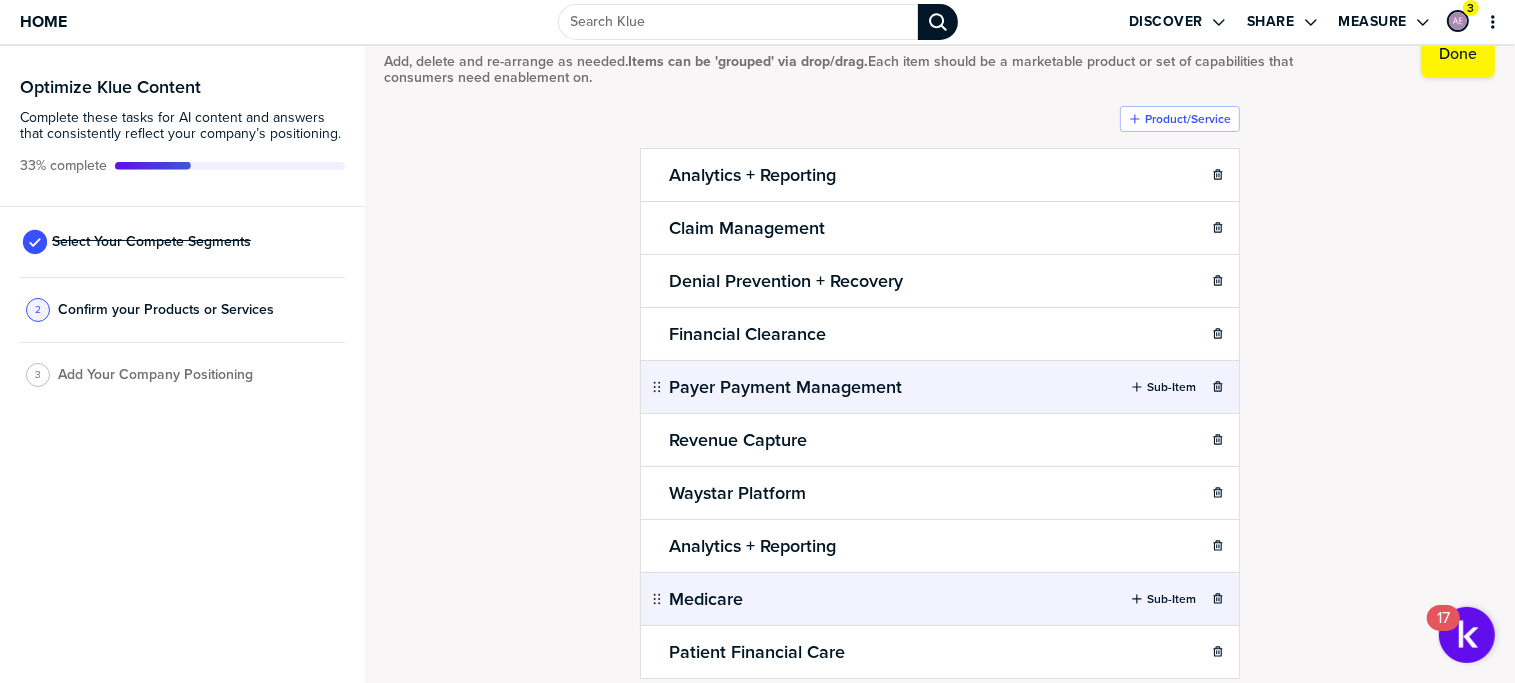 scroll, scrollTop: 0, scrollLeft: 0, axis: both 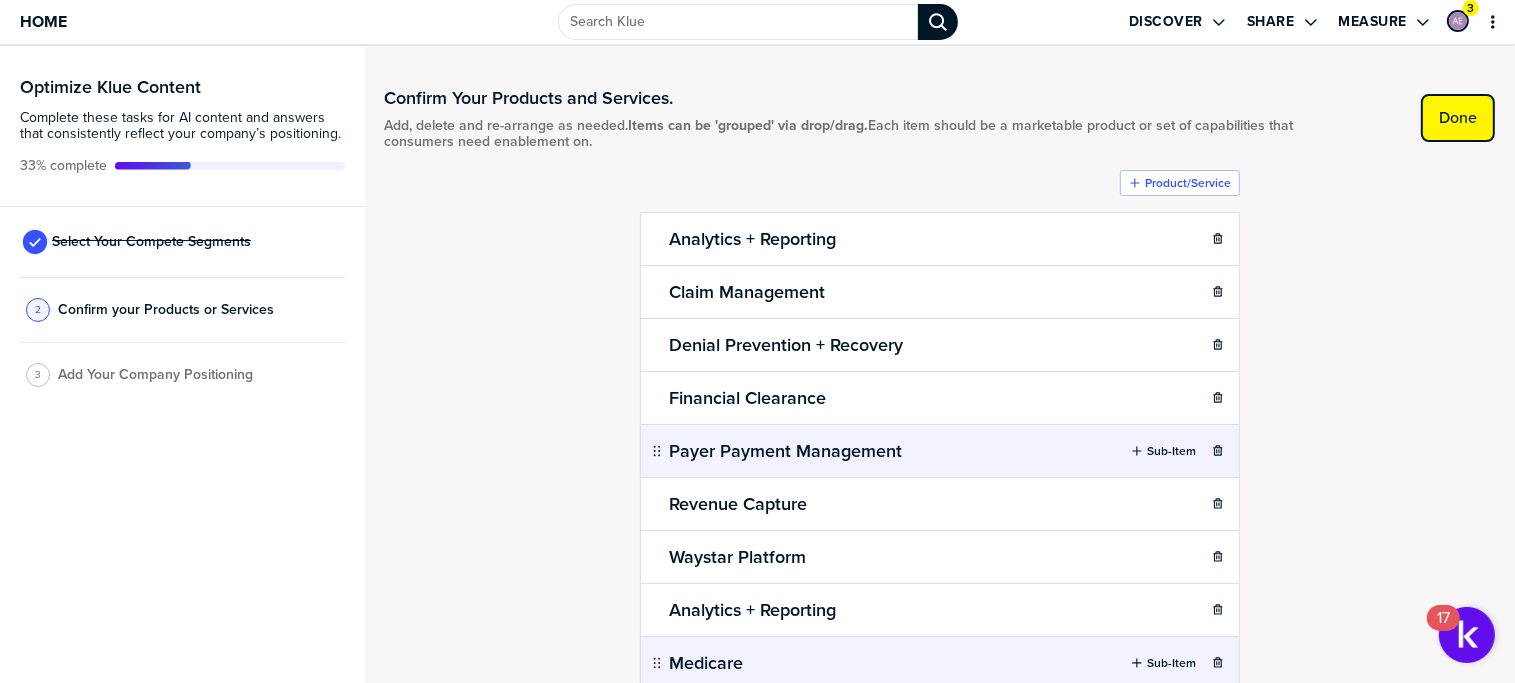click on "Done" at bounding box center (1458, 118) 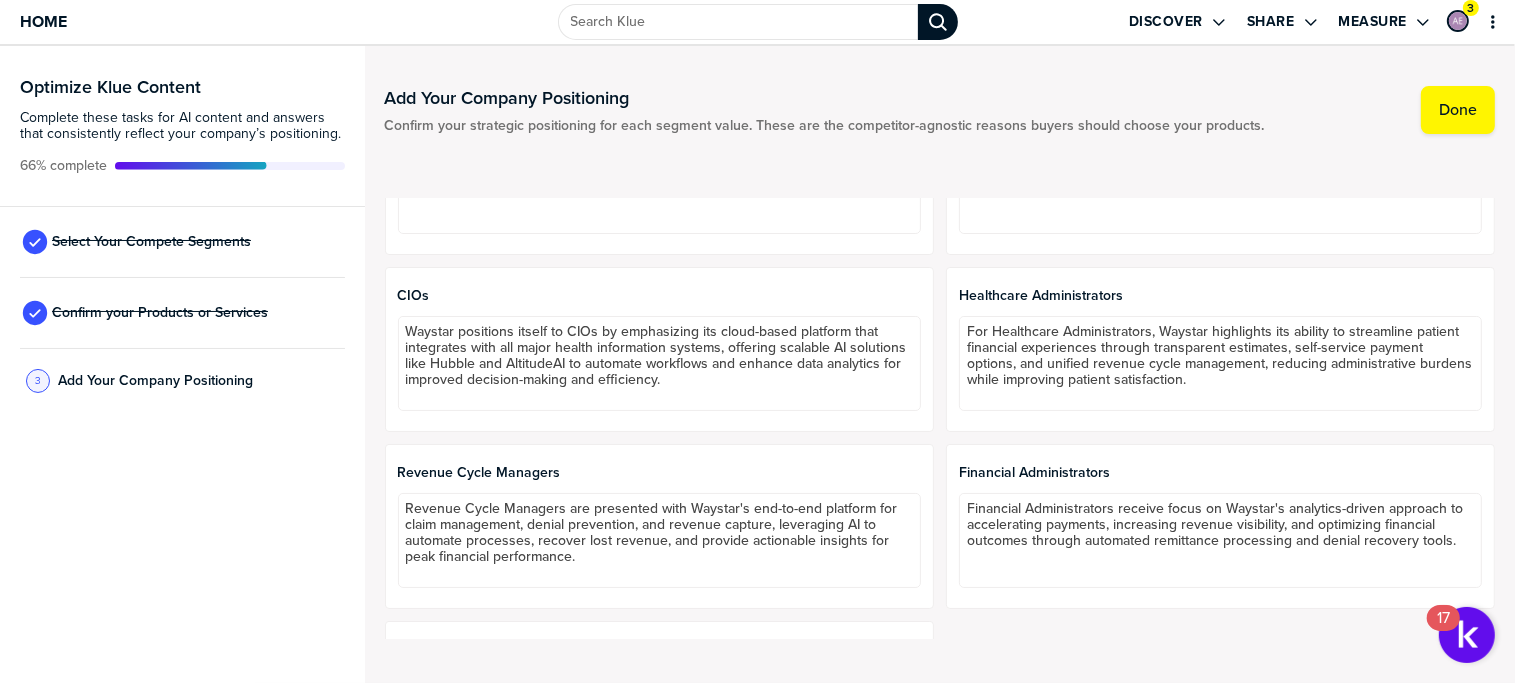 scroll, scrollTop: 500, scrollLeft: 0, axis: vertical 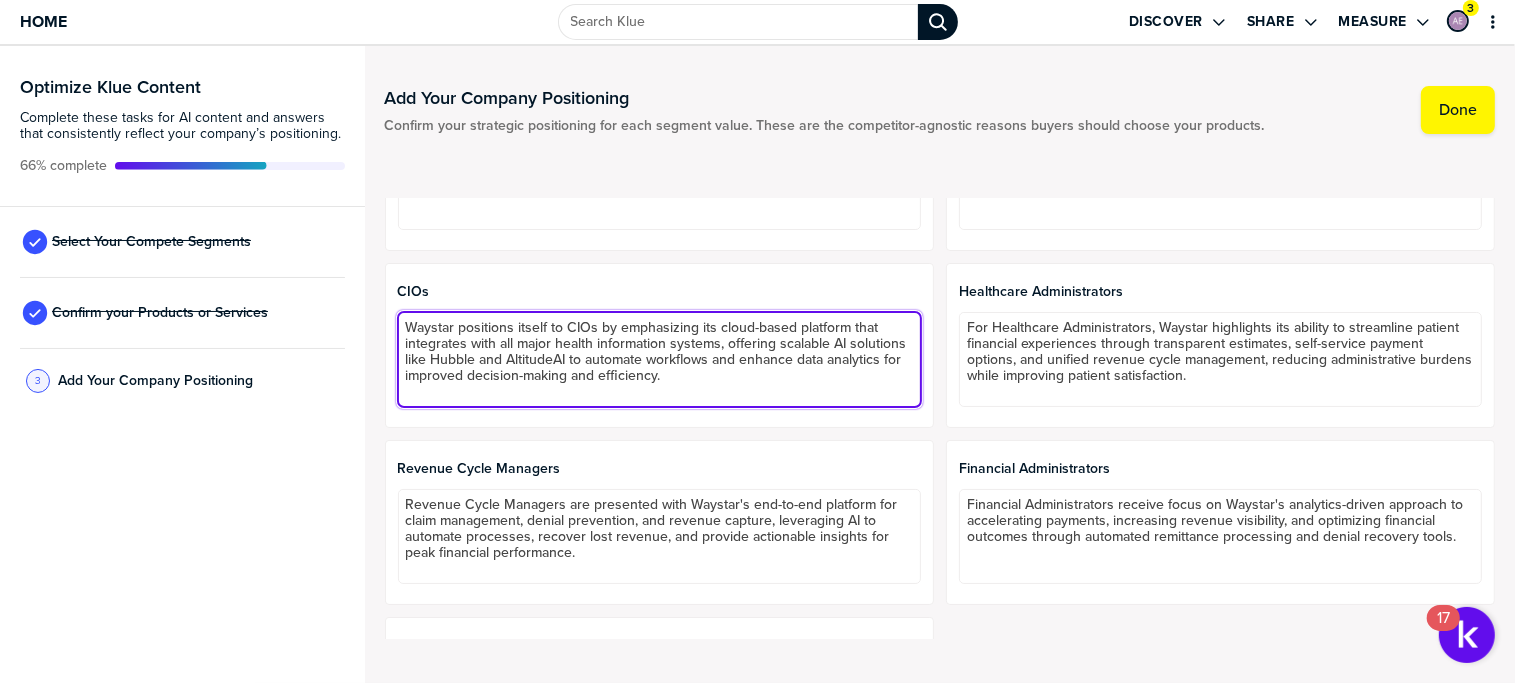 click on "Waystar positions itself to CIOs by emphasizing its cloud-based platform that integrates with all major health information systems, offering scalable AI solutions like Hubble and AltitudeAI to automate workflows and enhance data analytics for improved decision-making and efficiency." at bounding box center (659, 359) 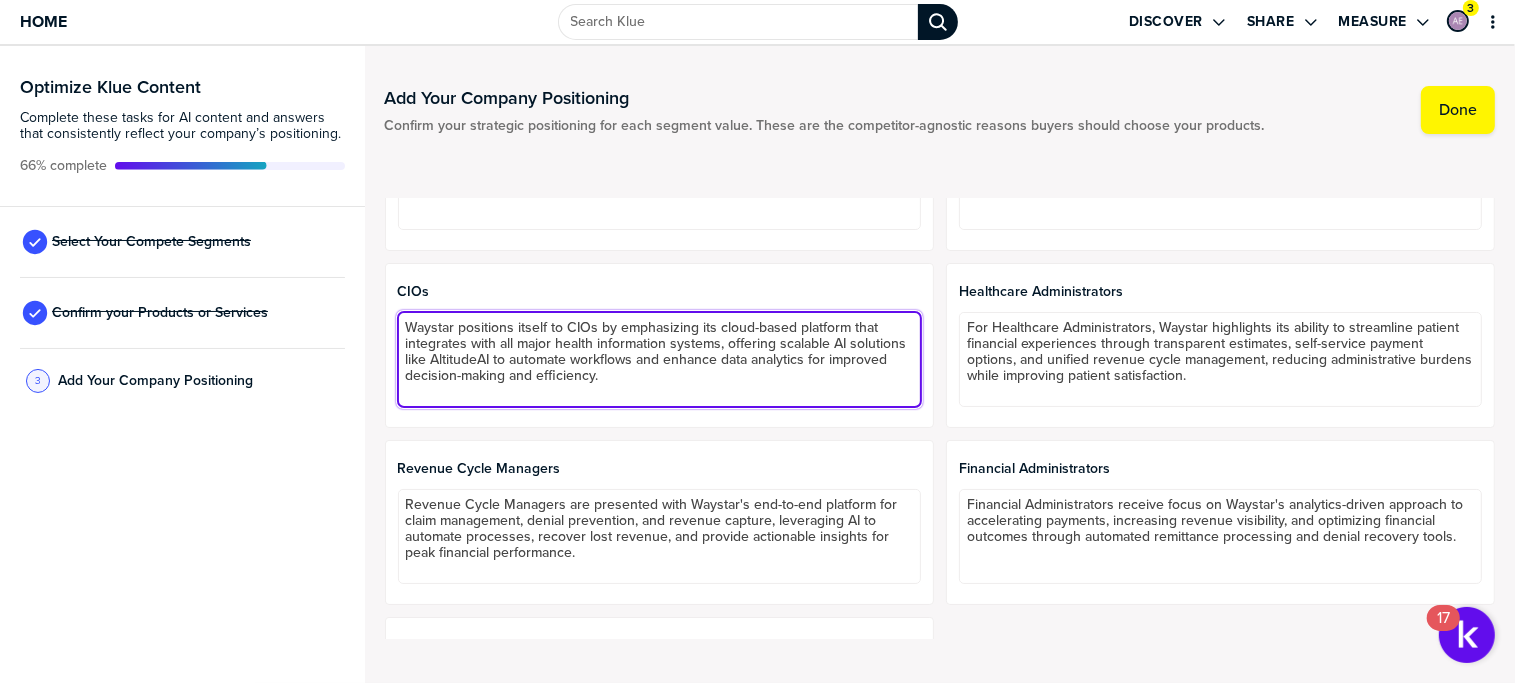 drag, startPoint x: 893, startPoint y: 359, endPoint x: 725, endPoint y: 357, distance: 168.0119 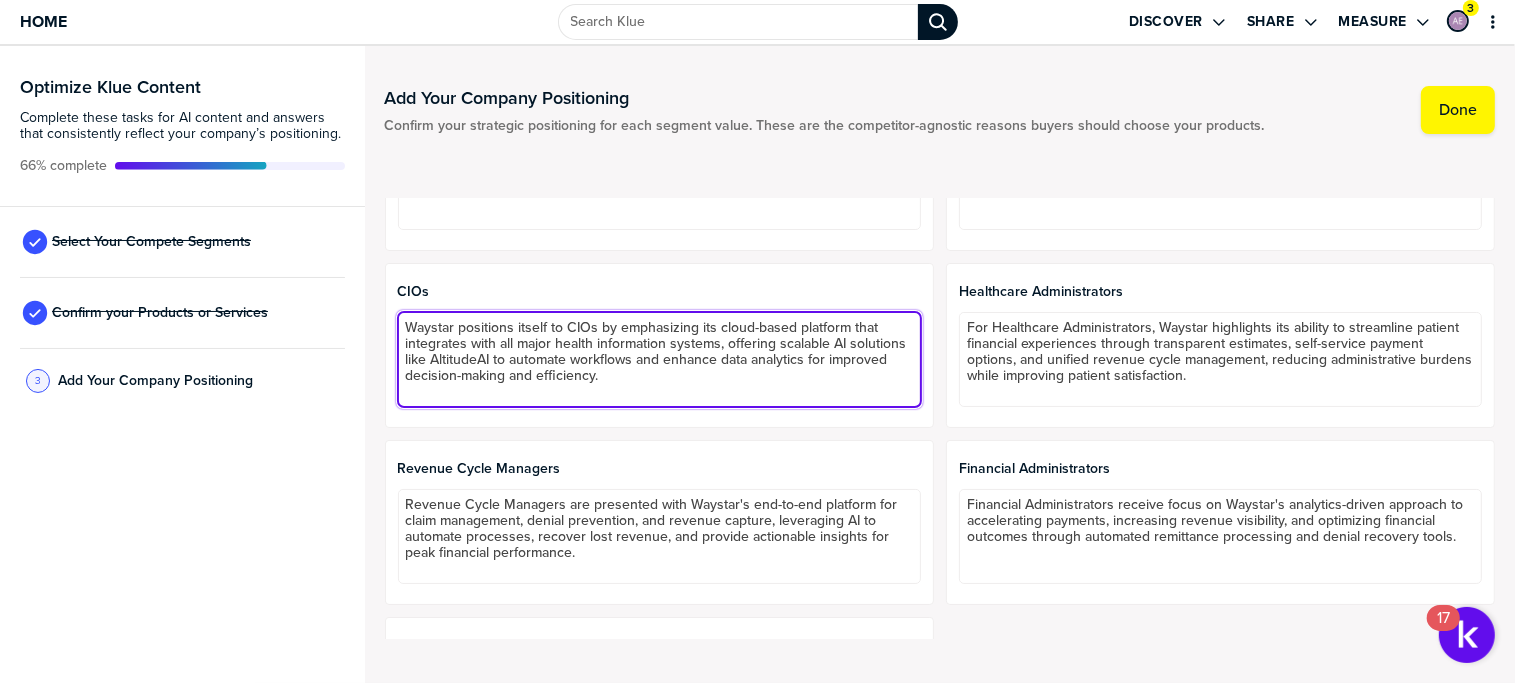 click on "Waystar positions itself to CIOs by emphasizing its cloud-based platform that integrates with all major health information systems, offering scalable AI solutions like AltitudeAI to automate workflows and enhance data analytics for improved decision-making and efficiency." at bounding box center (659, 359) 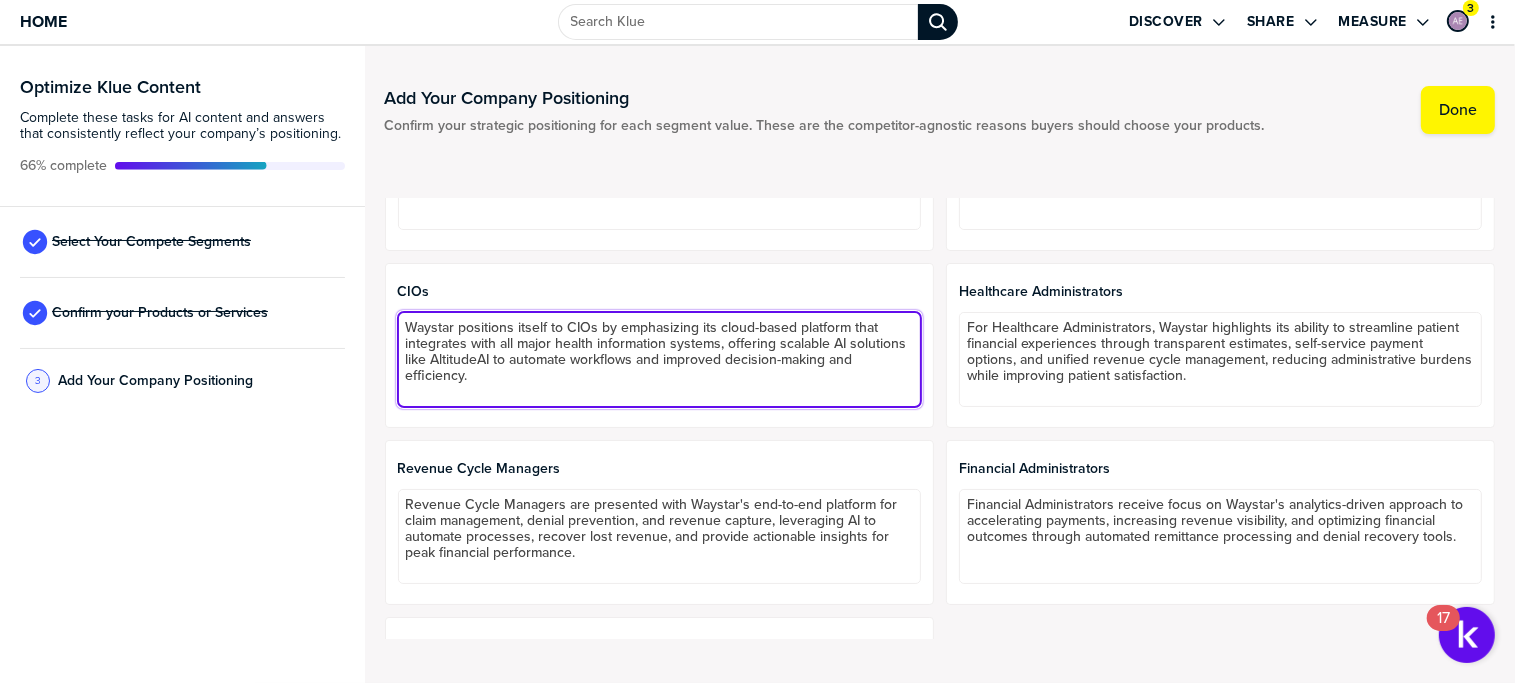 click on "Waystar positions itself to CIOs by emphasizing its cloud-based platform that integrates with all major health information systems, offering scalable AI solutions like AltitudeAI to automate workflows and improved decision-making and efficiency." at bounding box center [659, 359] 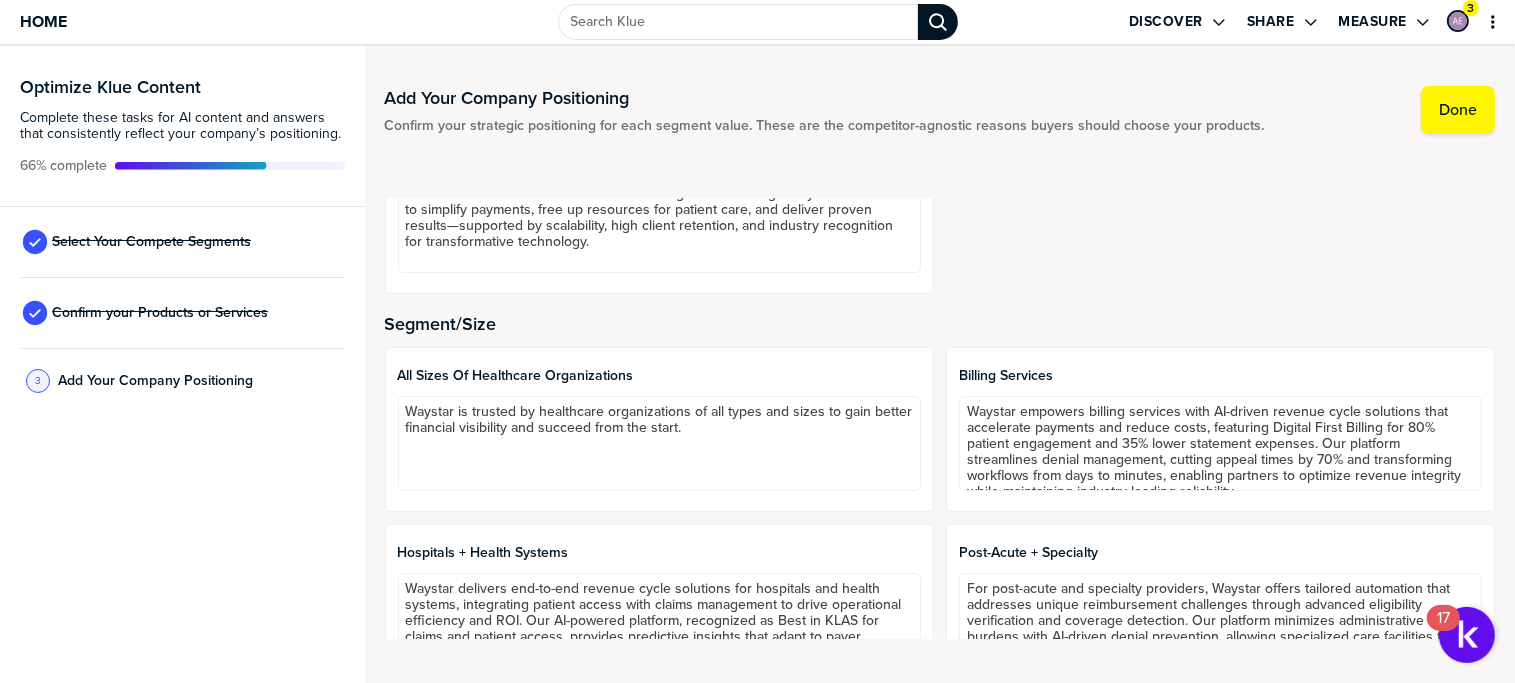 scroll, scrollTop: 1000, scrollLeft: 0, axis: vertical 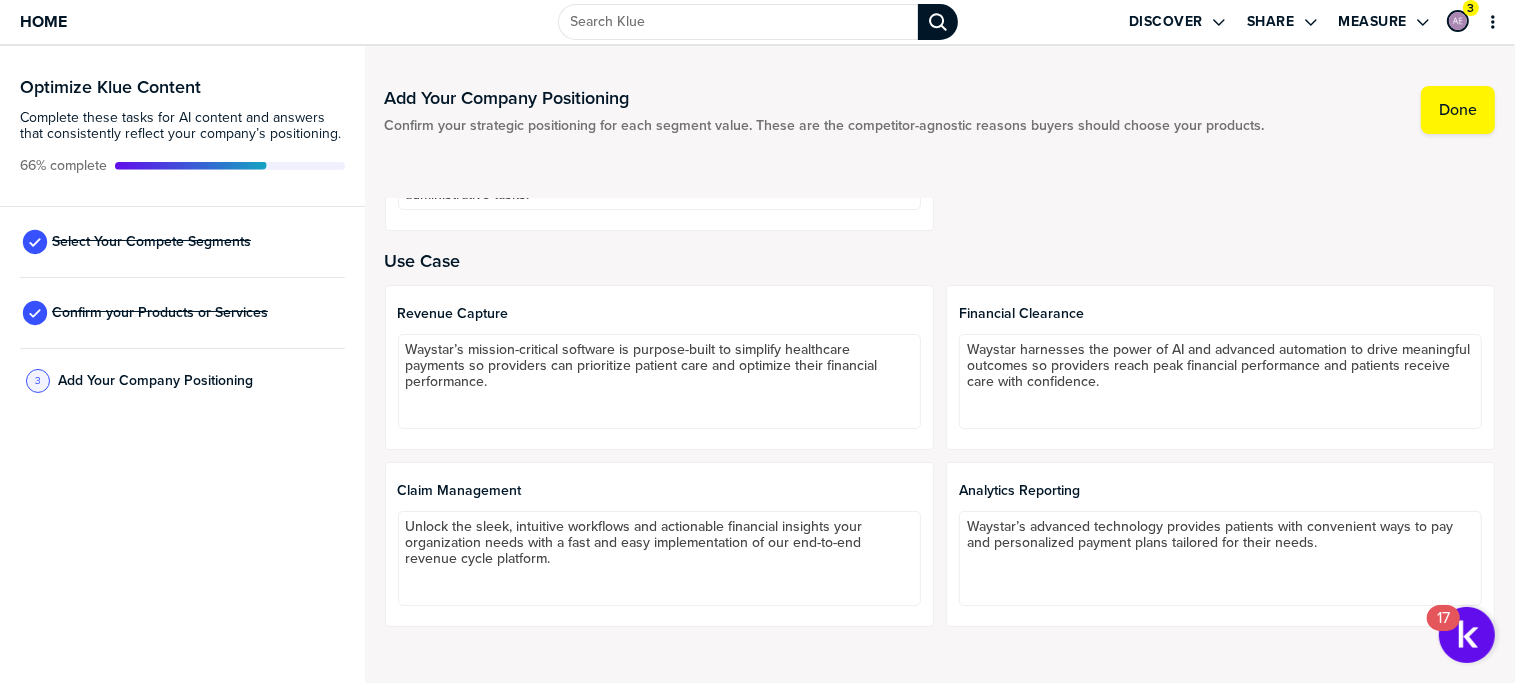 type on "Waystar positions itself to CIOs by emphasizing its cloud-based platform that integrates with all major health information systems, offering scalable AI solutions like AltitudeAI to automate workflows and improve decision-making and efficiency." 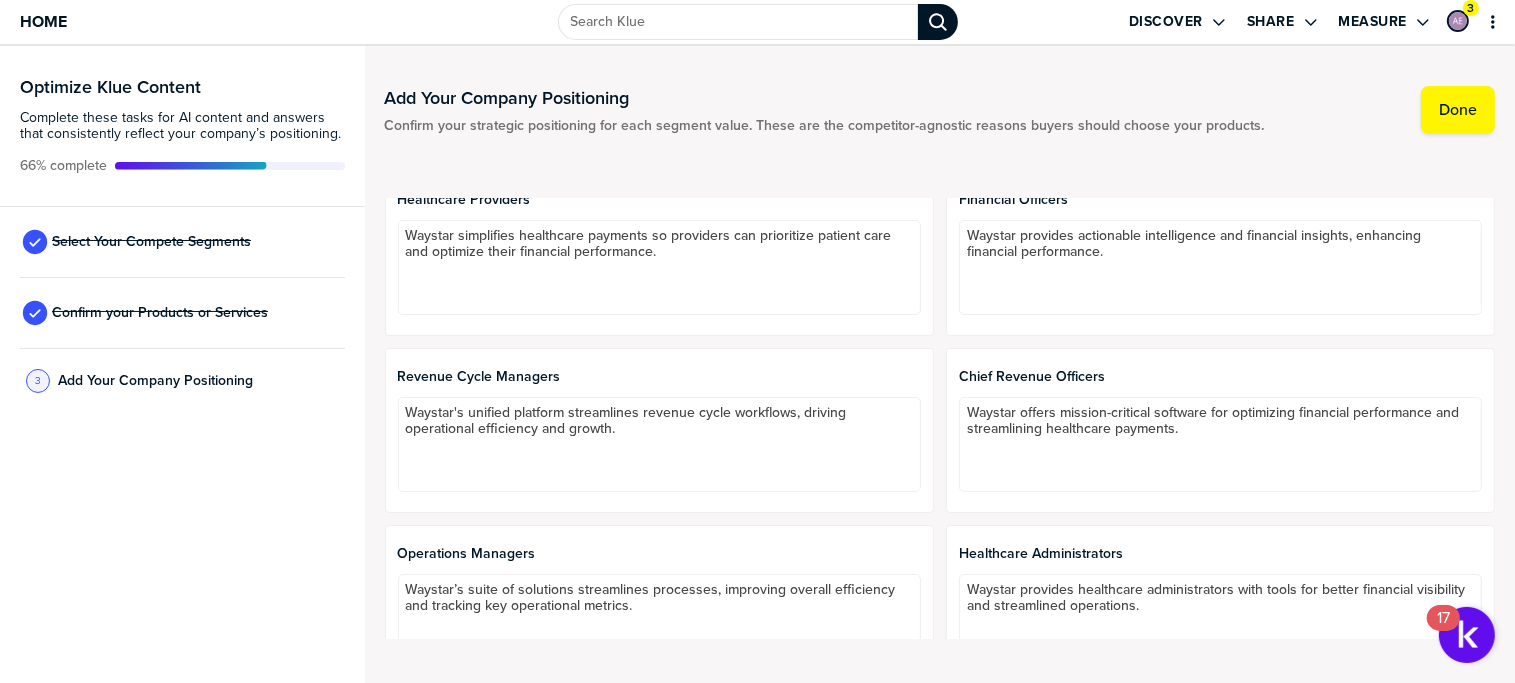 scroll, scrollTop: 0, scrollLeft: 0, axis: both 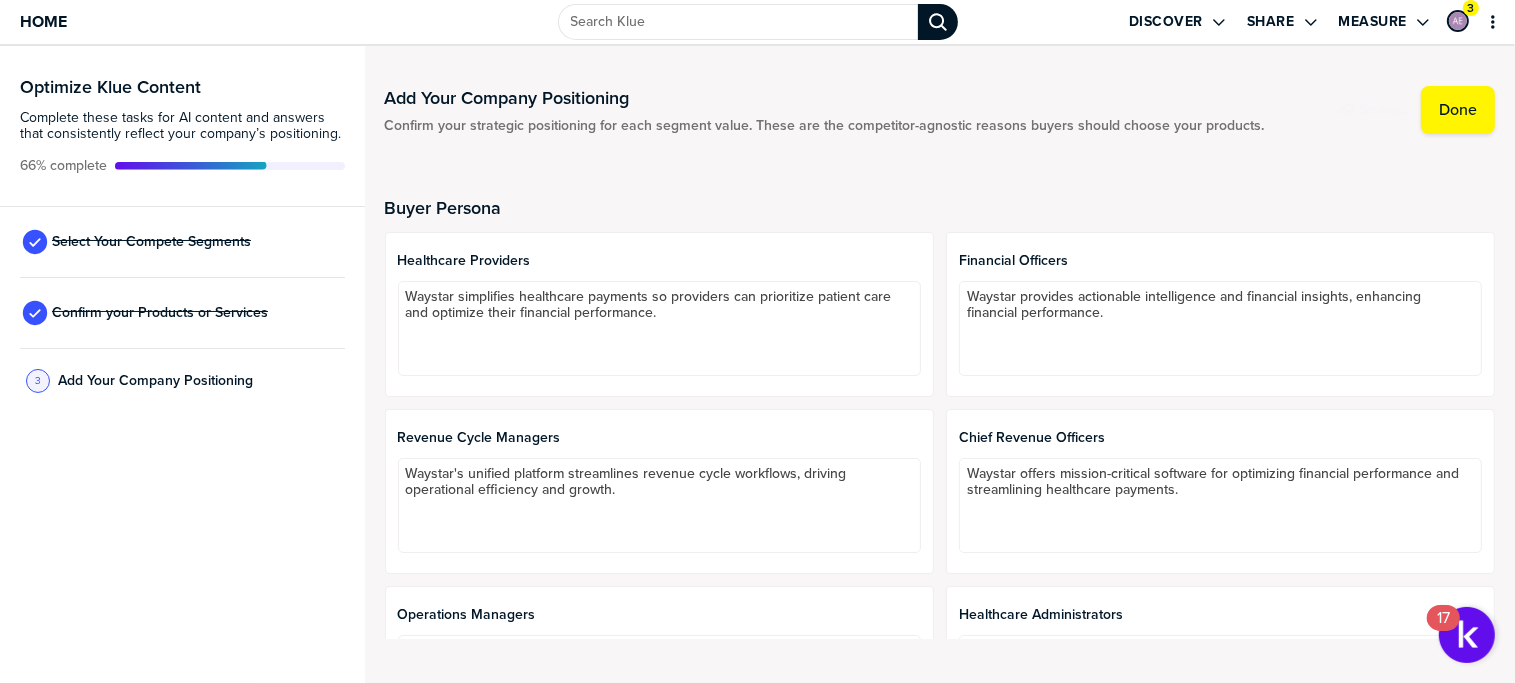 click on "Optimize Klue Content Complete these tasks for AI content and answers that consistently reflect your company’s positioning. 66% complete Select Your Compete Segments Confirm your Products or Services 3 Add Your Company Positioning" at bounding box center (182, 364) 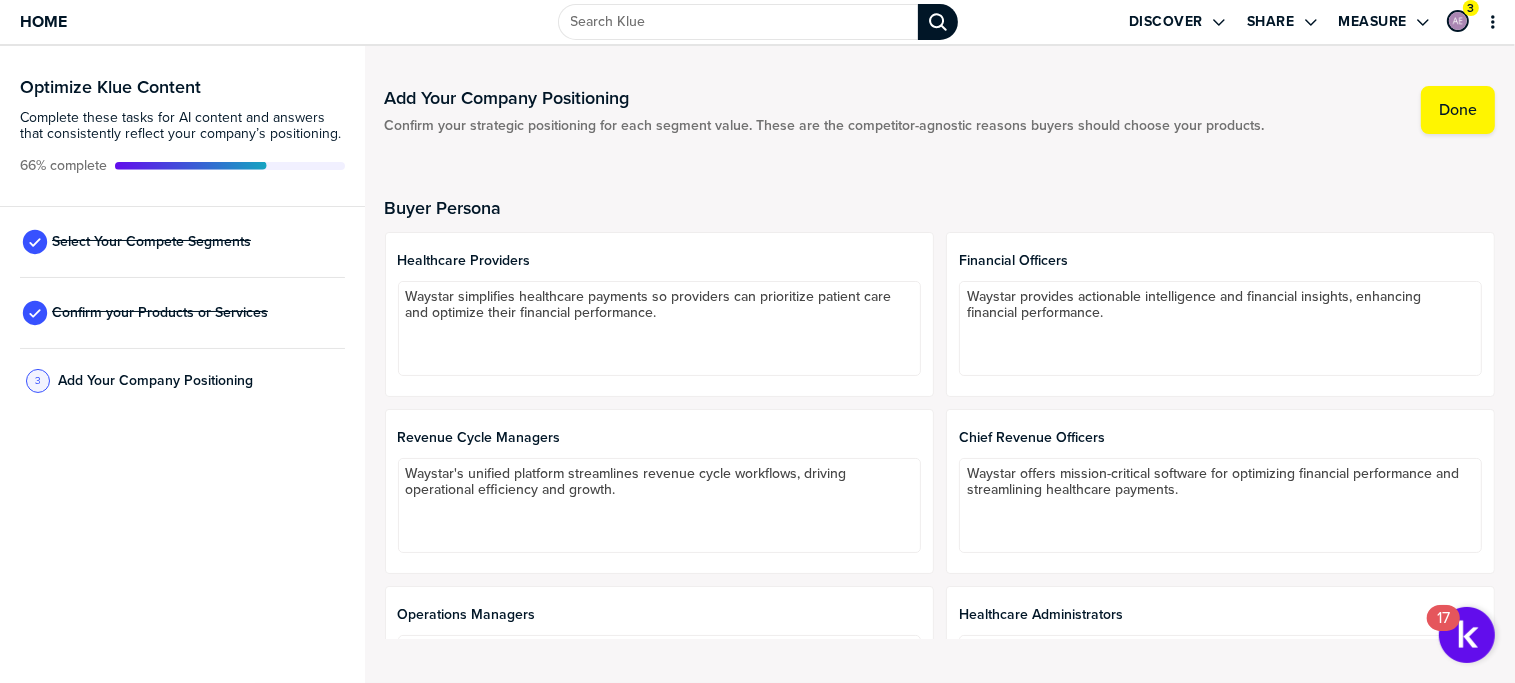 click on "Optimize Klue Content Complete these tasks for AI content and answers that consistently reflect your company’s positioning. 66% complete Select Your Compete Segments Confirm your Products or Services 3 Add Your Company Positioning" at bounding box center [182, 364] 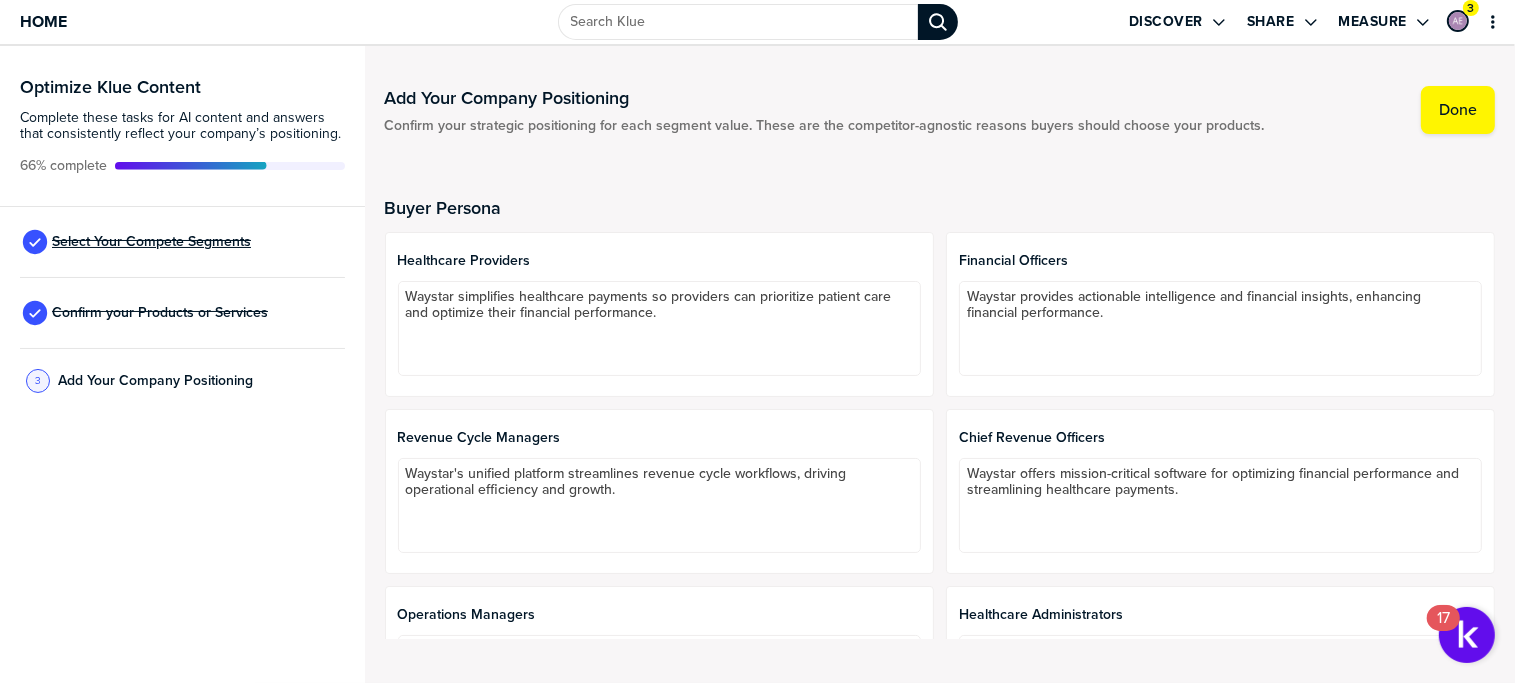 click on "Select Your Compete Segments" at bounding box center (151, 242) 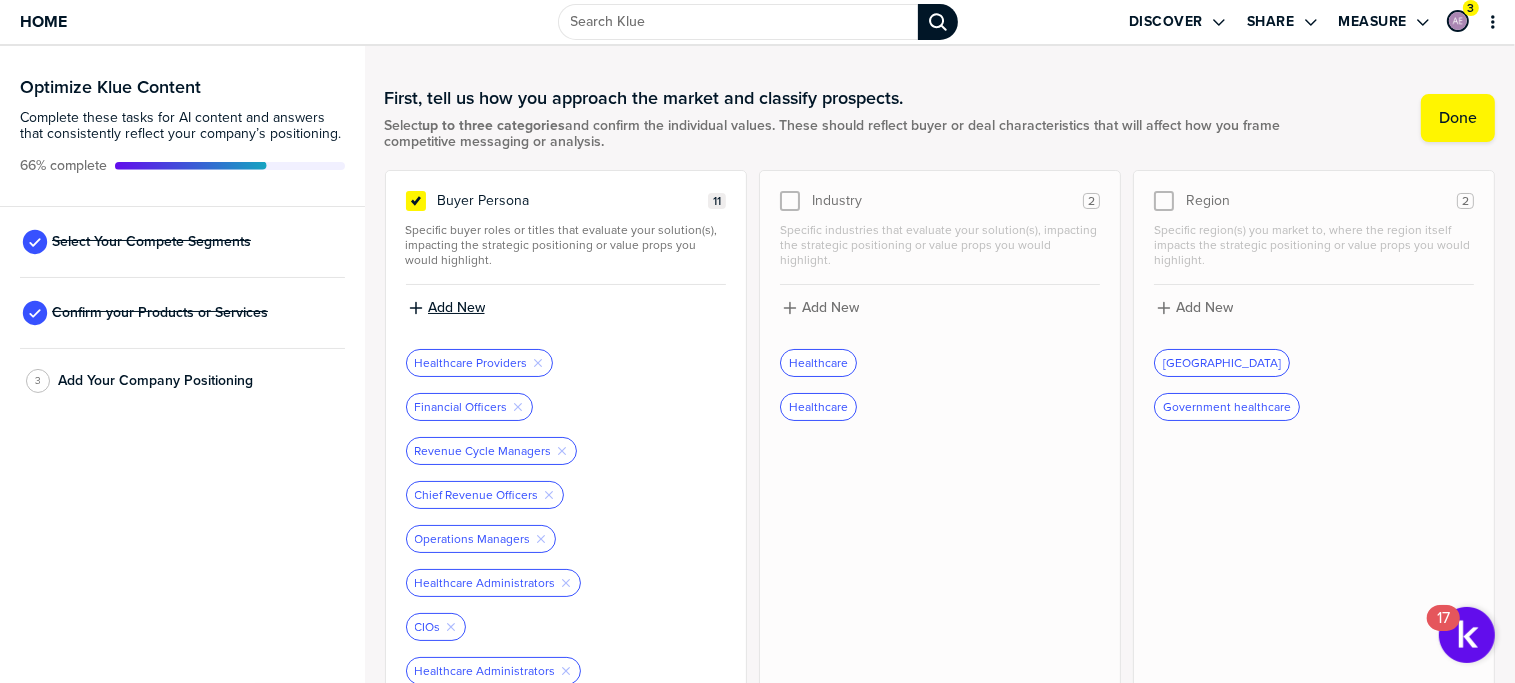 click on "Add New" at bounding box center (456, 308) 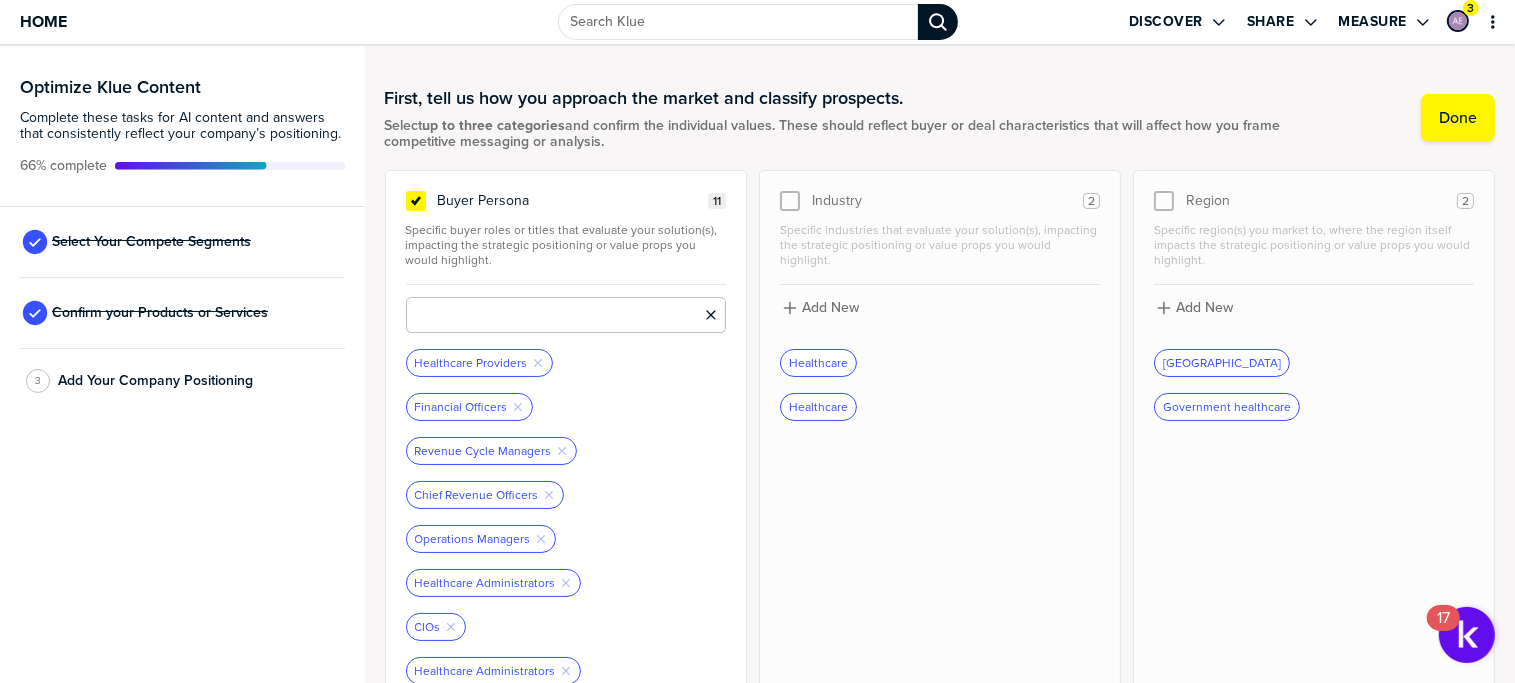 click at bounding box center [566, 315] 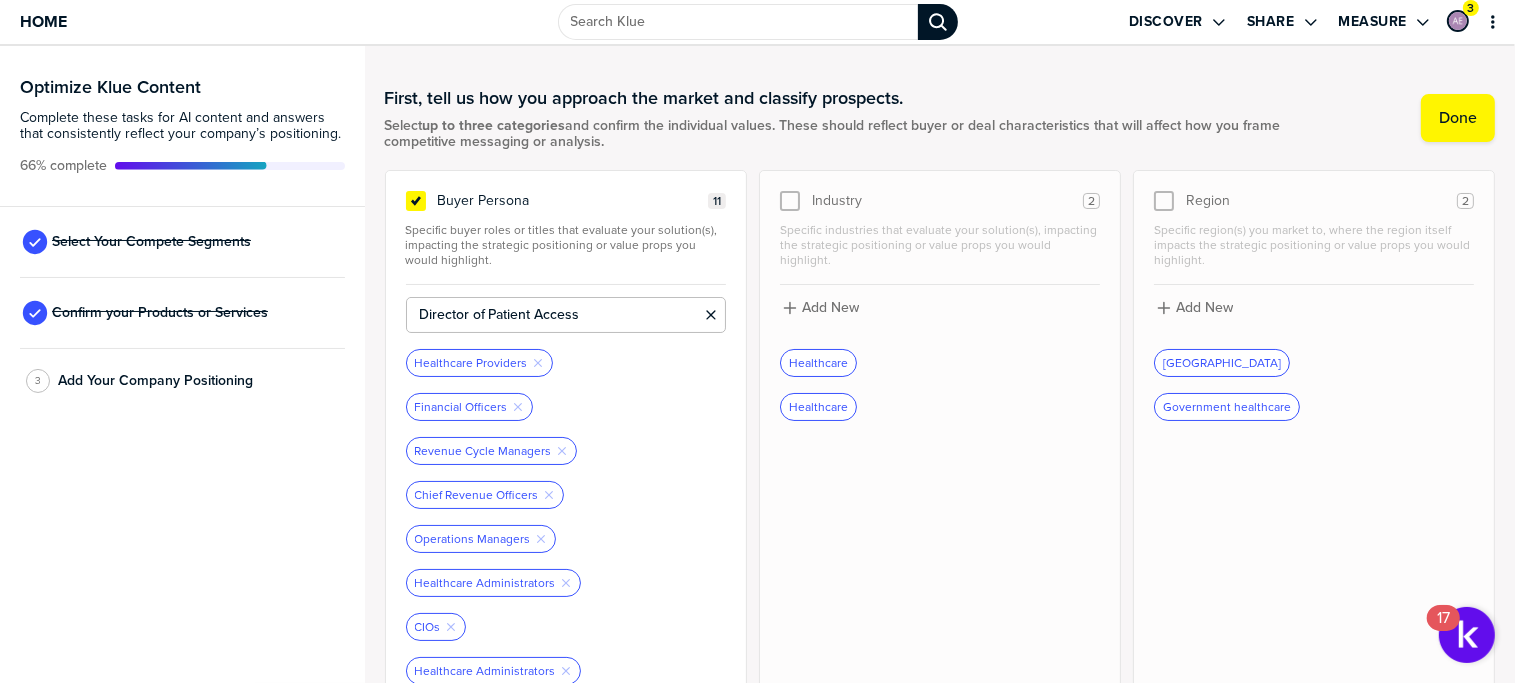 type on "Director of Patient Access" 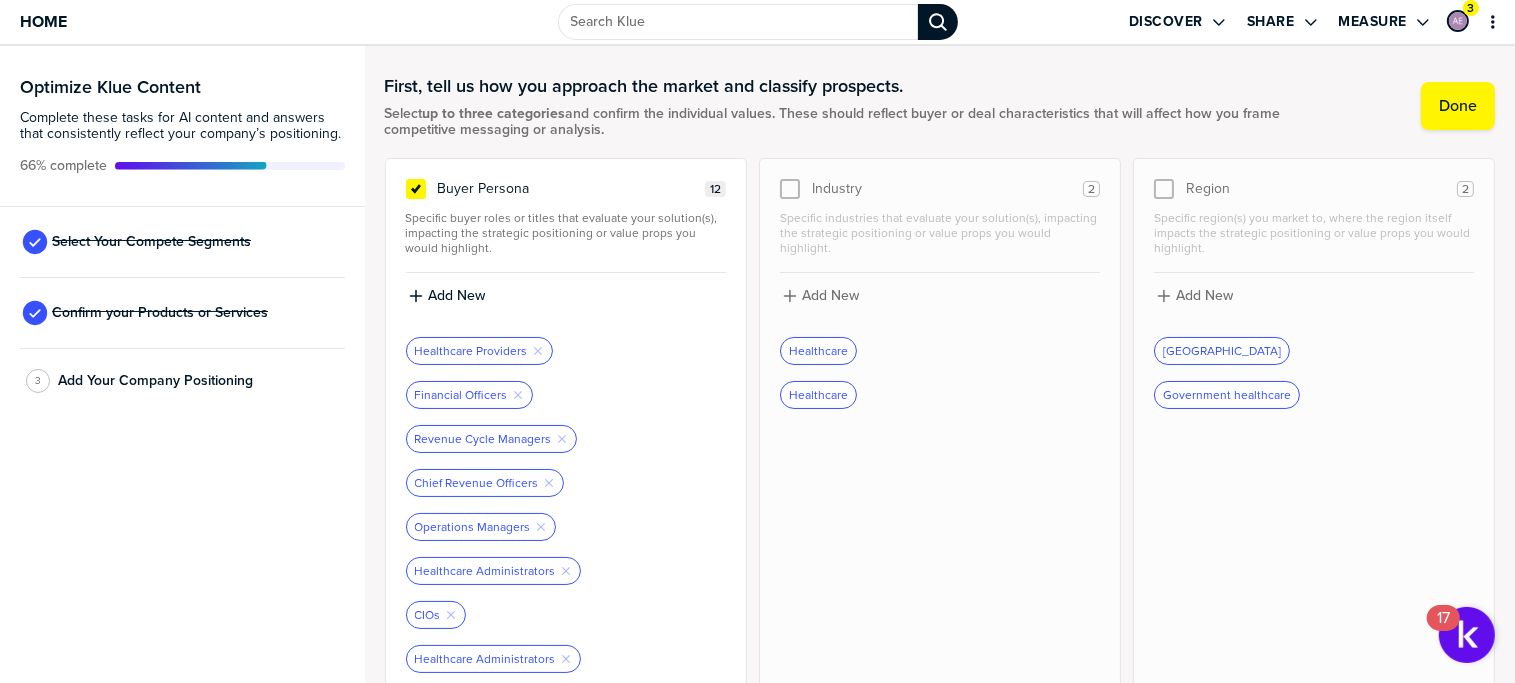 scroll, scrollTop: 0, scrollLeft: 0, axis: both 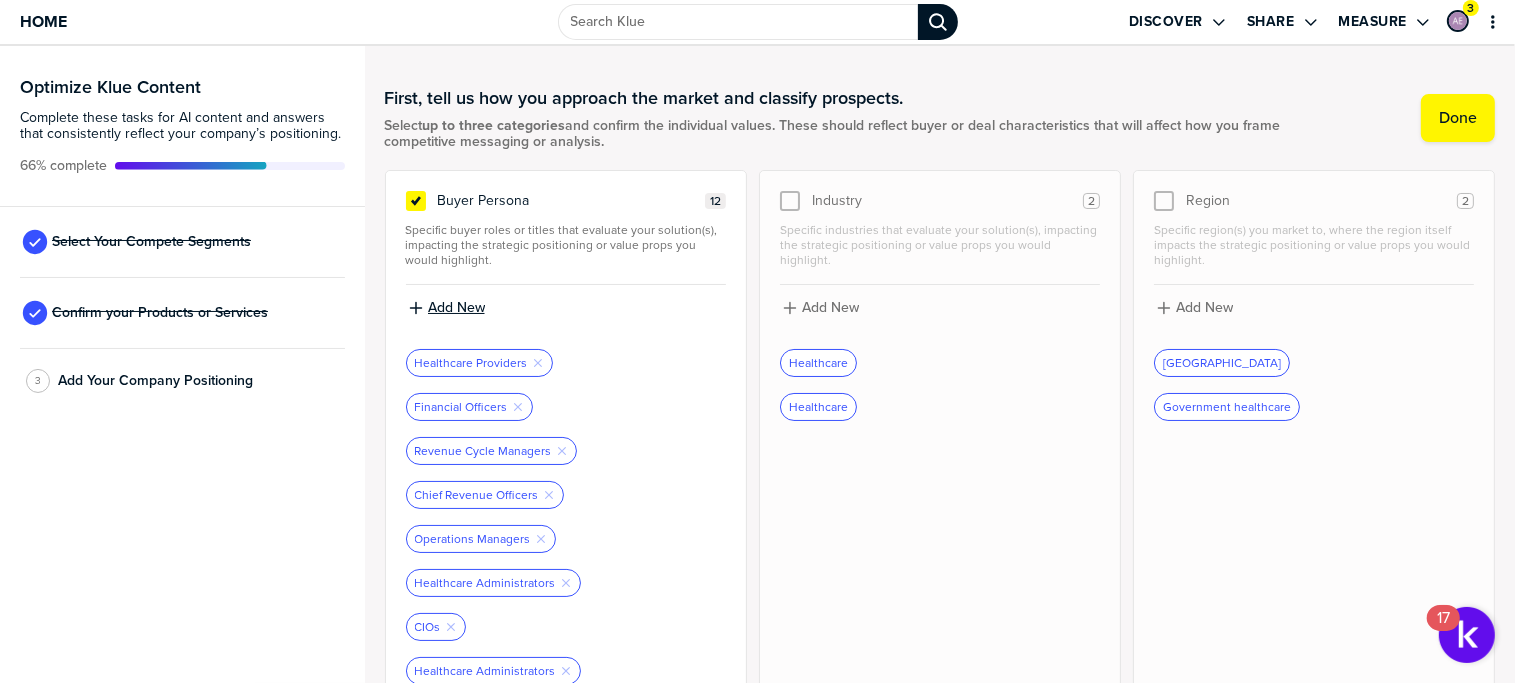 click on "Add New" at bounding box center [456, 308] 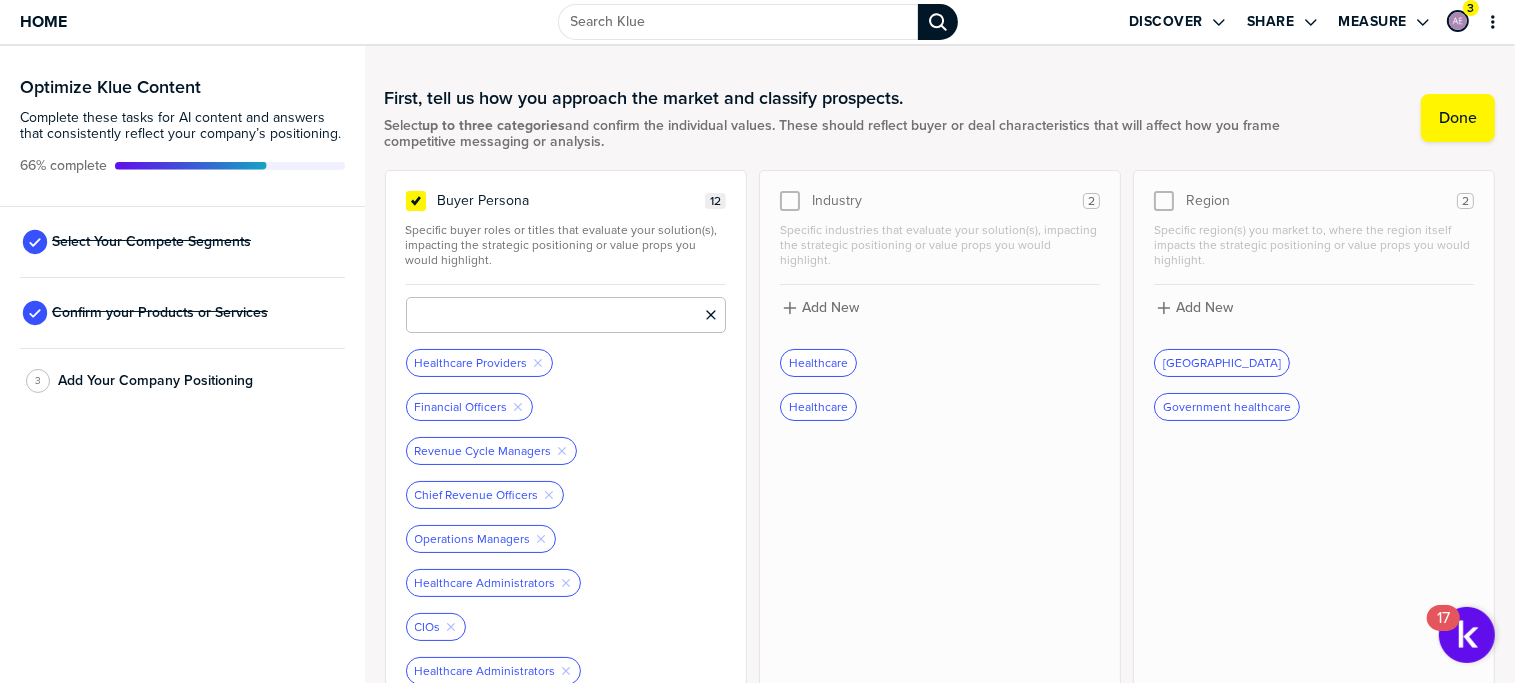 click at bounding box center (566, 315) 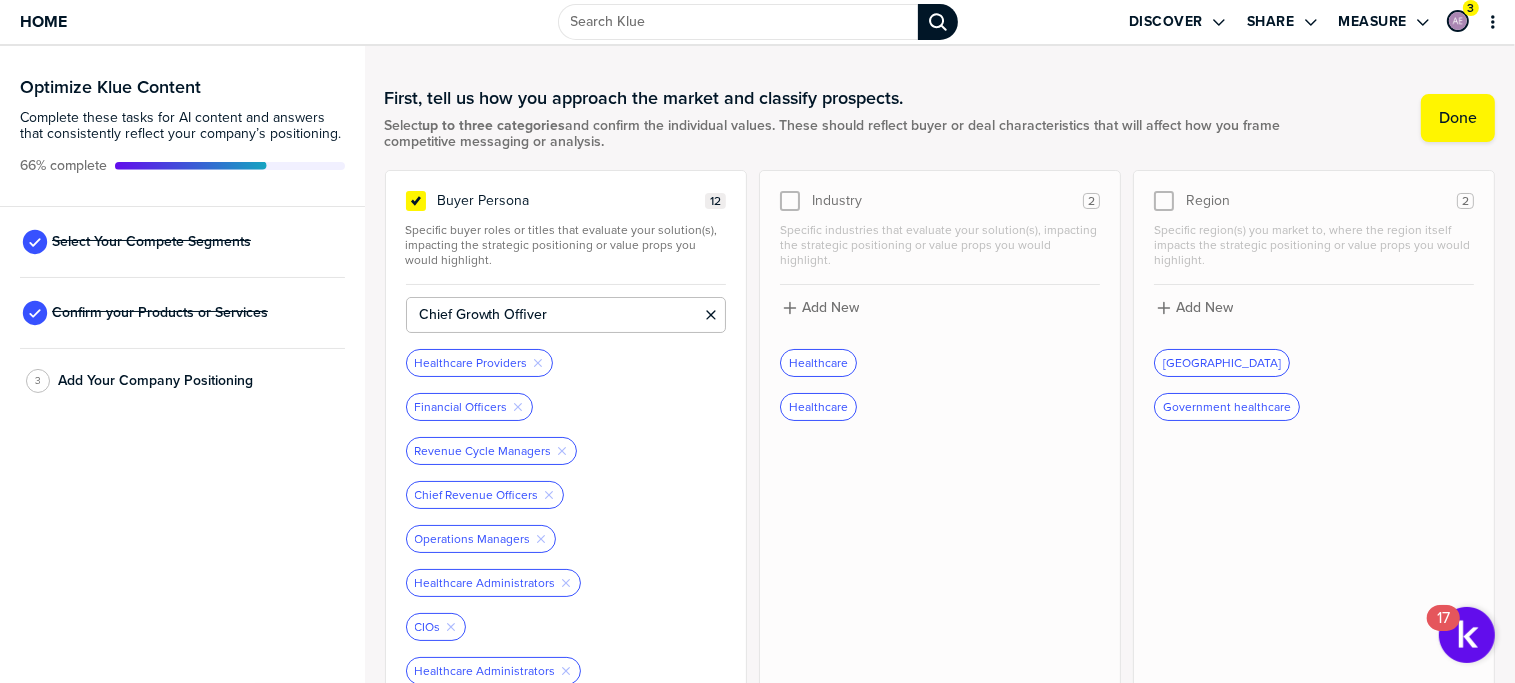 type on "Chief Growth Offiver" 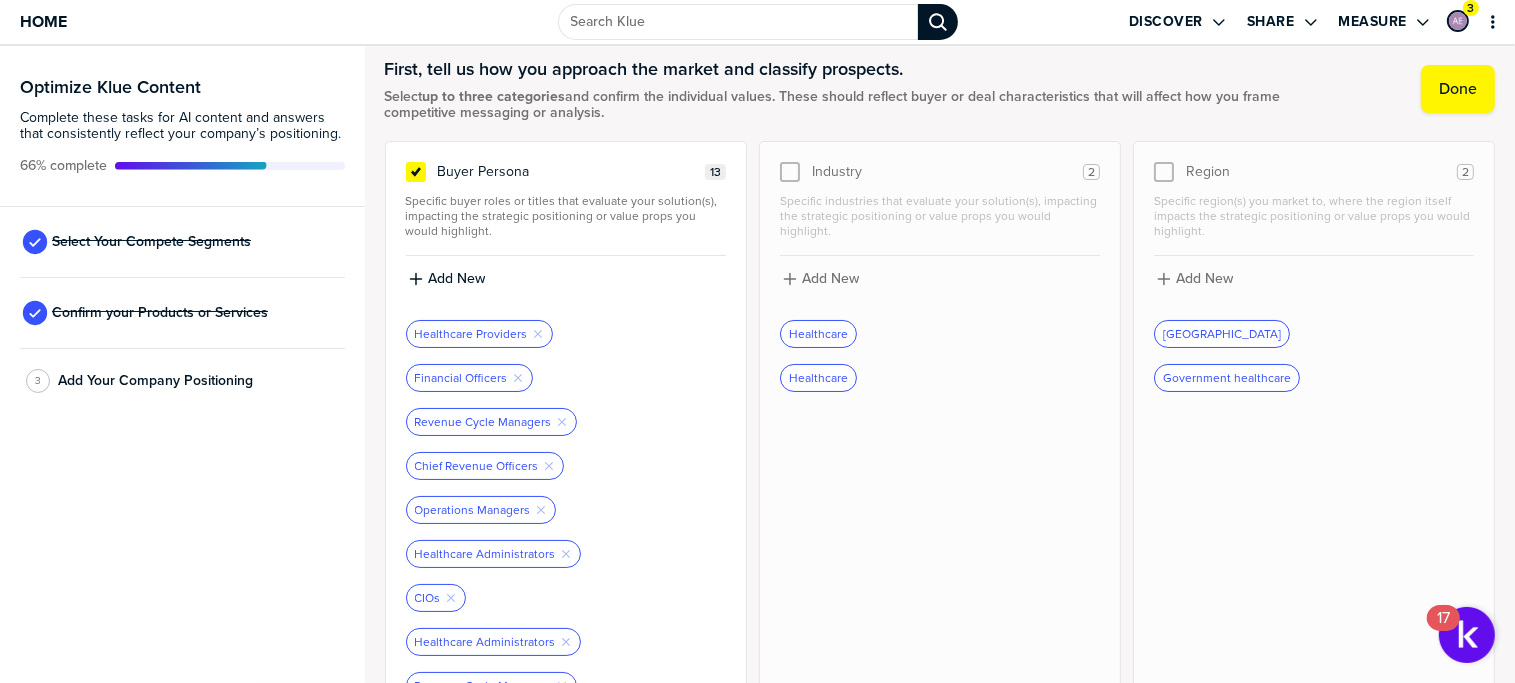 scroll, scrollTop: 0, scrollLeft: 0, axis: both 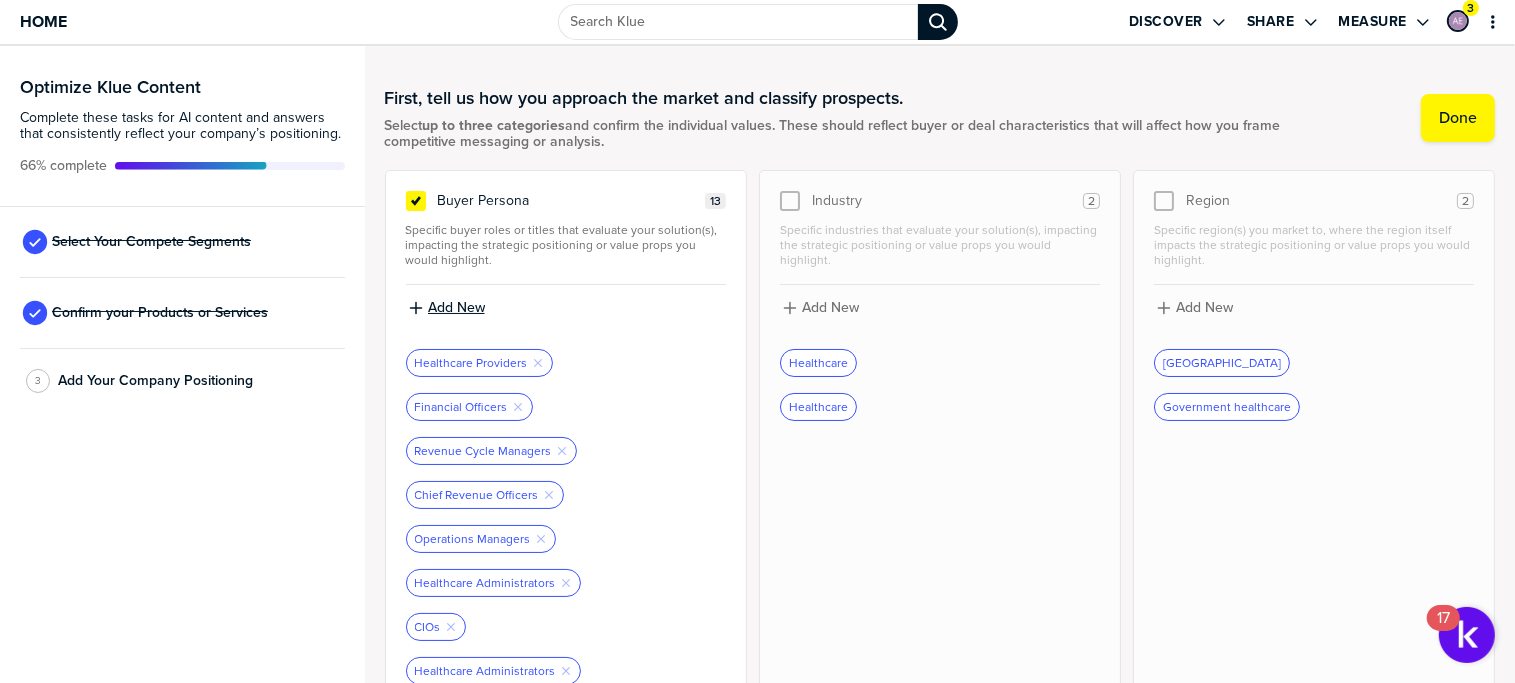 click on "Add New" at bounding box center [456, 308] 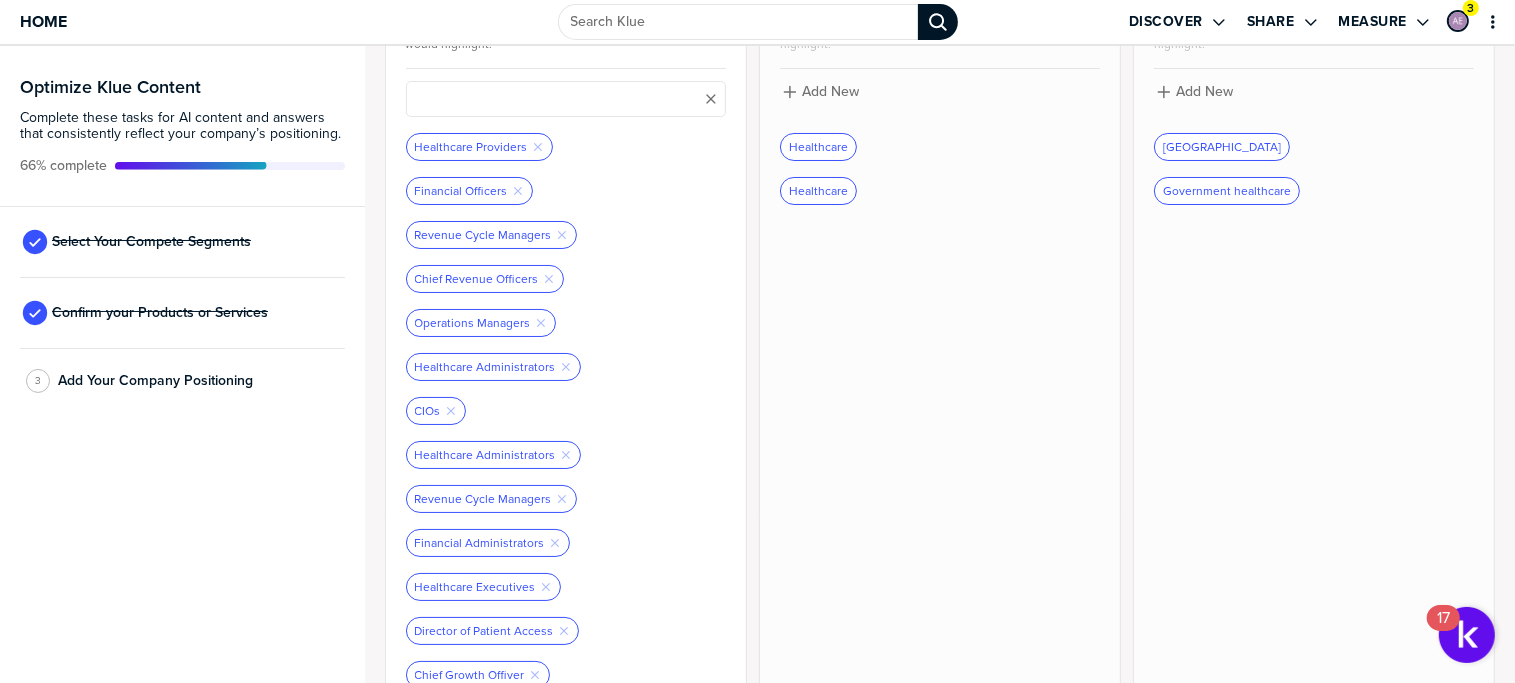 scroll, scrollTop: 57, scrollLeft: 0, axis: vertical 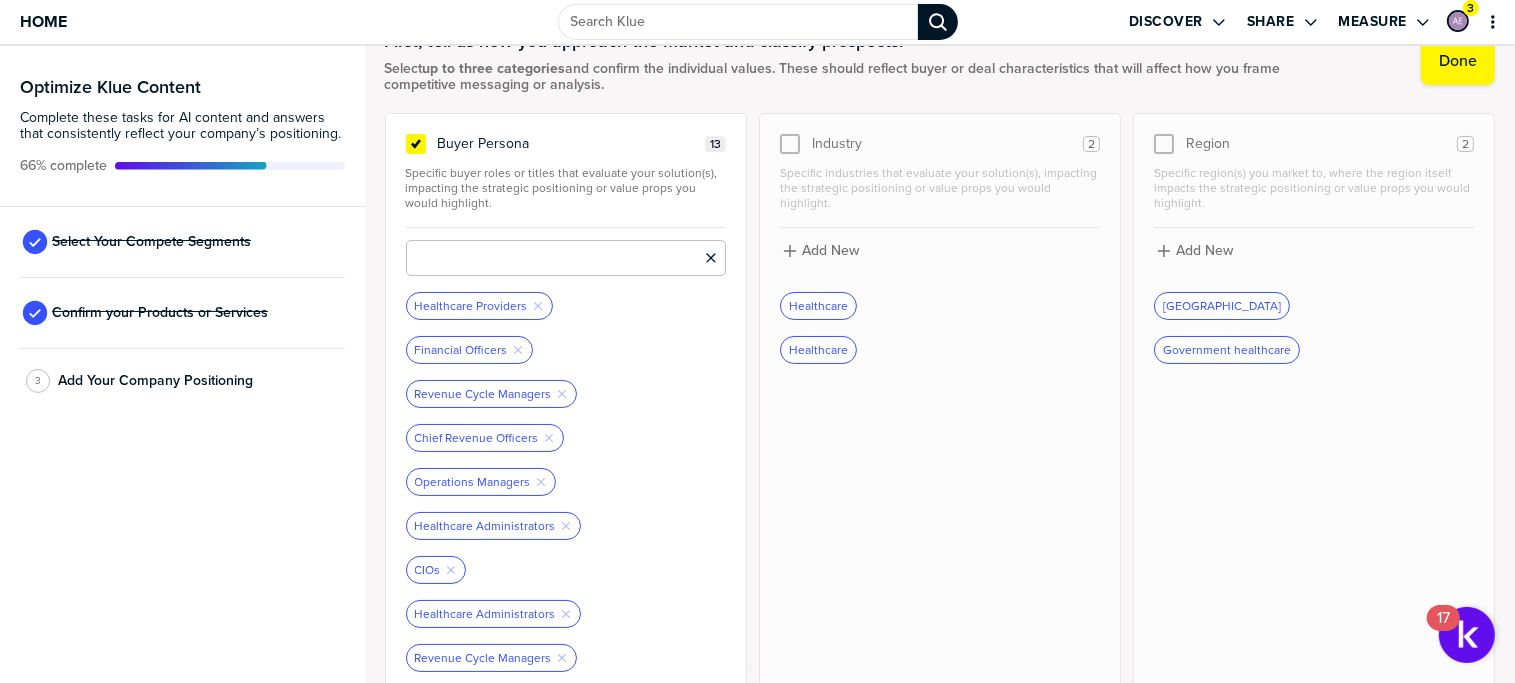 click at bounding box center [566, 258] 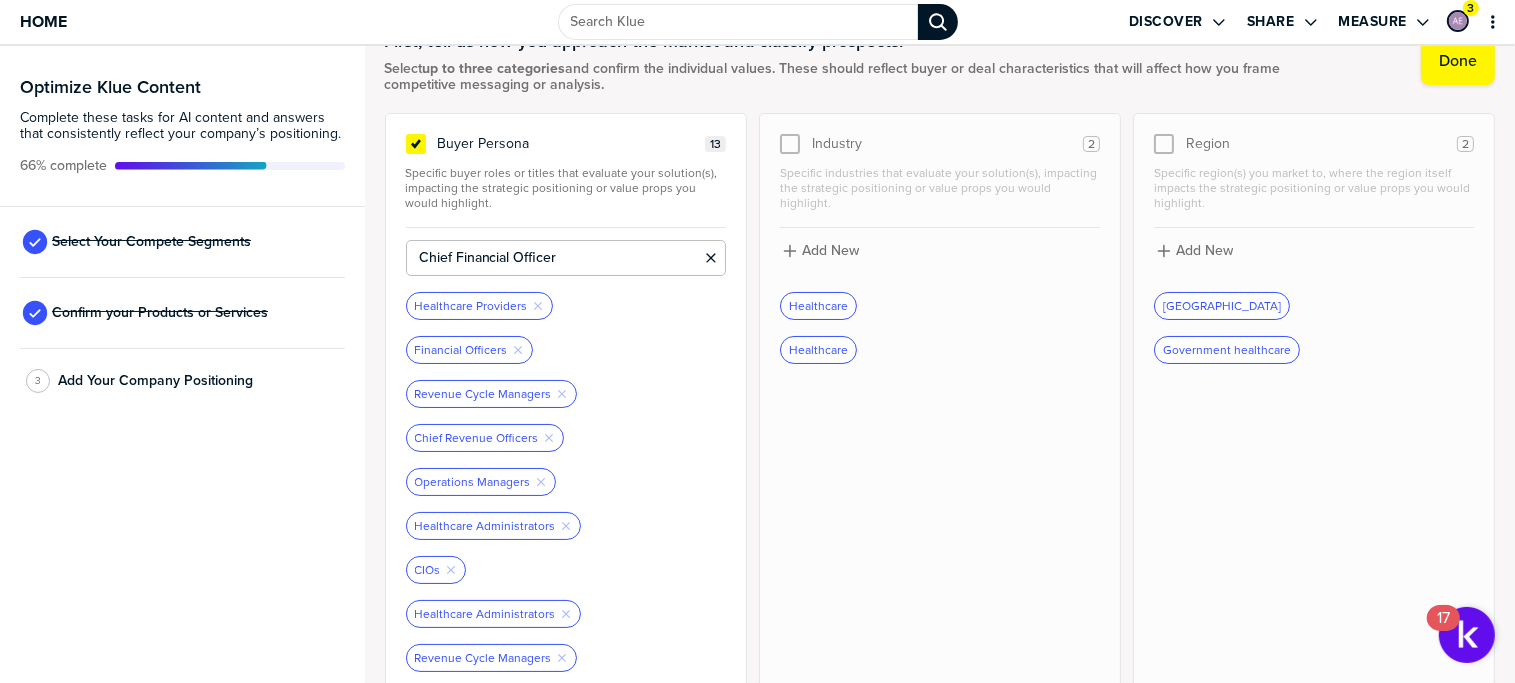 type on "Chief Financial Officer" 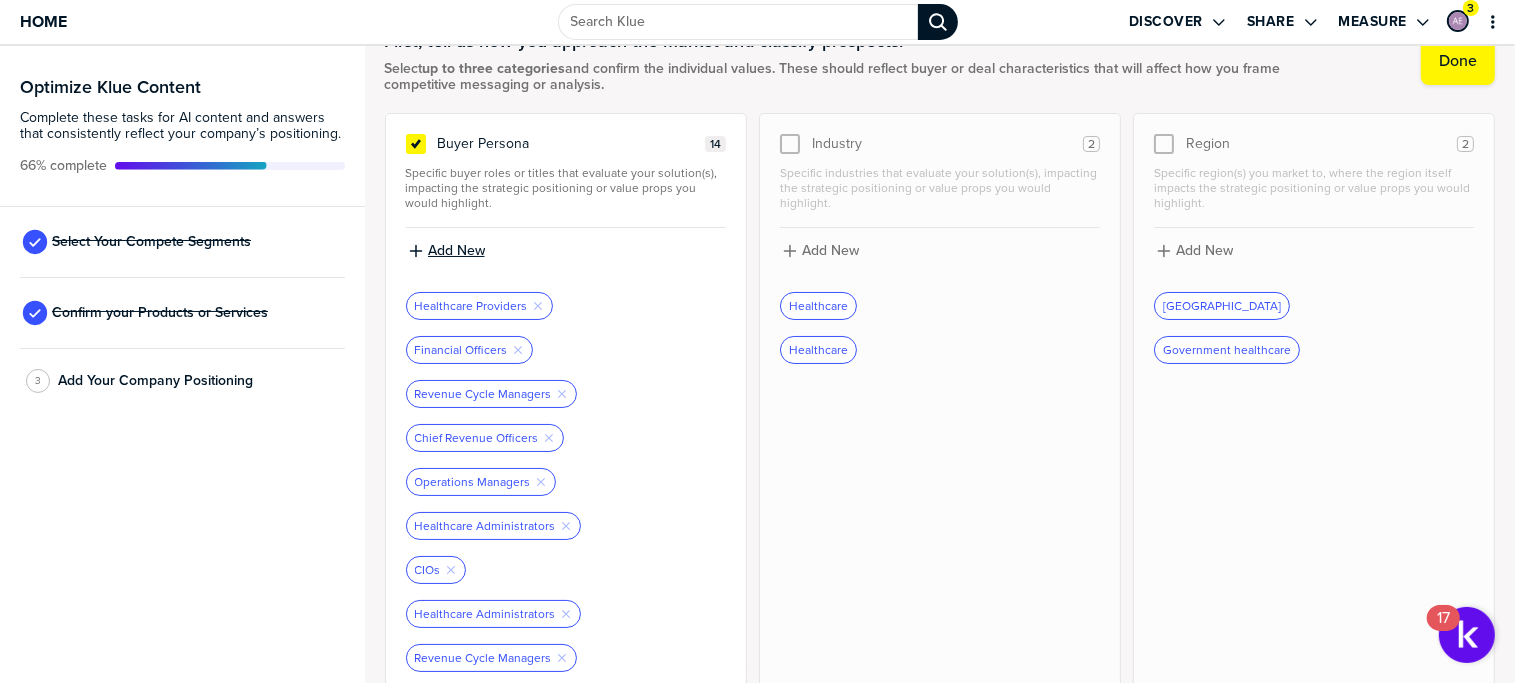 click on "Add New" at bounding box center [456, 251] 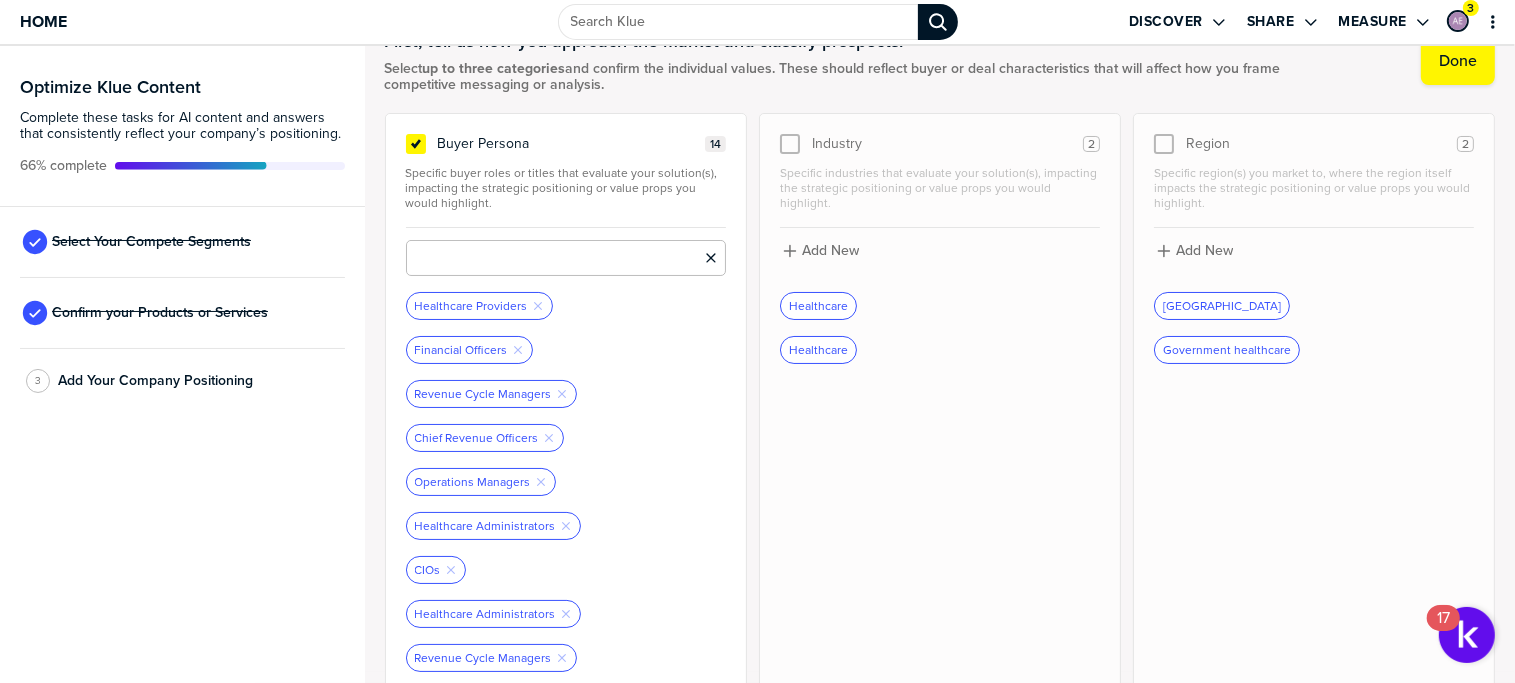 click at bounding box center (566, 258) 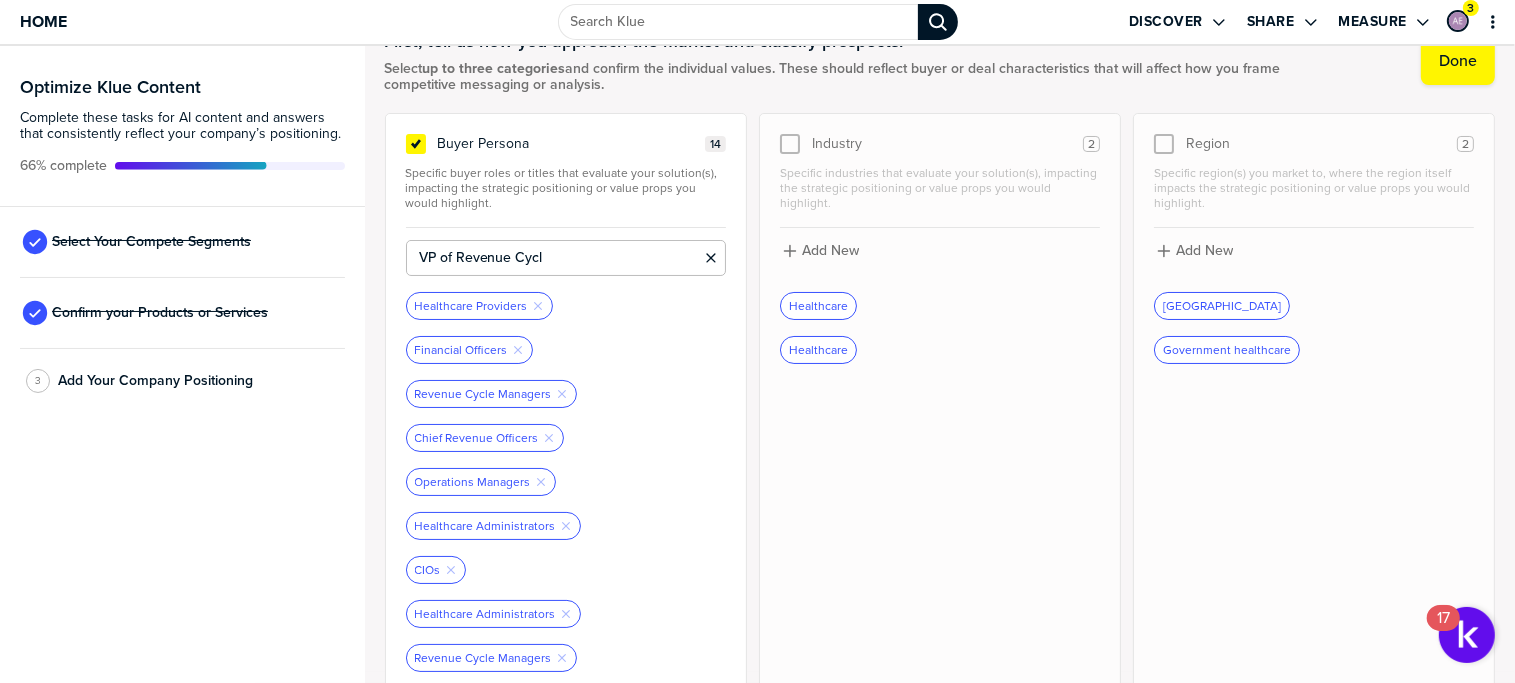type on "VP of Revenue Cycle" 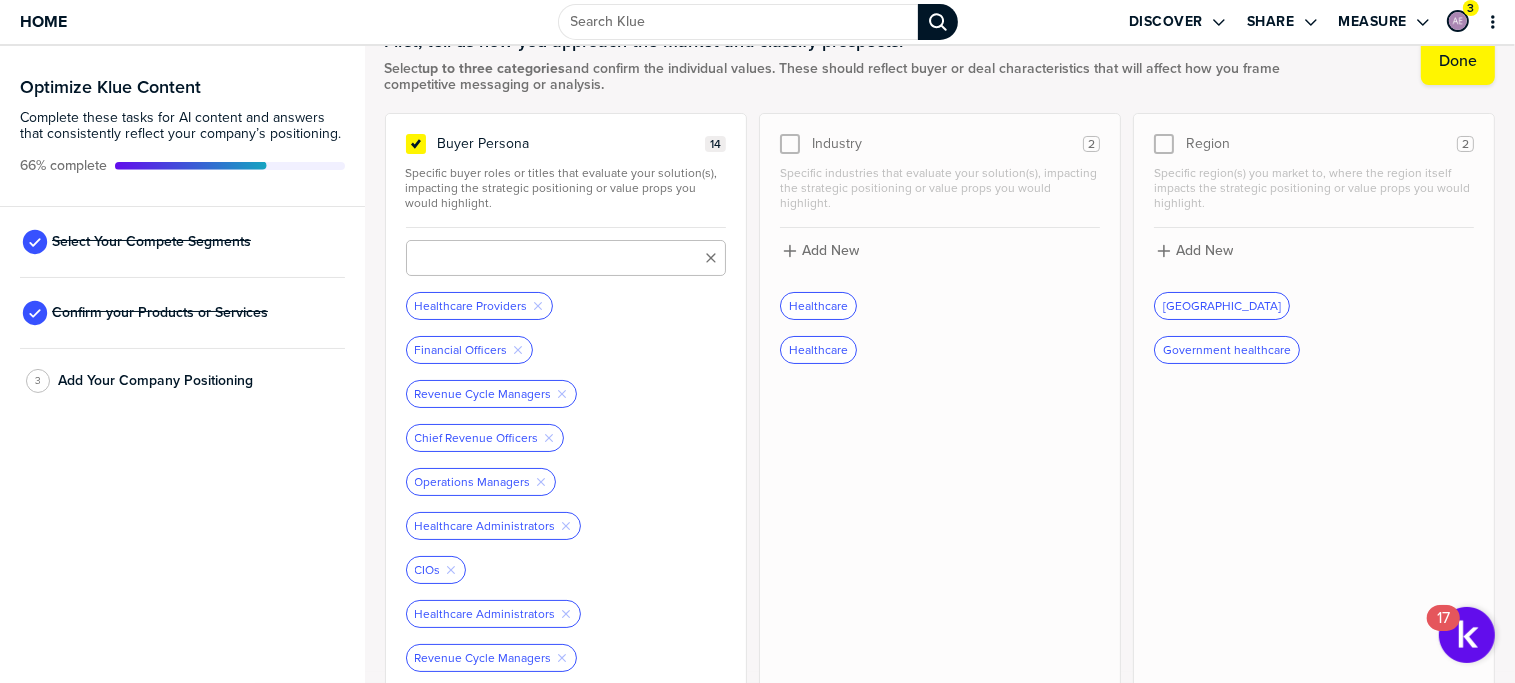 click at bounding box center (566, 258) 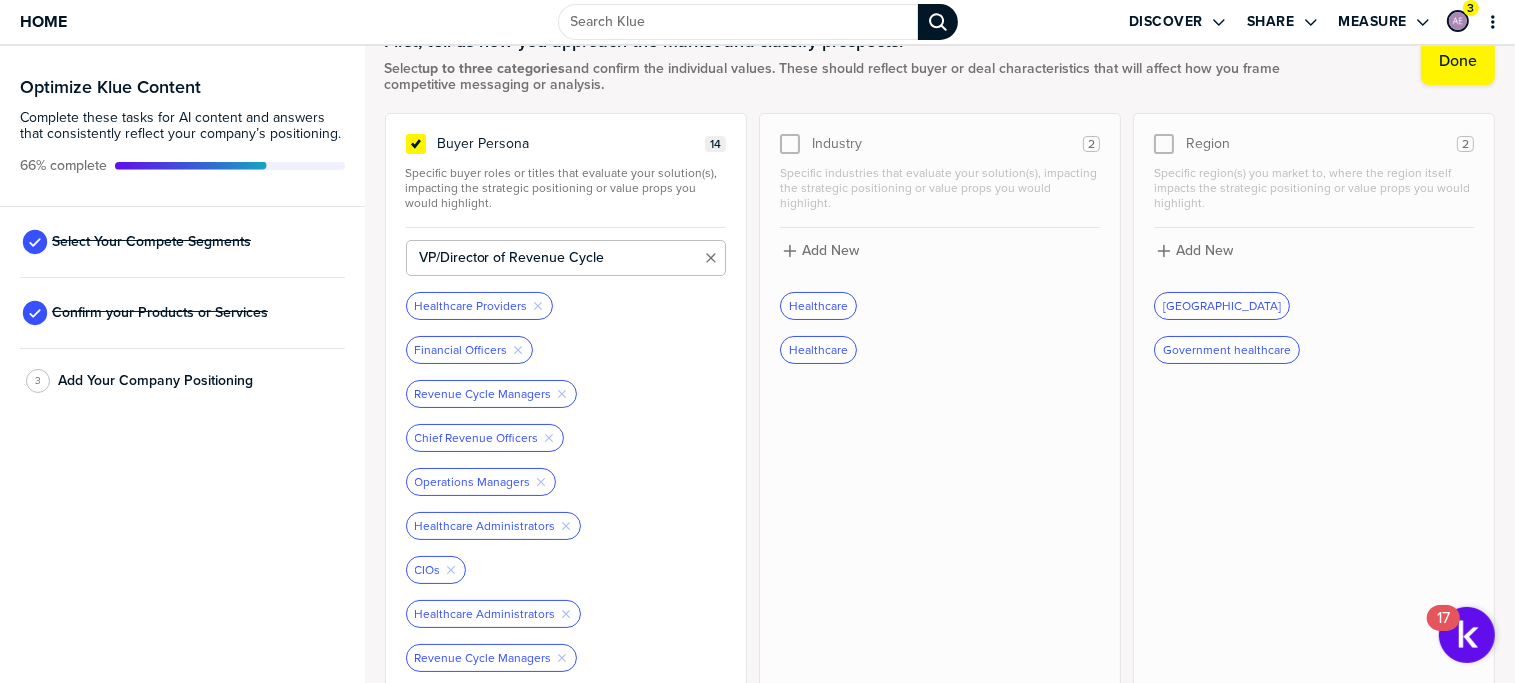 type on "VP/Director of Revenue Cycle" 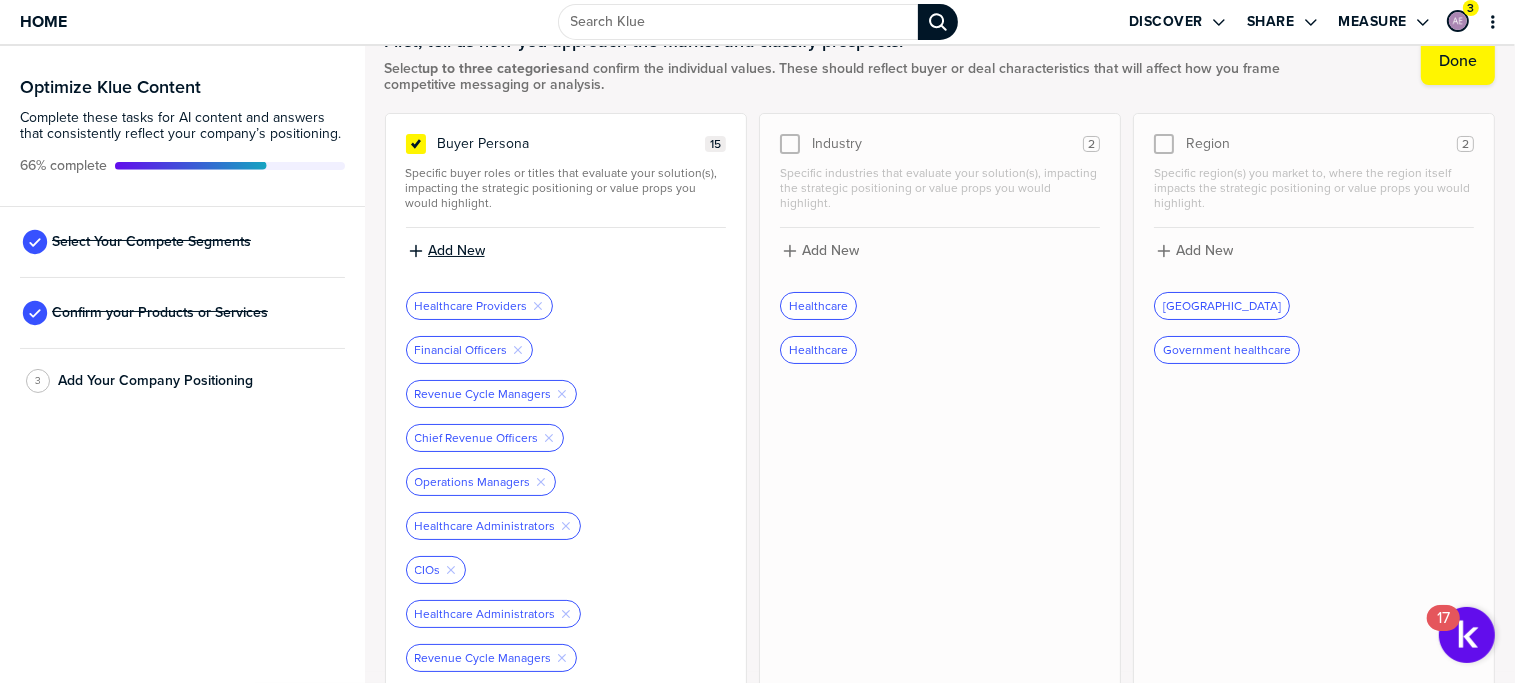 click on "Add New" at bounding box center [456, 251] 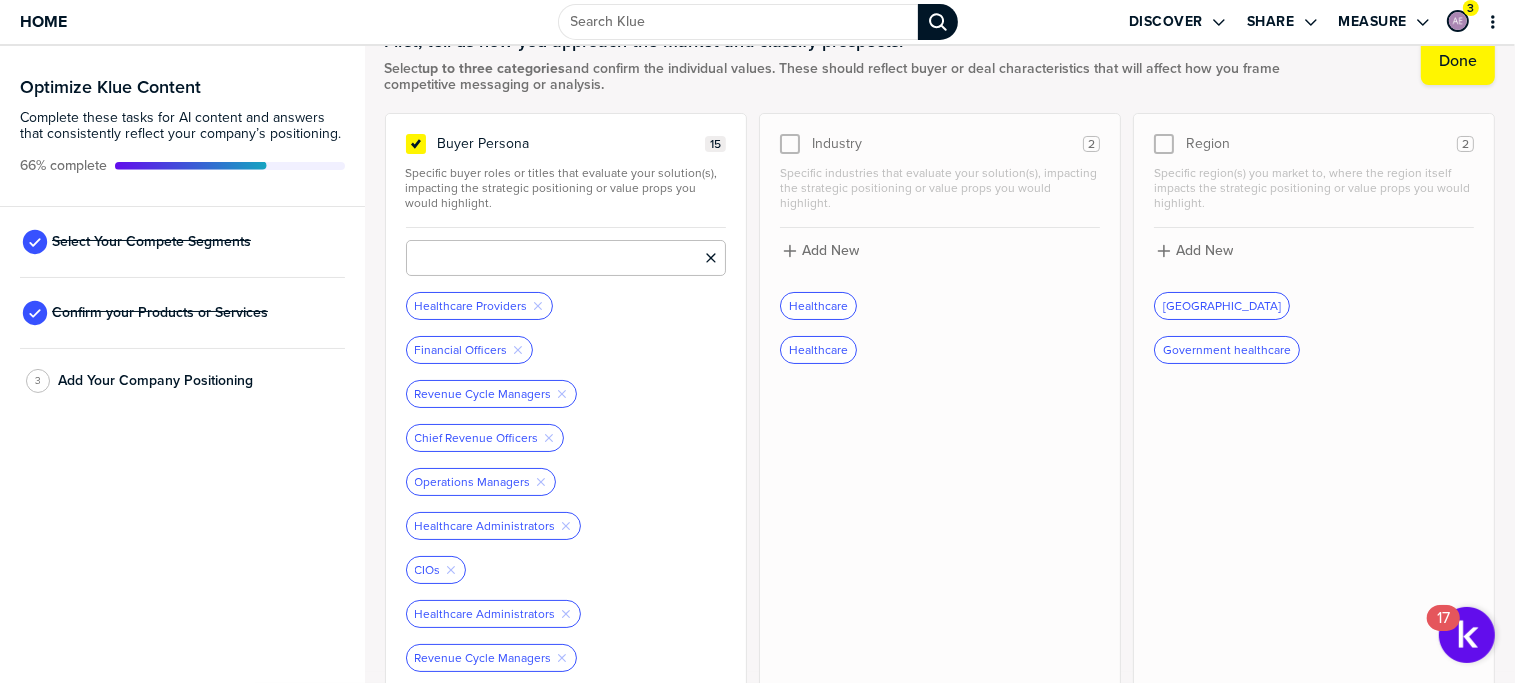 click at bounding box center [566, 258] 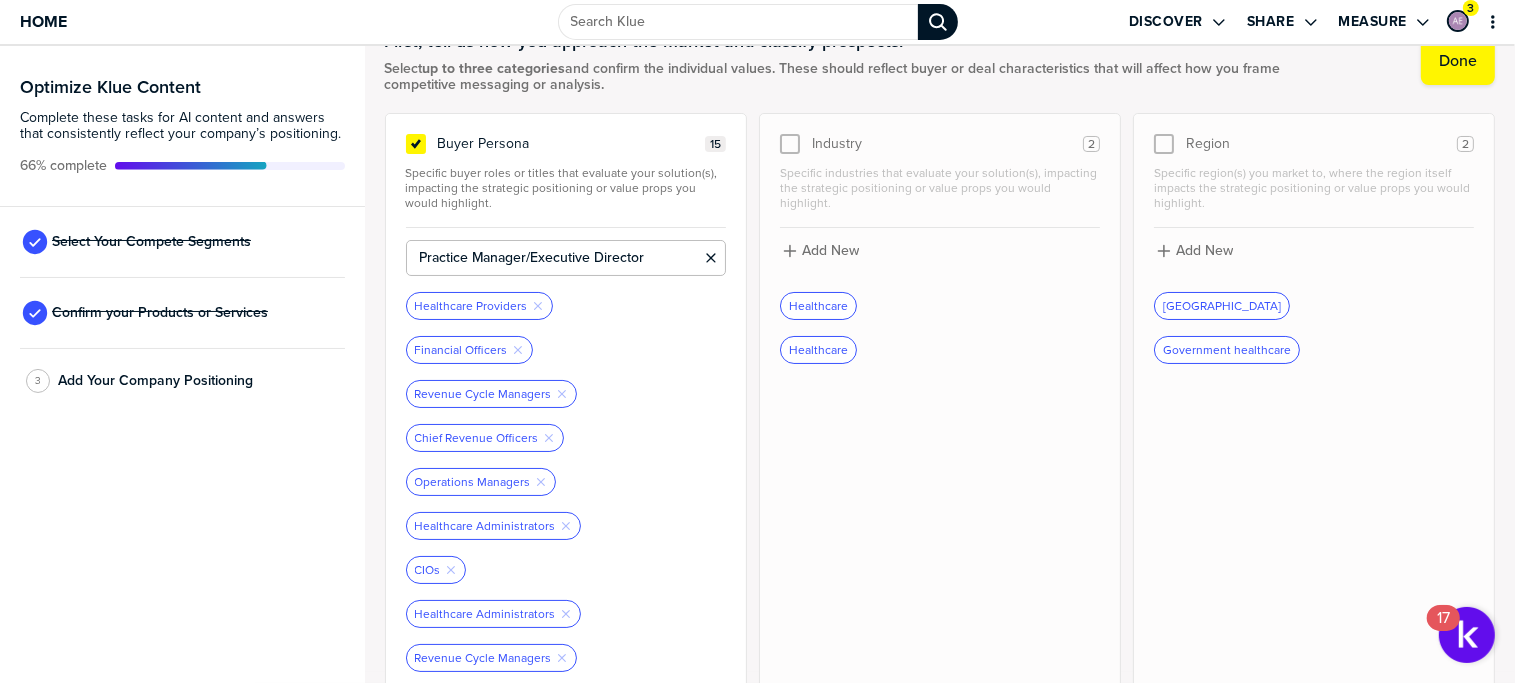 type on "Practice Manager/Executive Director" 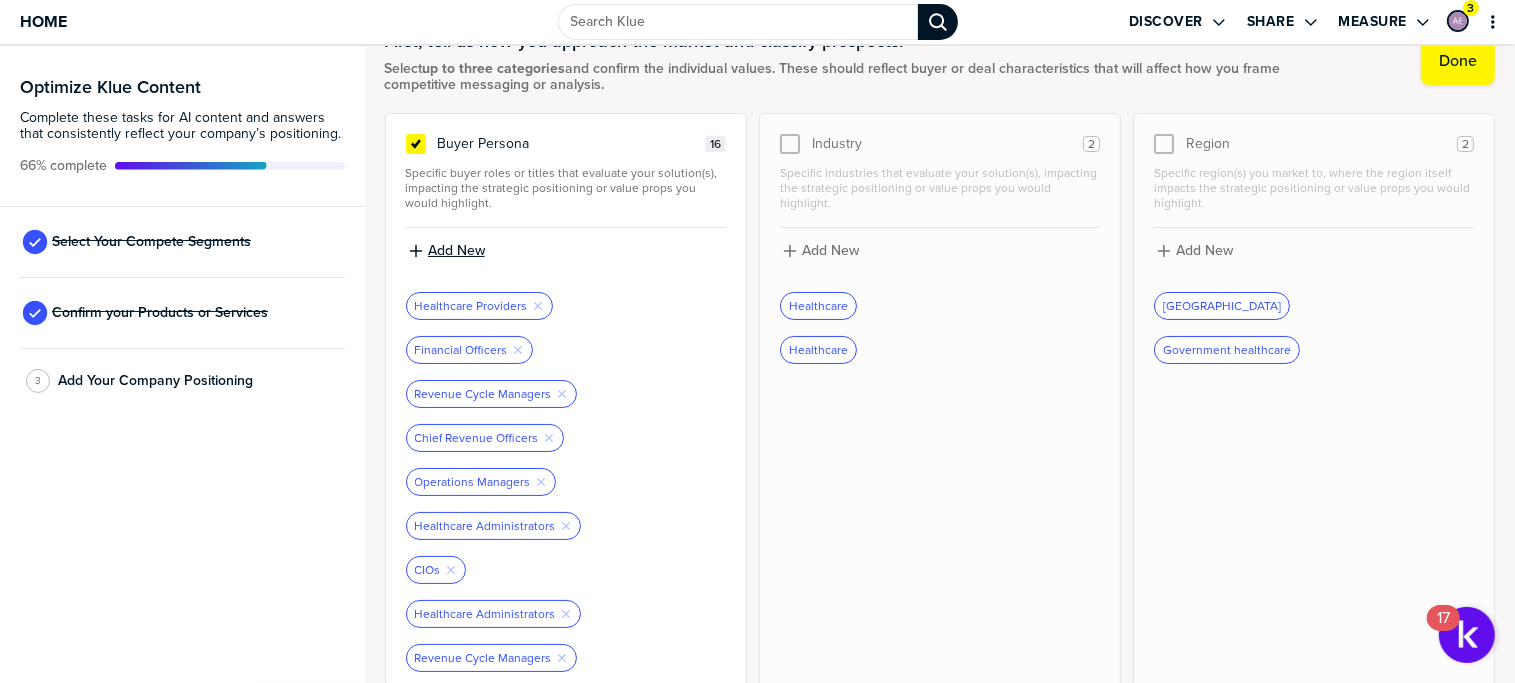 click on "Add New" at bounding box center (456, 251) 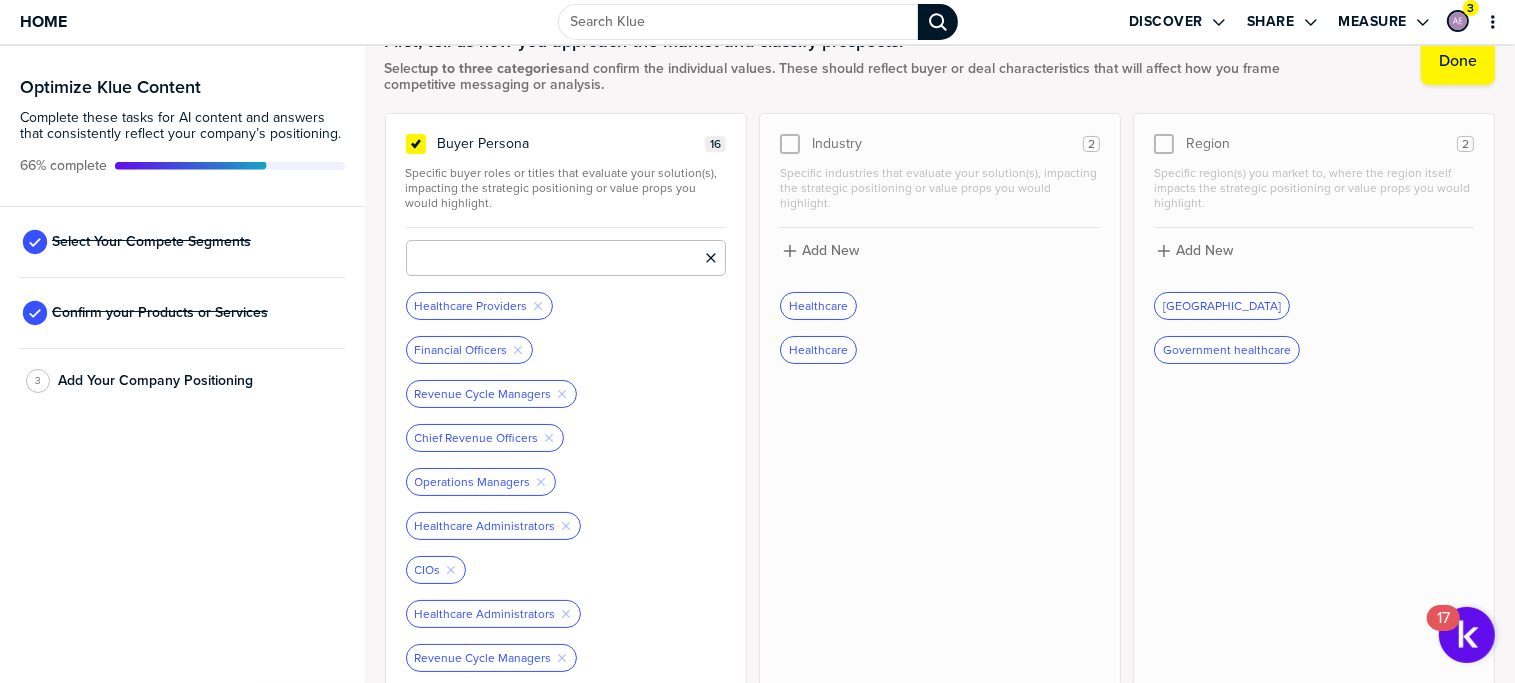 click at bounding box center [566, 258] 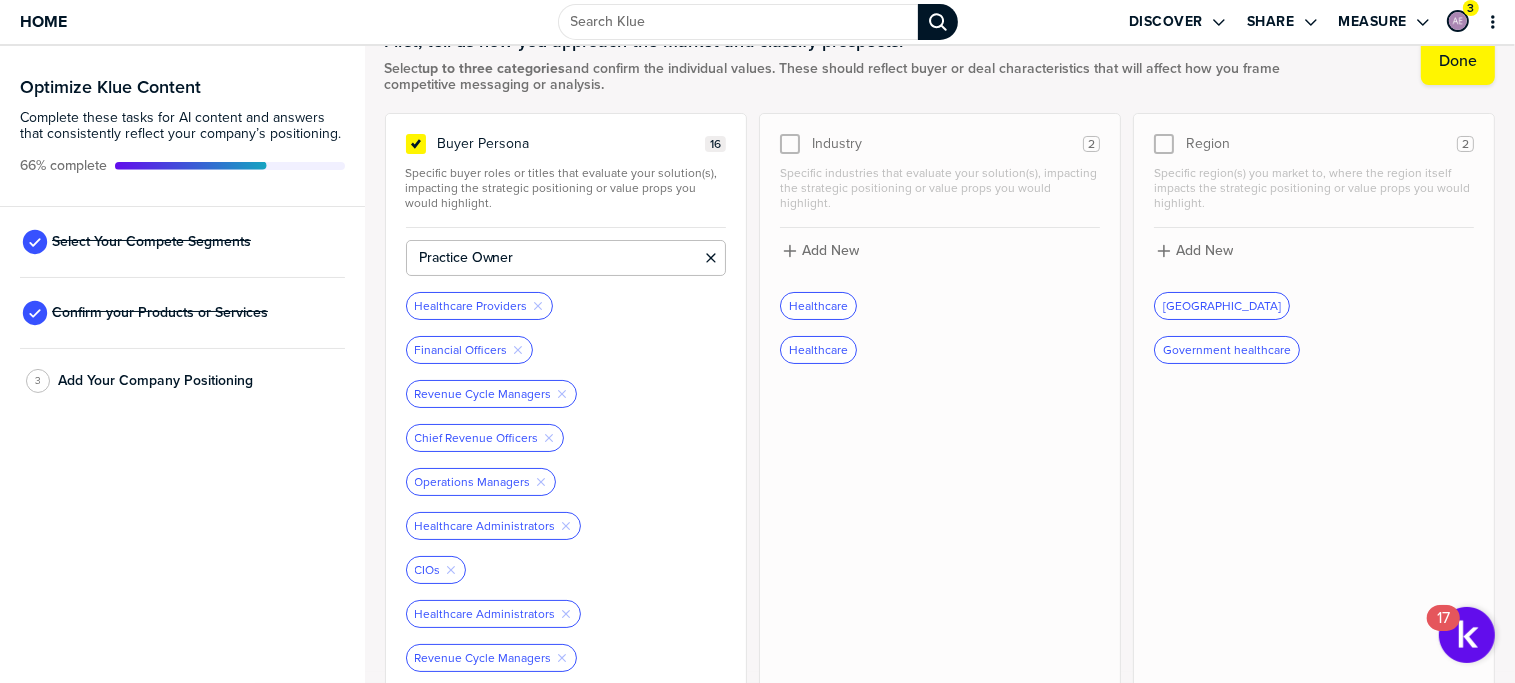 type on "Practice Owner" 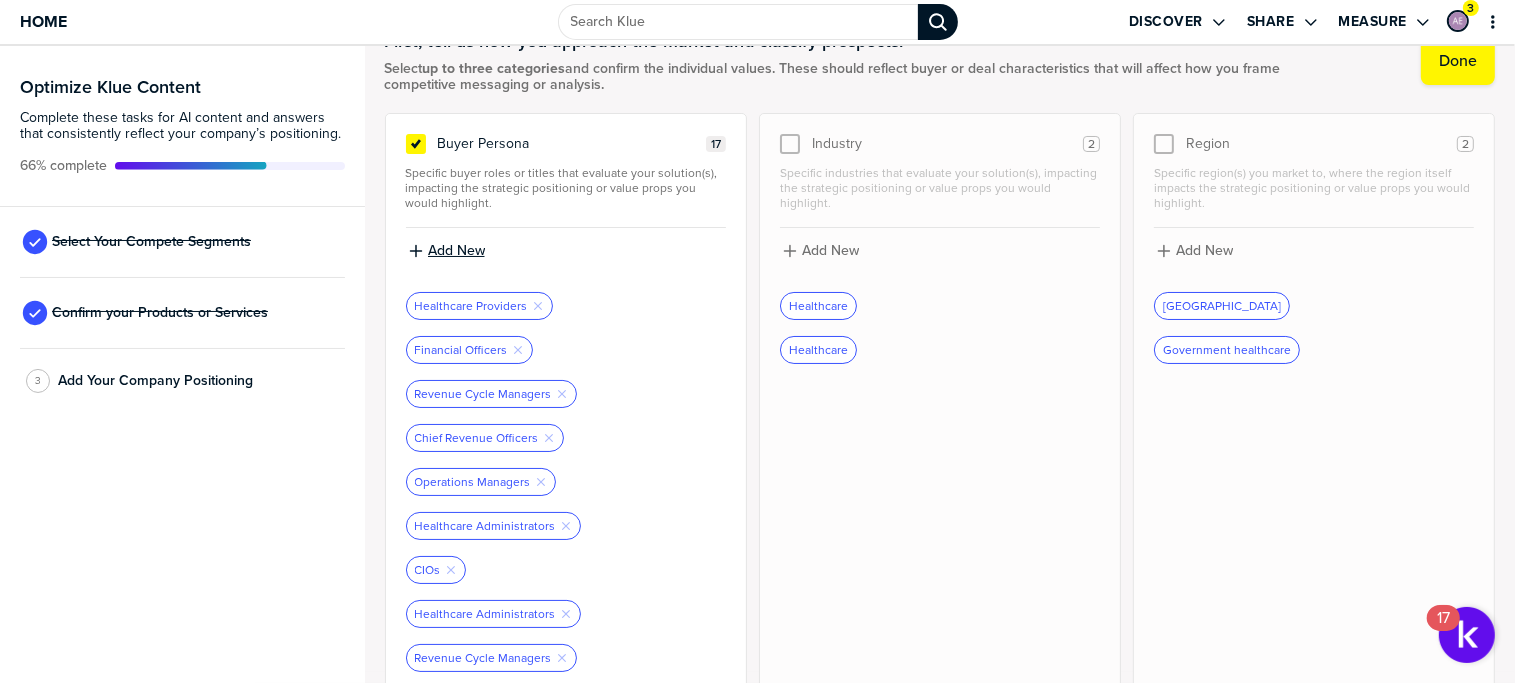 click on "Add New" at bounding box center (456, 251) 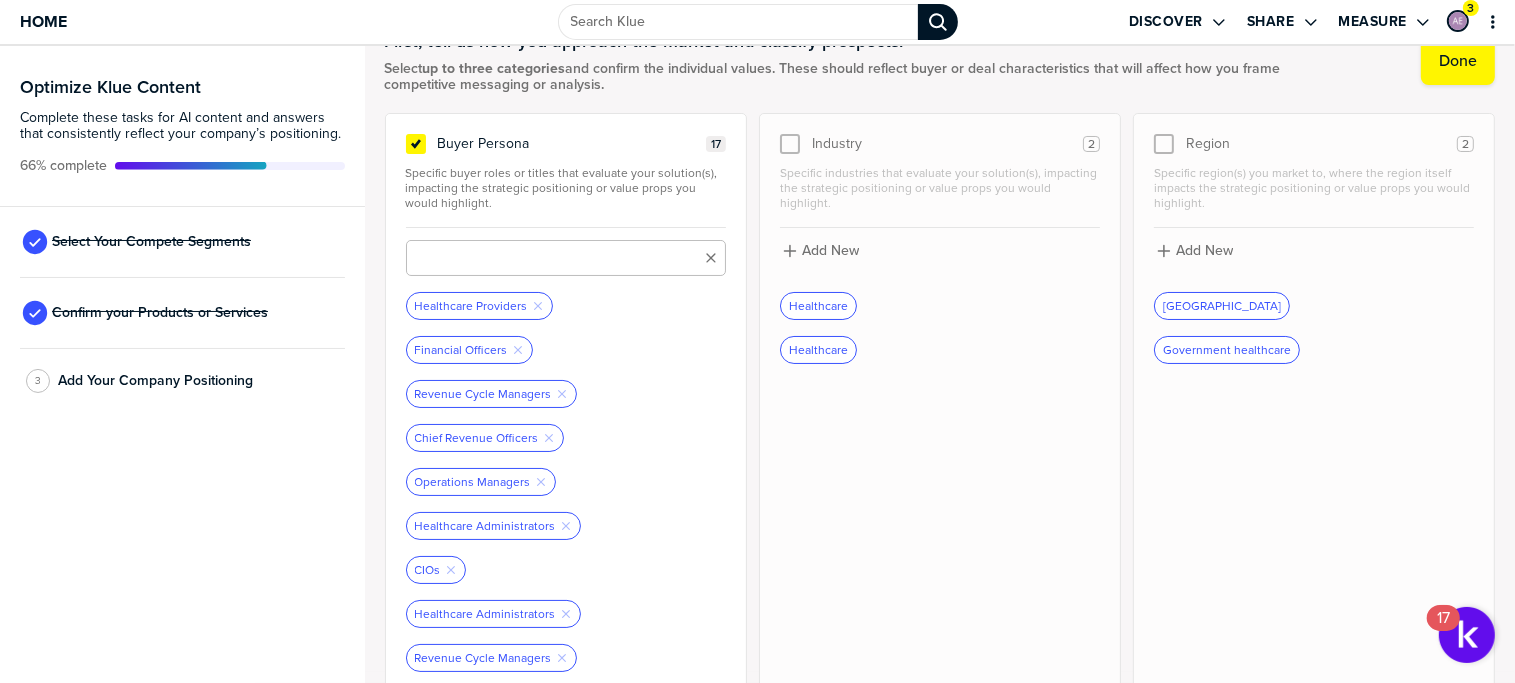click at bounding box center [566, 258] 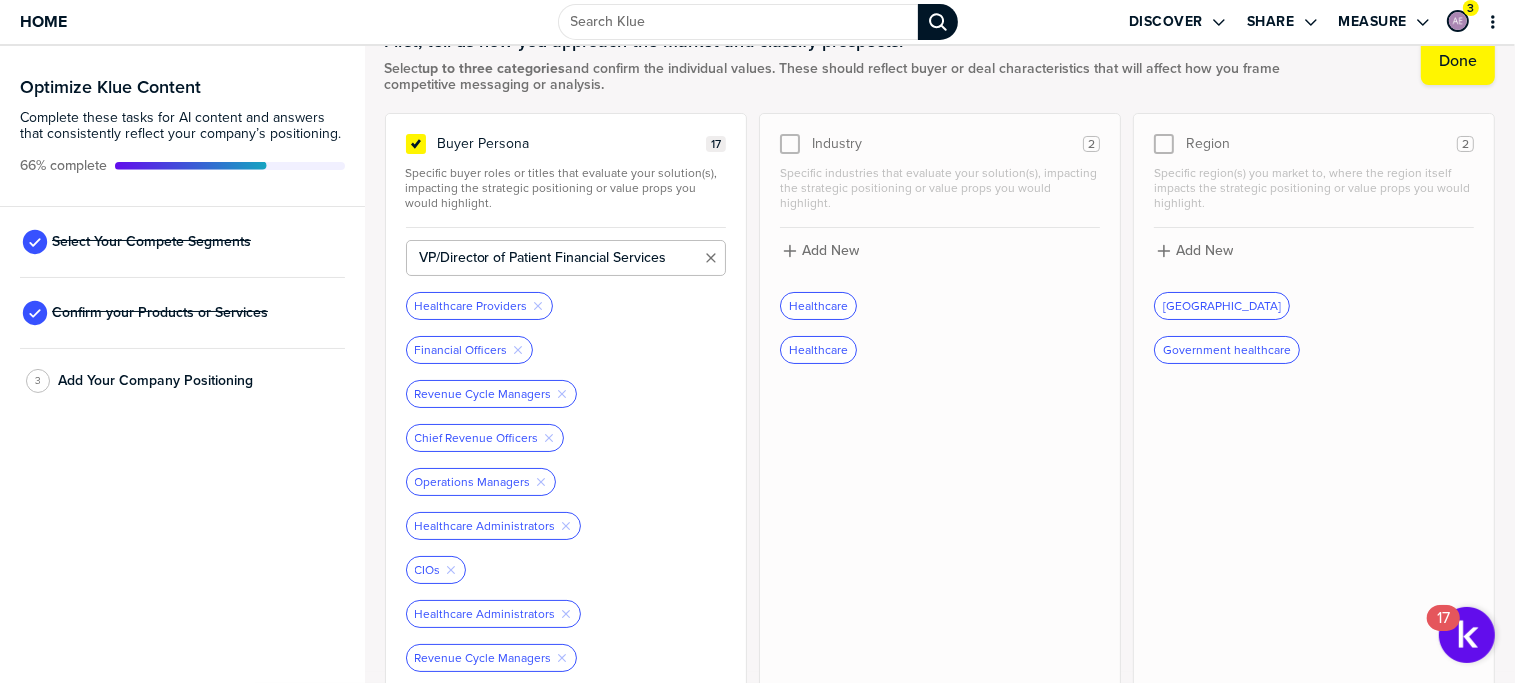 type on "VP/Director of Patient Financial Services" 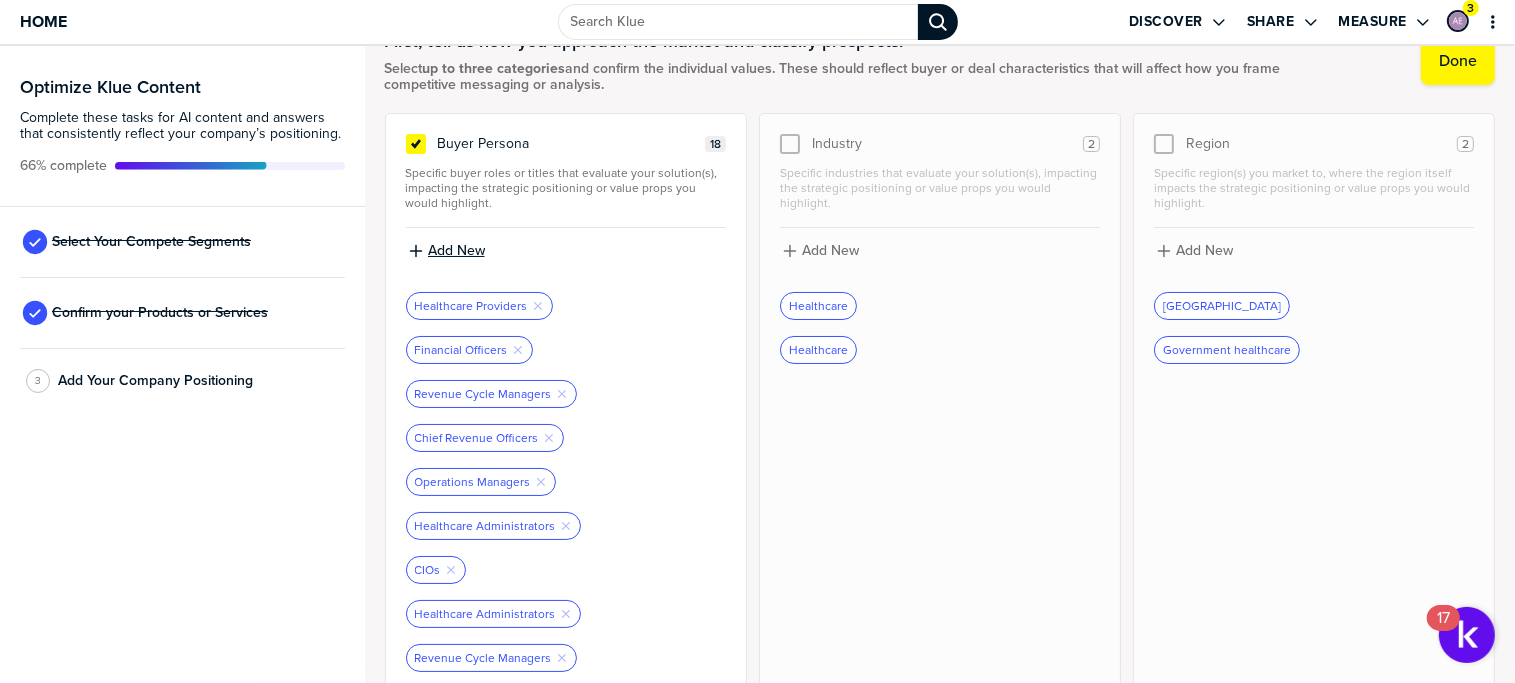click on "Add New" at bounding box center [456, 251] 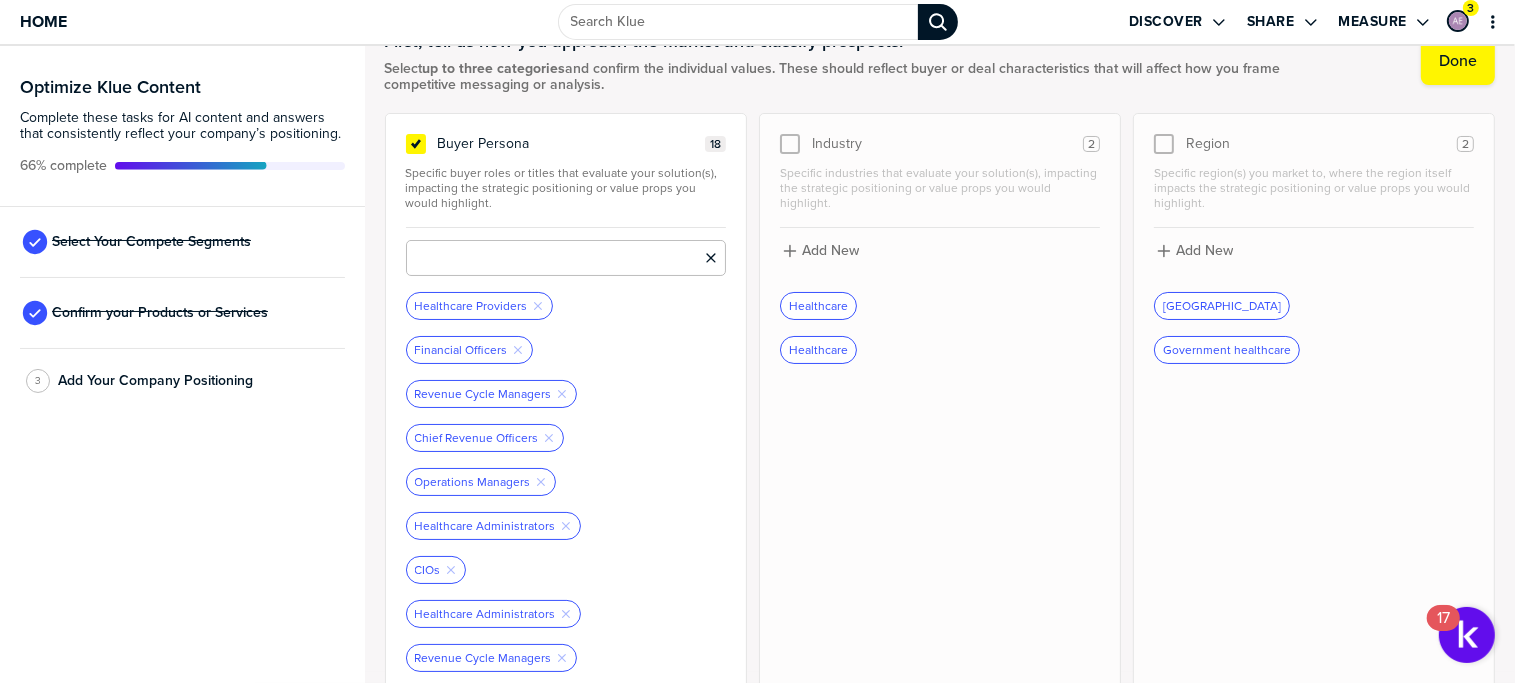 click at bounding box center (566, 258) 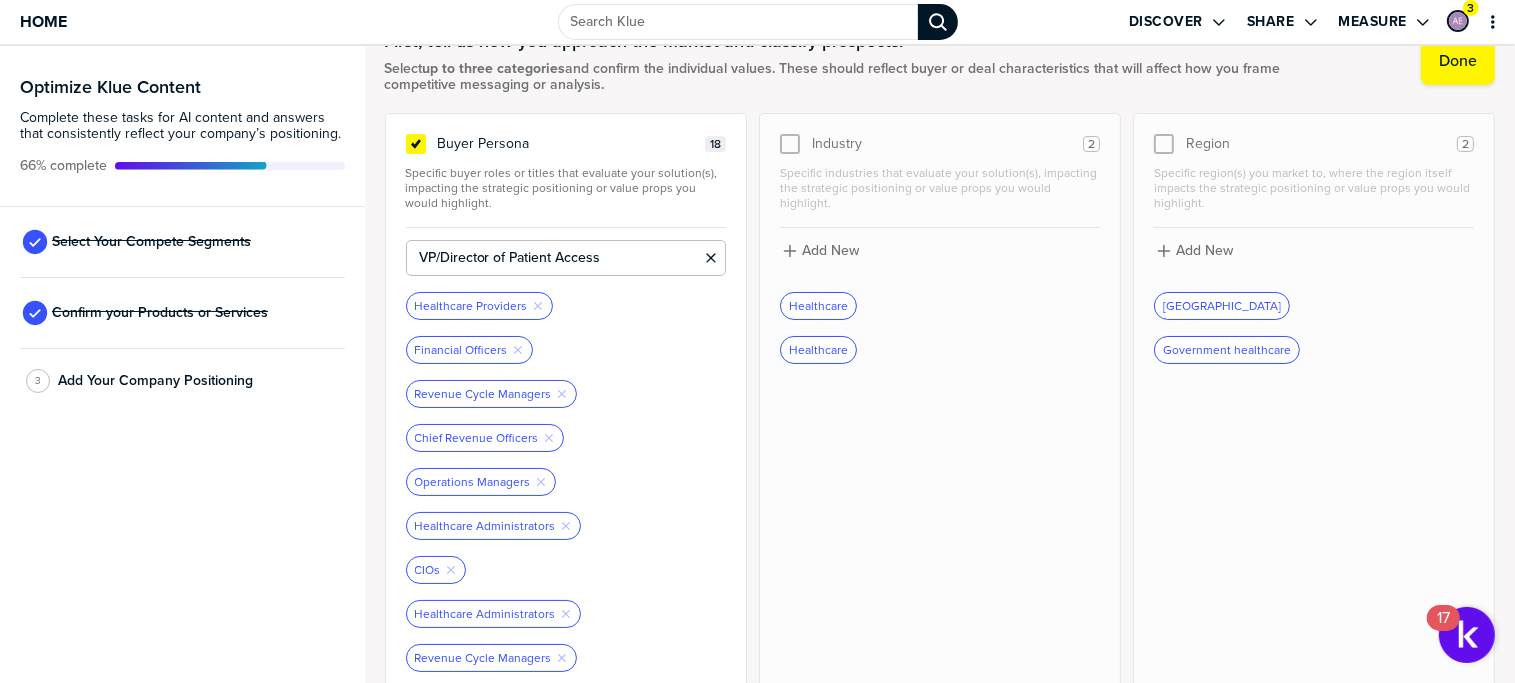 type on "VP/Director of Patient Access" 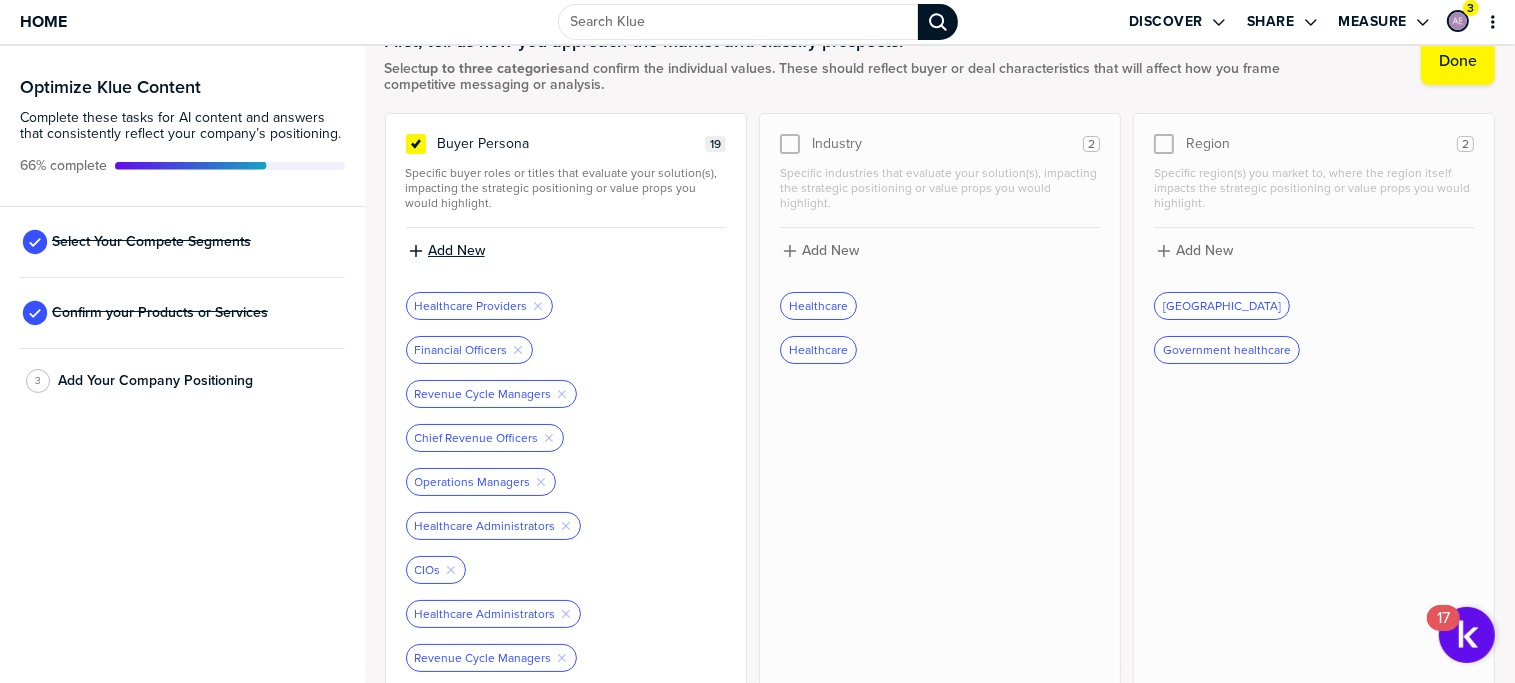 click on "Add New" at bounding box center [456, 251] 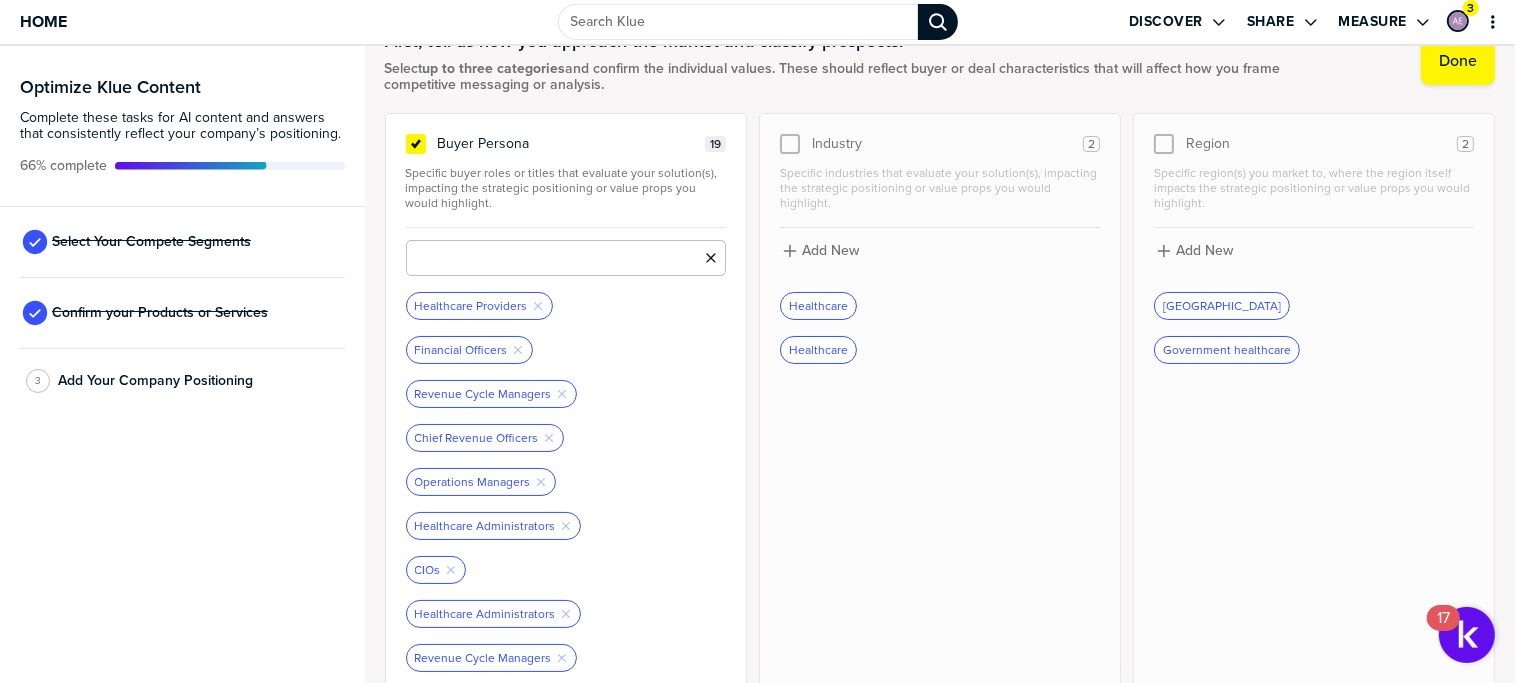 click at bounding box center [566, 258] 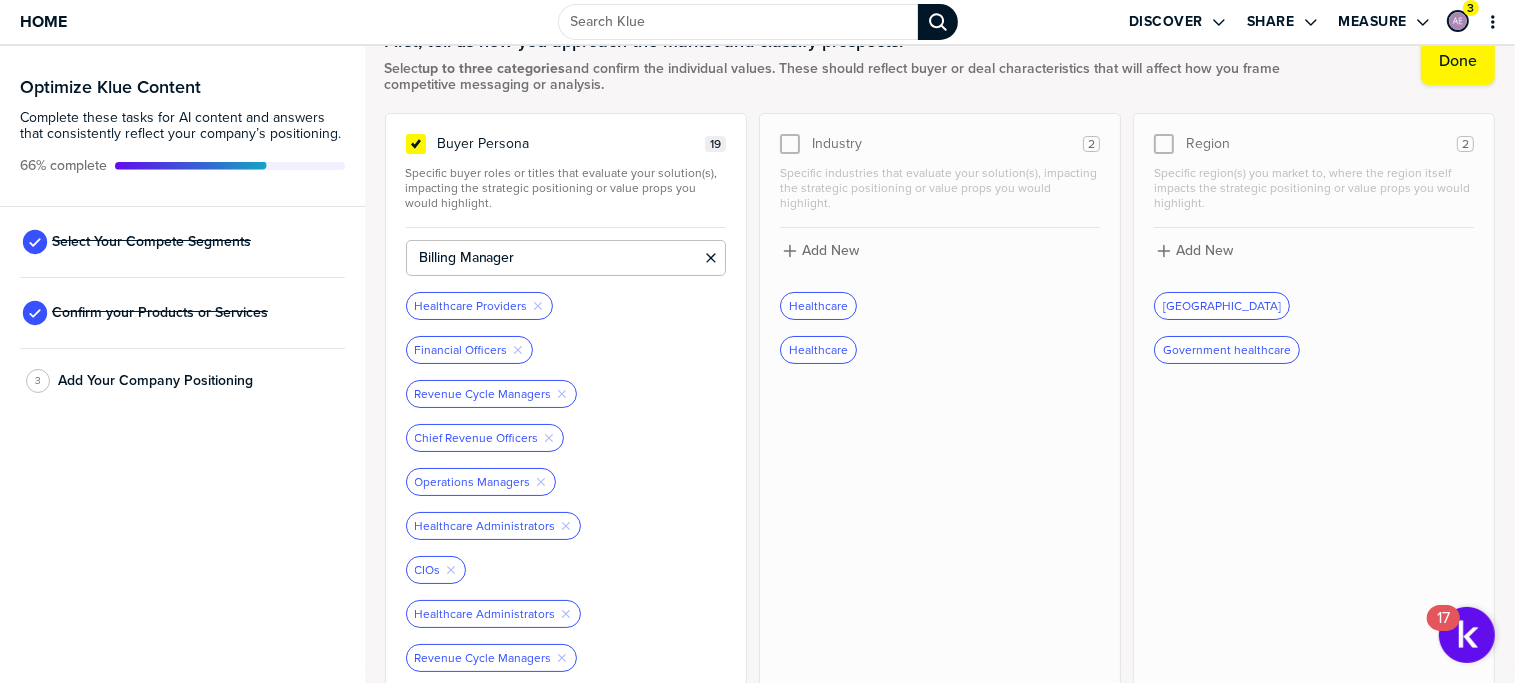 type on "Billing Manager" 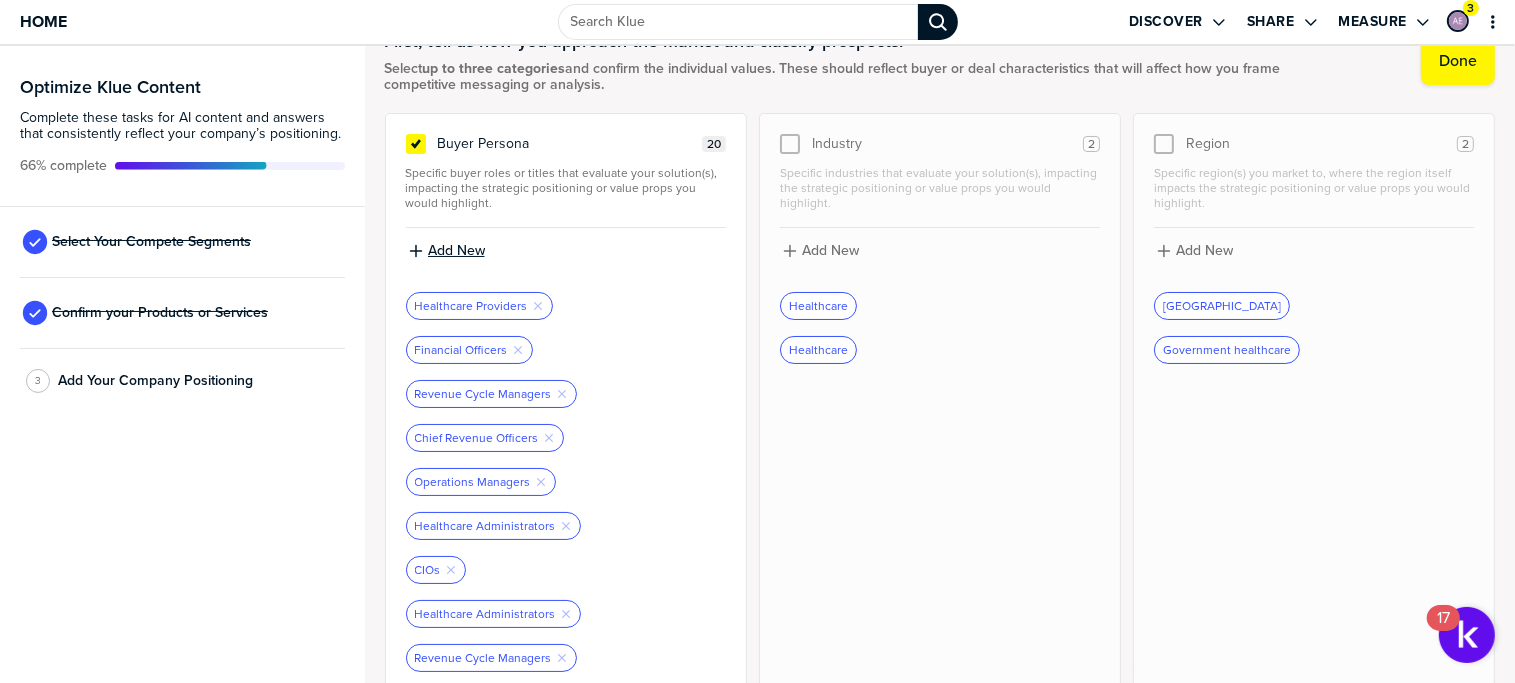 click on "Add New" at bounding box center (456, 251) 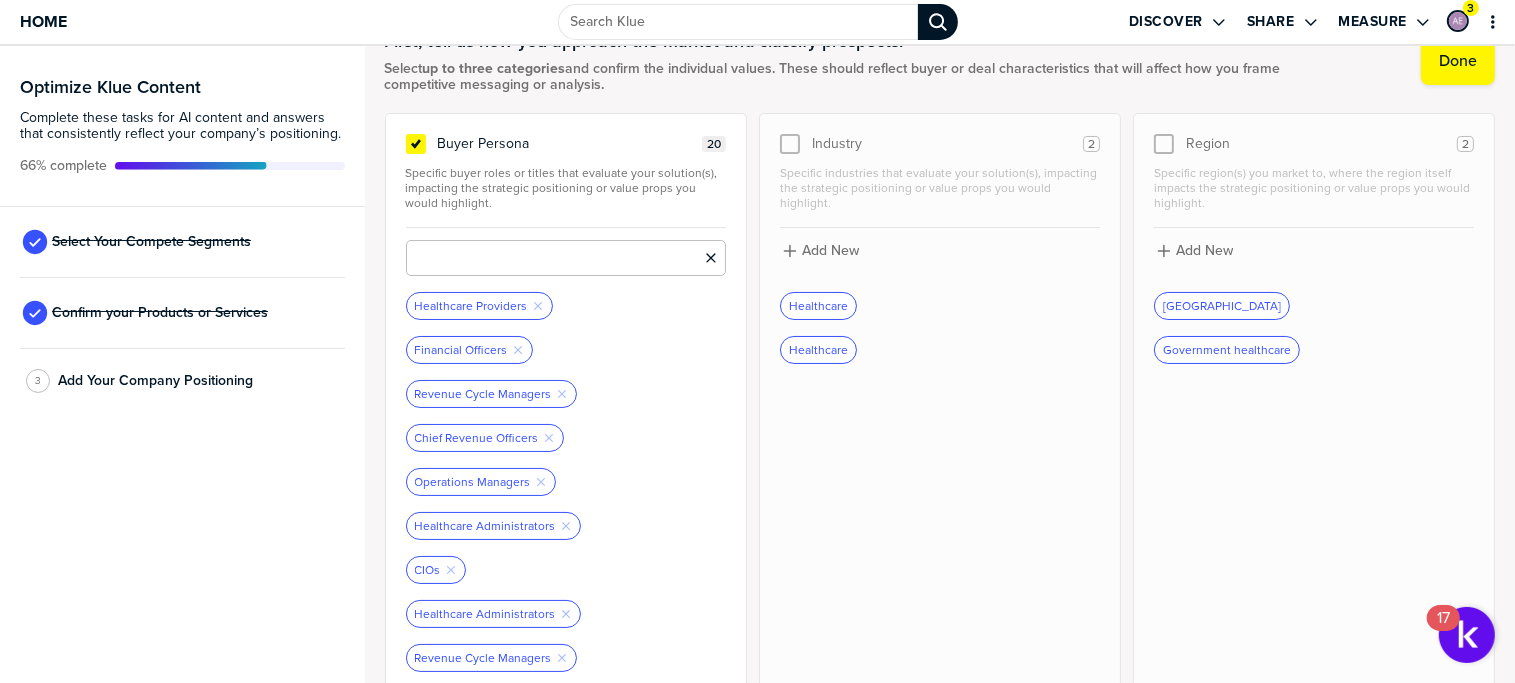click at bounding box center (566, 258) 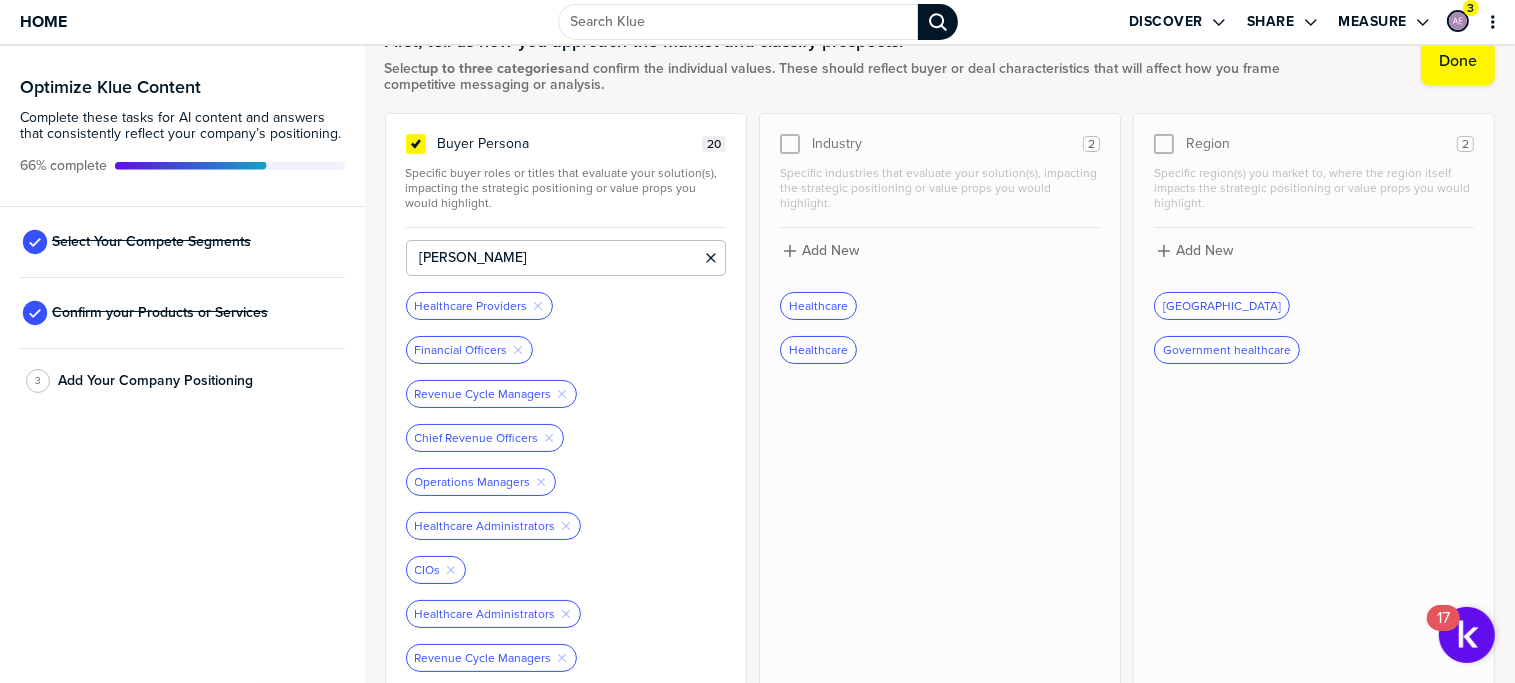 type on "[PERSON_NAME]" 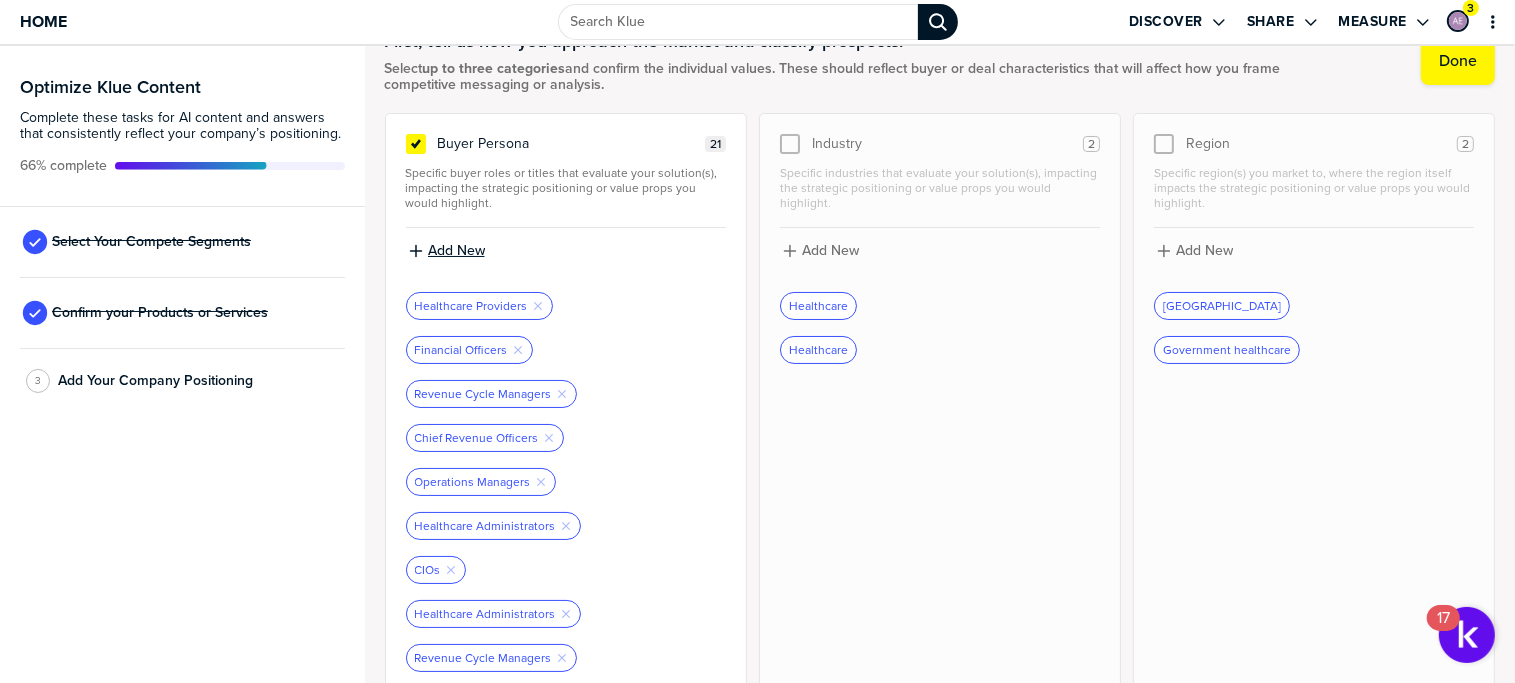 click on "Add New" at bounding box center [456, 251] 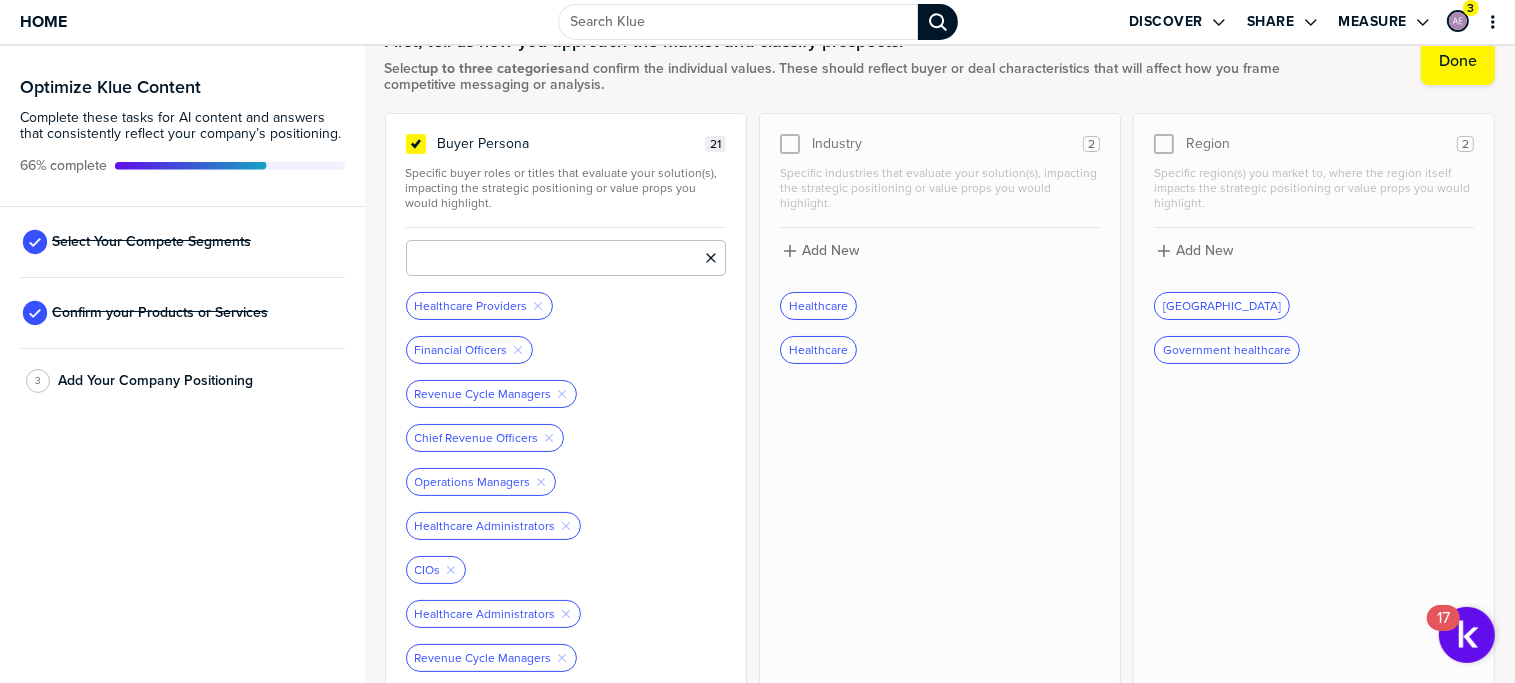 click at bounding box center [566, 258] 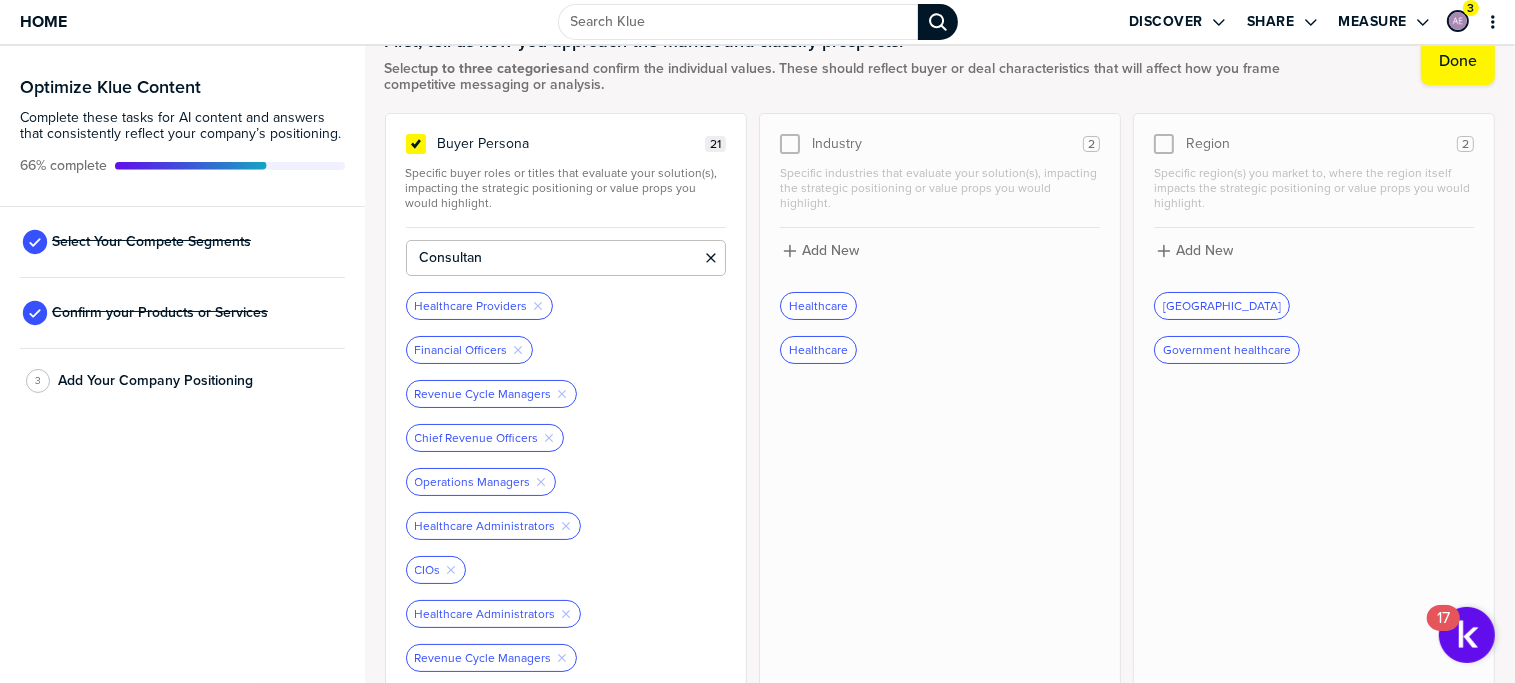 type on "Consultant" 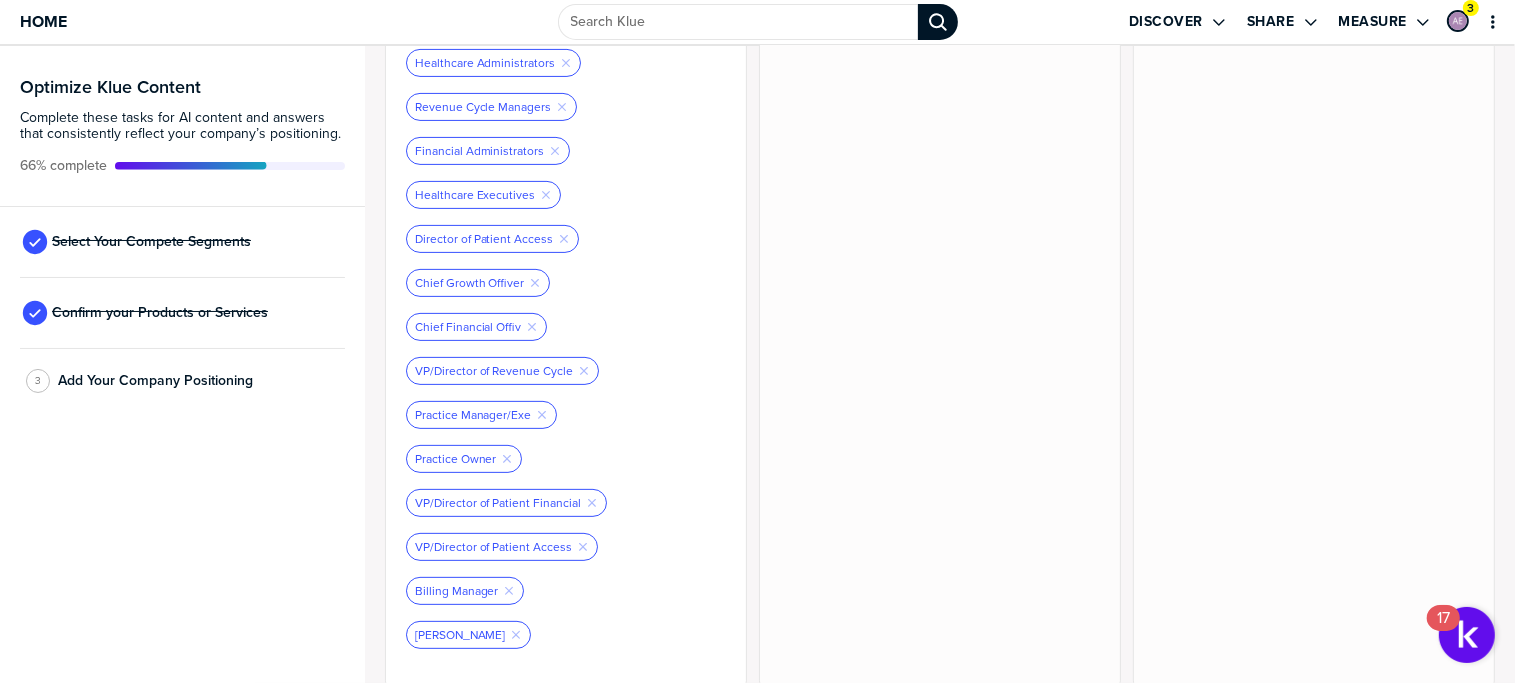 scroll, scrollTop: 657, scrollLeft: 0, axis: vertical 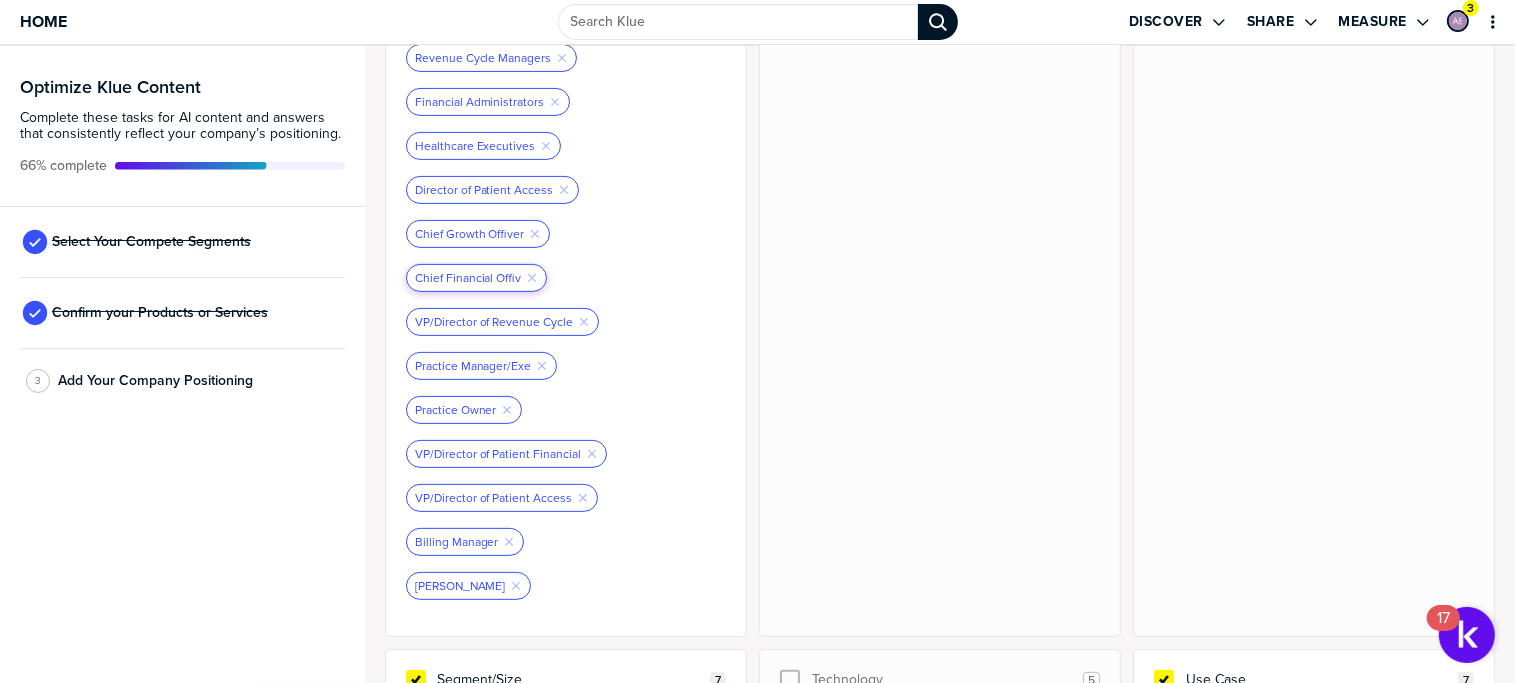 click on "Chief Financial Offiv Remove Tag" at bounding box center [476, 278] 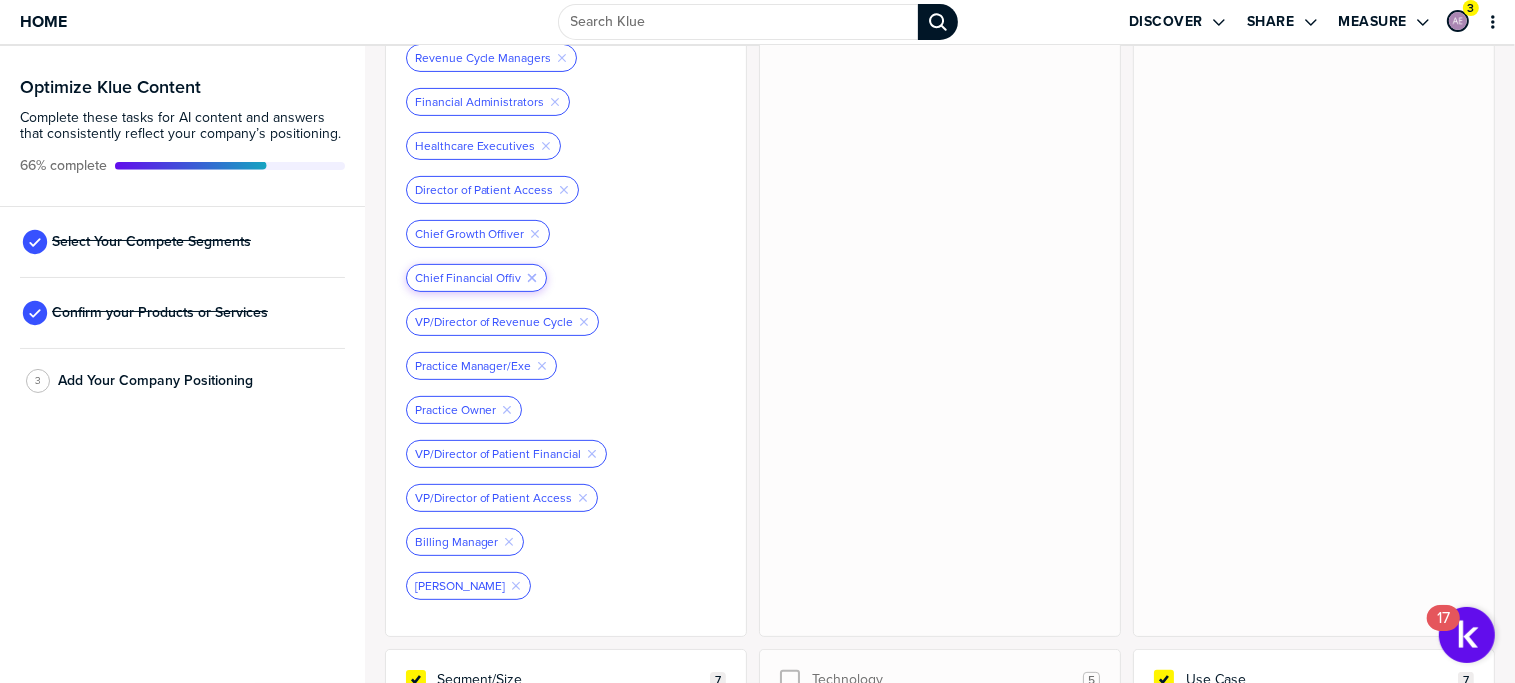 click on "Remove Tag" 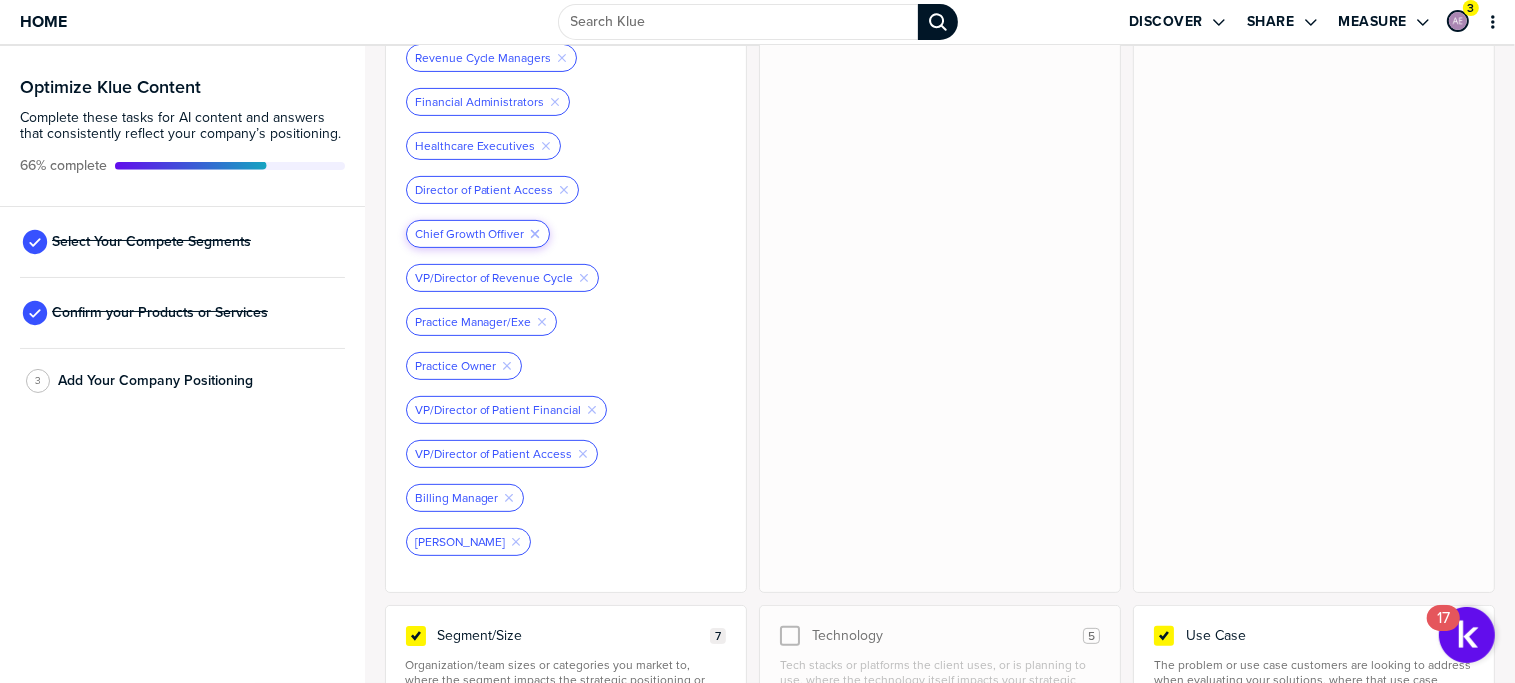 click 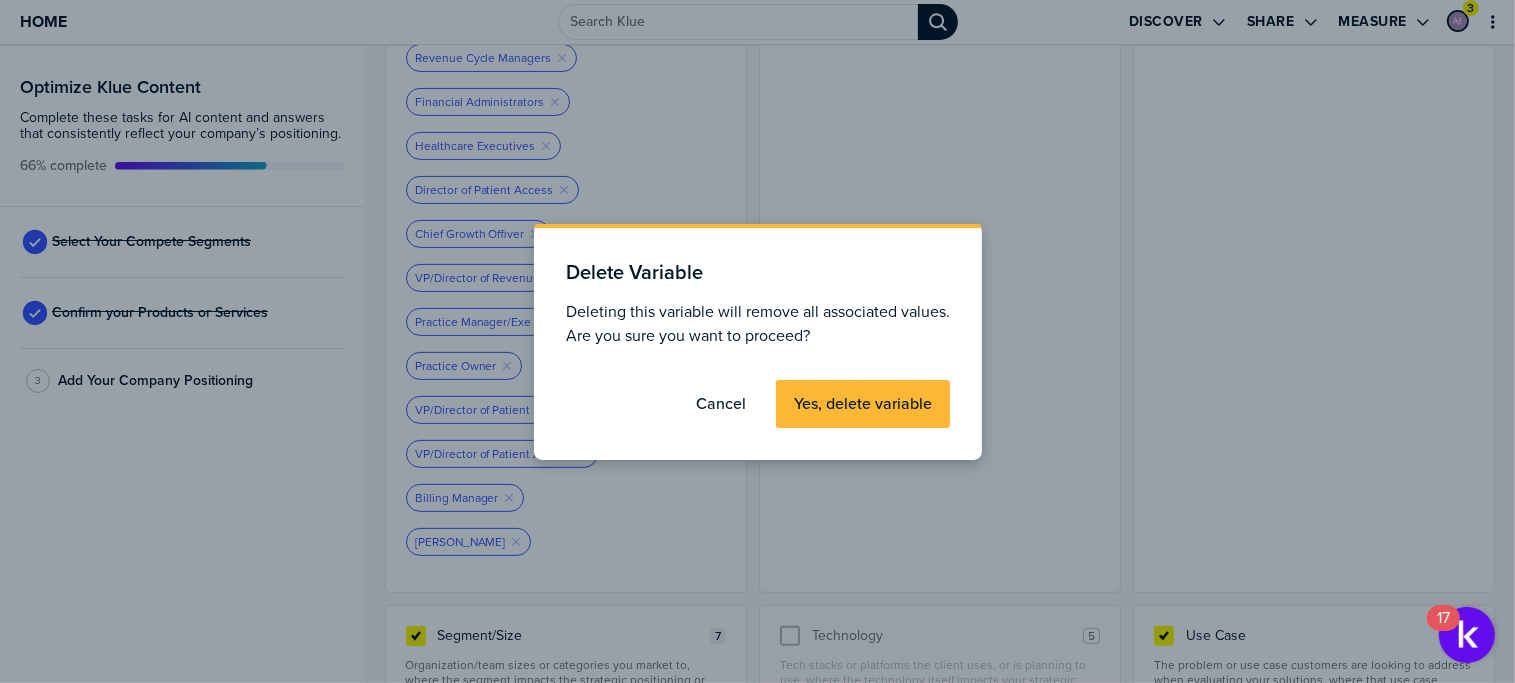 click on "Yes, delete variable" at bounding box center [863, 404] 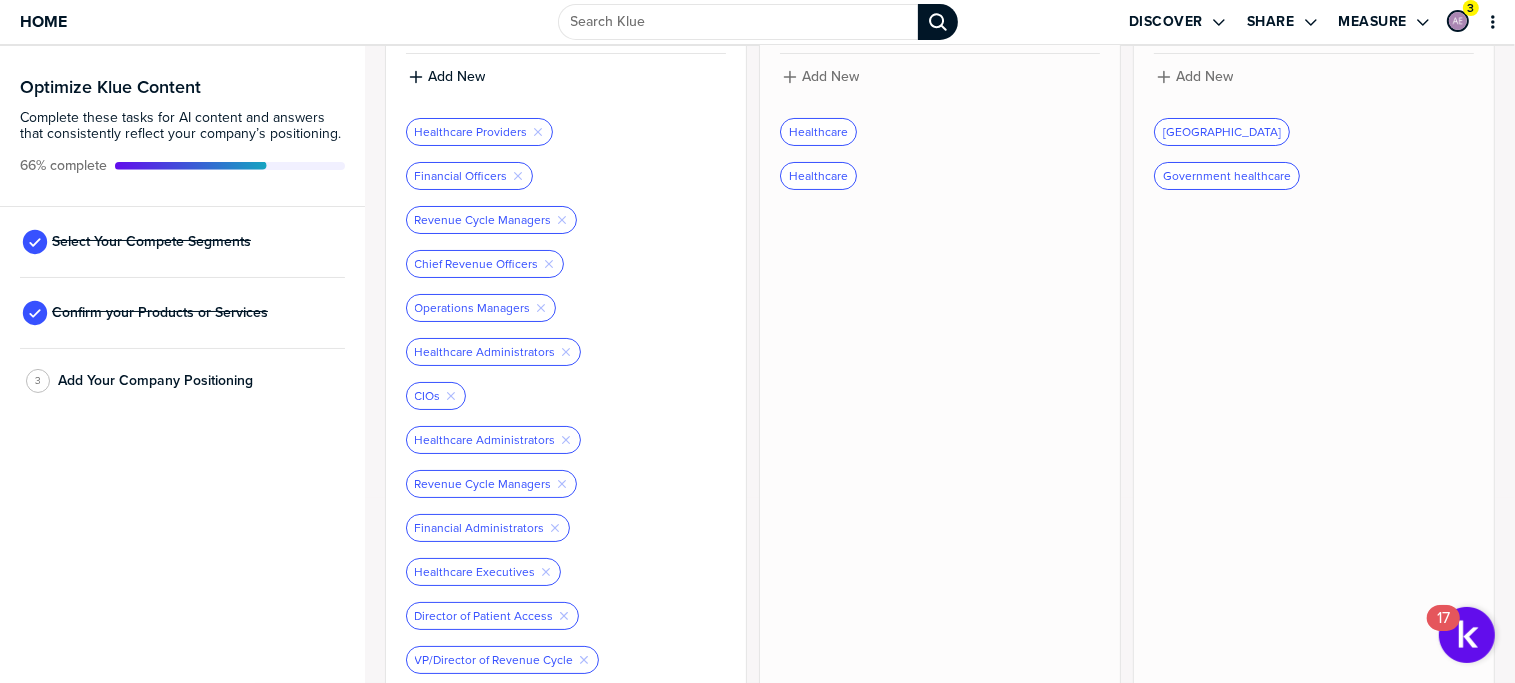 scroll, scrollTop: 157, scrollLeft: 0, axis: vertical 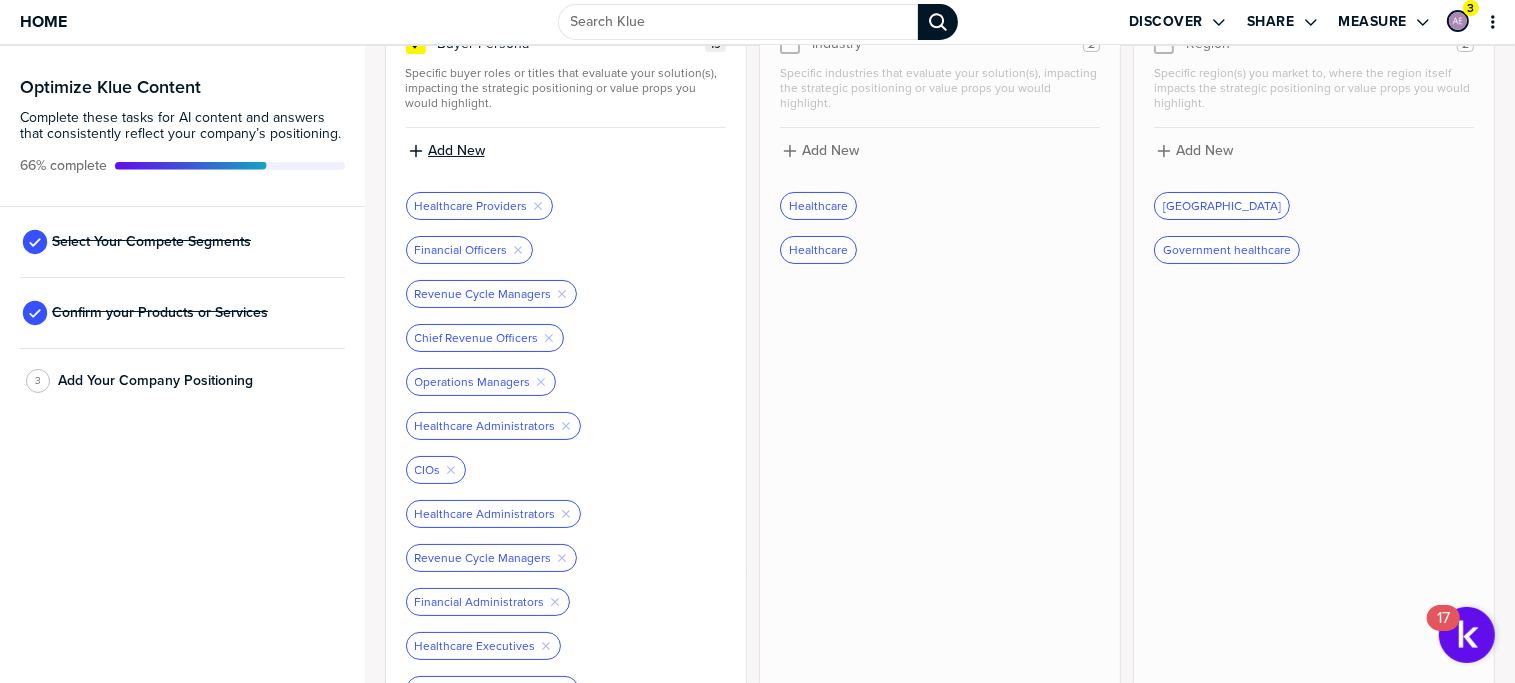 click on "Add New" at bounding box center [566, 151] 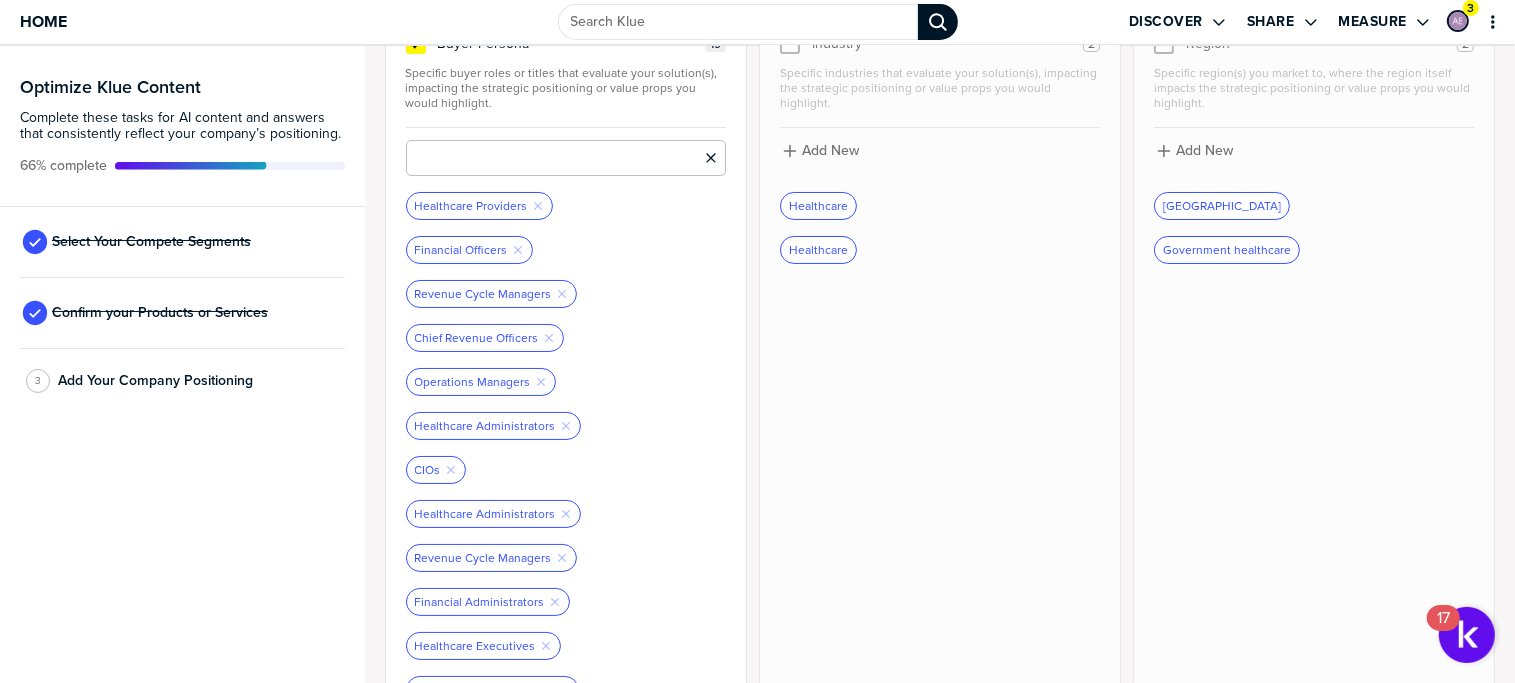 click at bounding box center (566, 158) 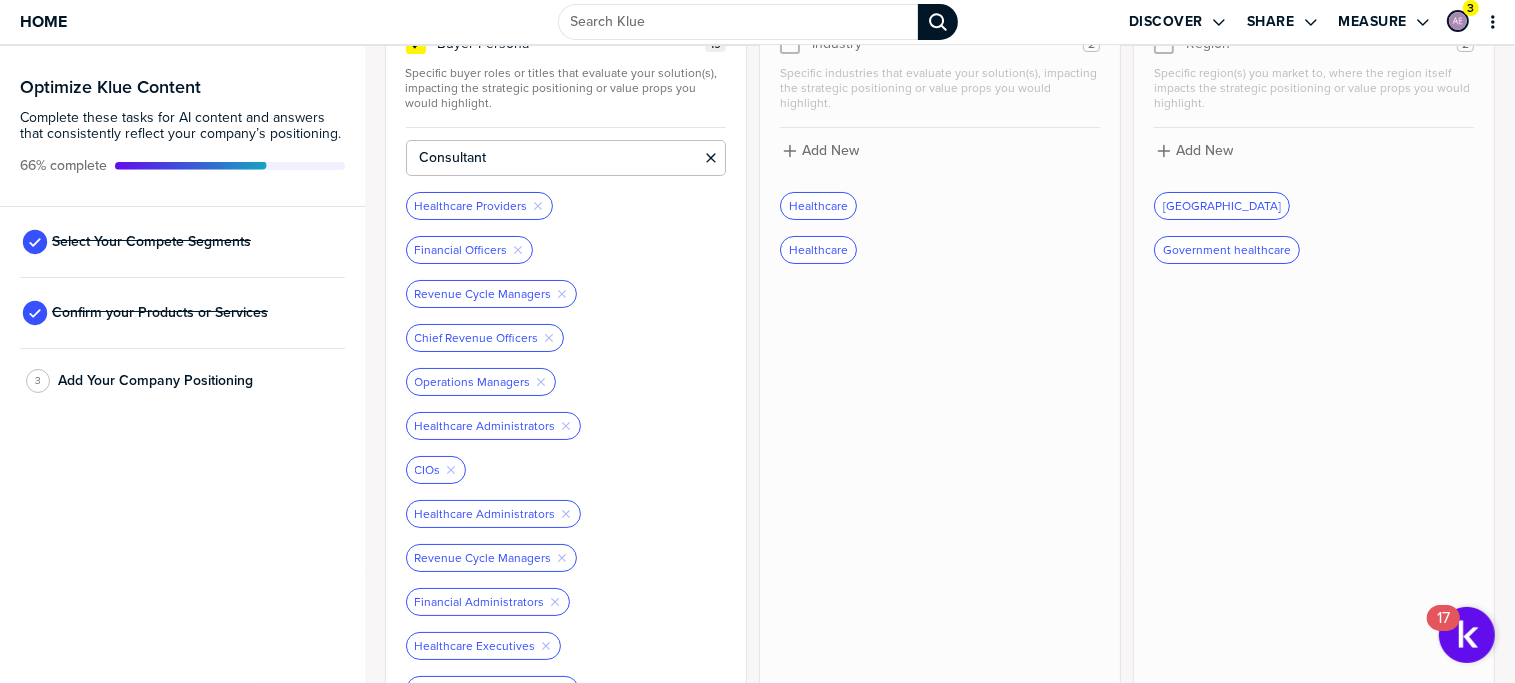 type on "Consultant" 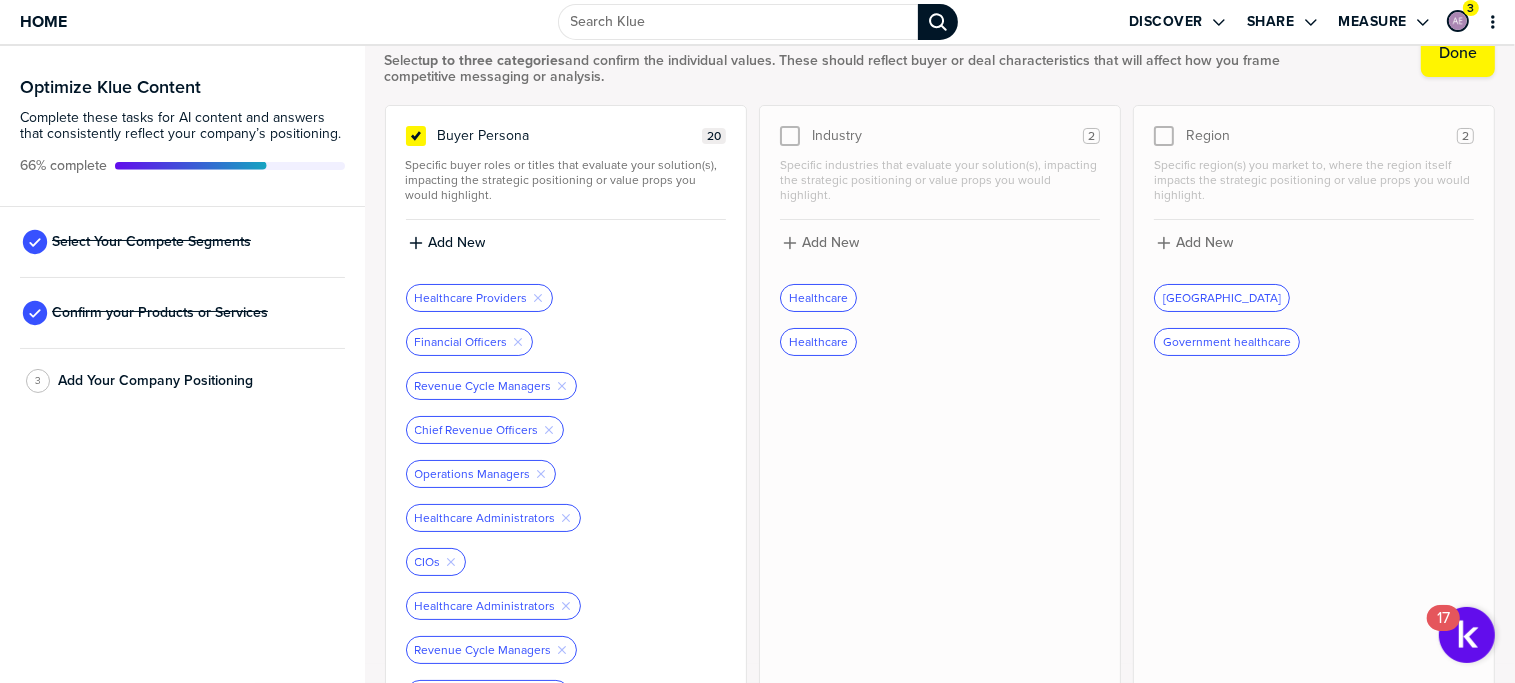 scroll, scrollTop: 0, scrollLeft: 0, axis: both 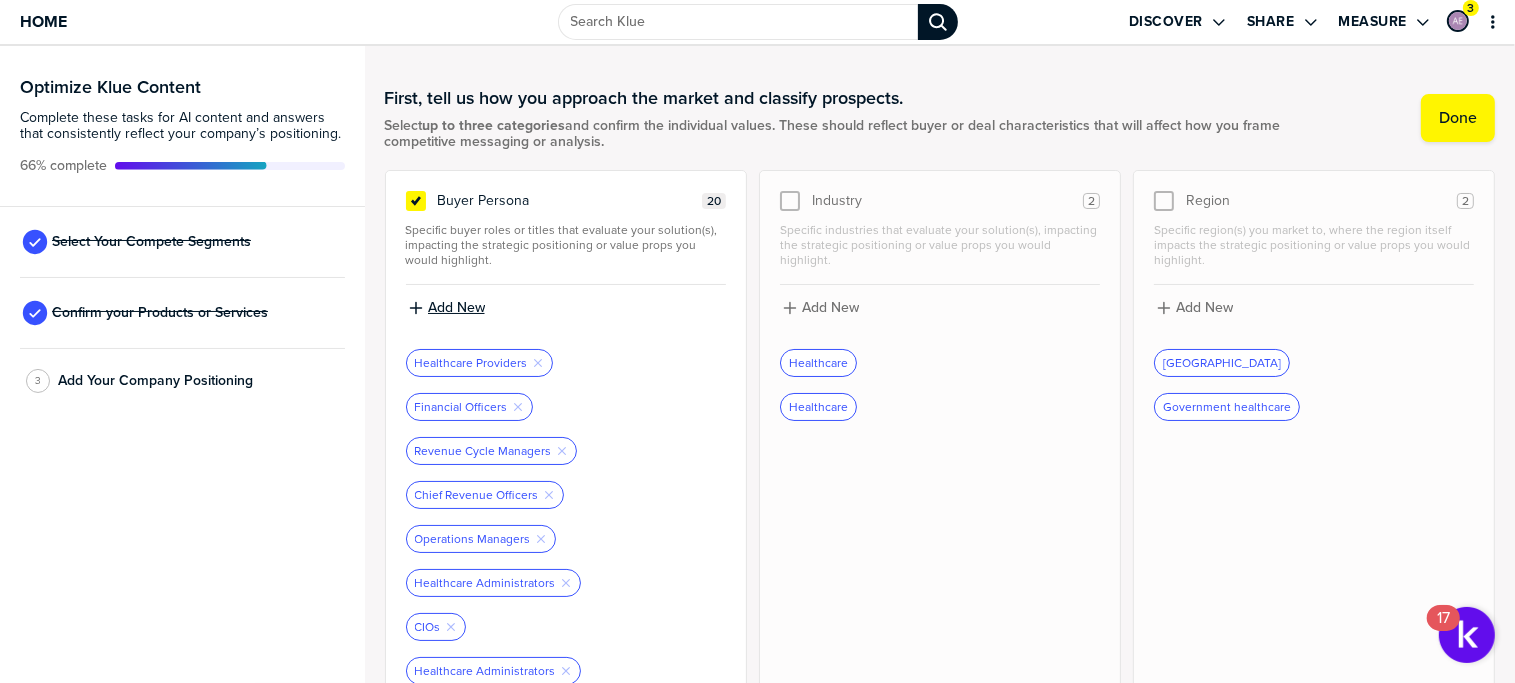 click on "Add New" at bounding box center [456, 308] 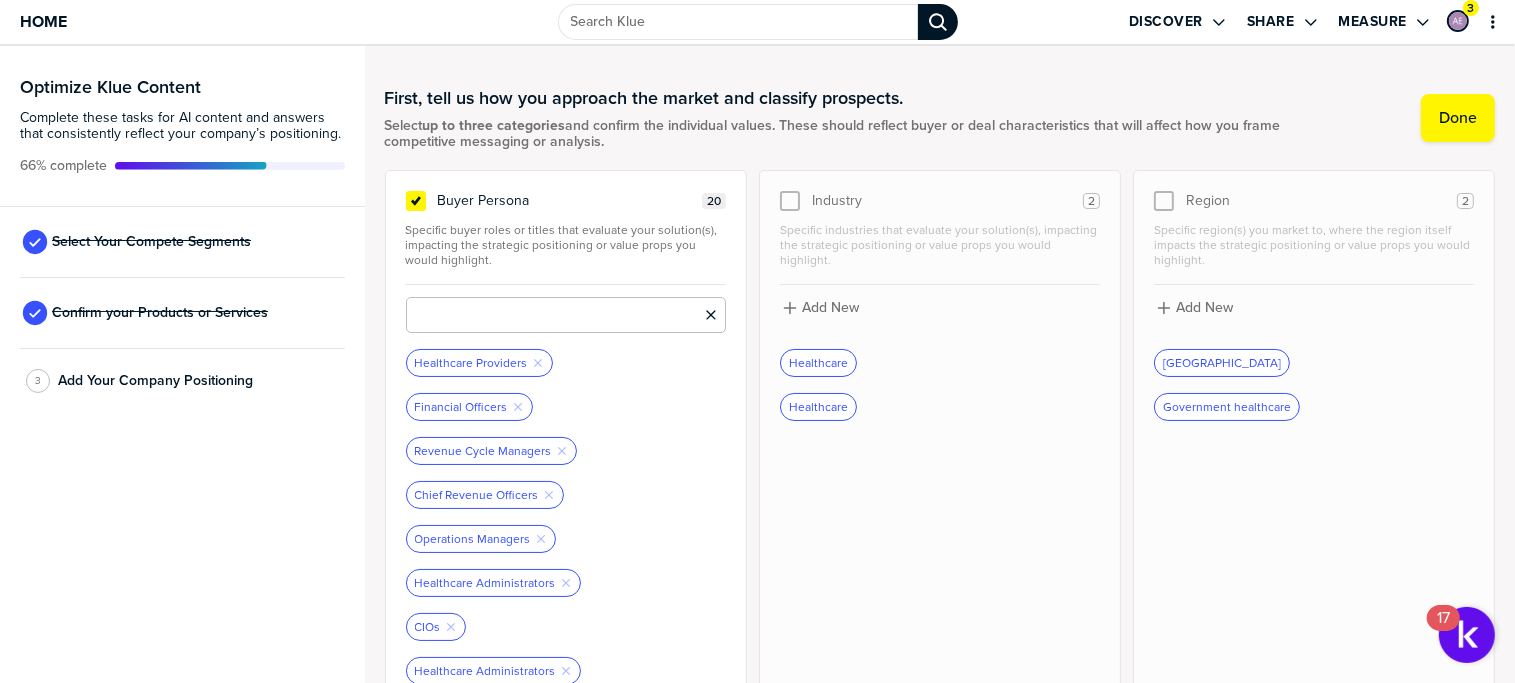click at bounding box center [566, 315] 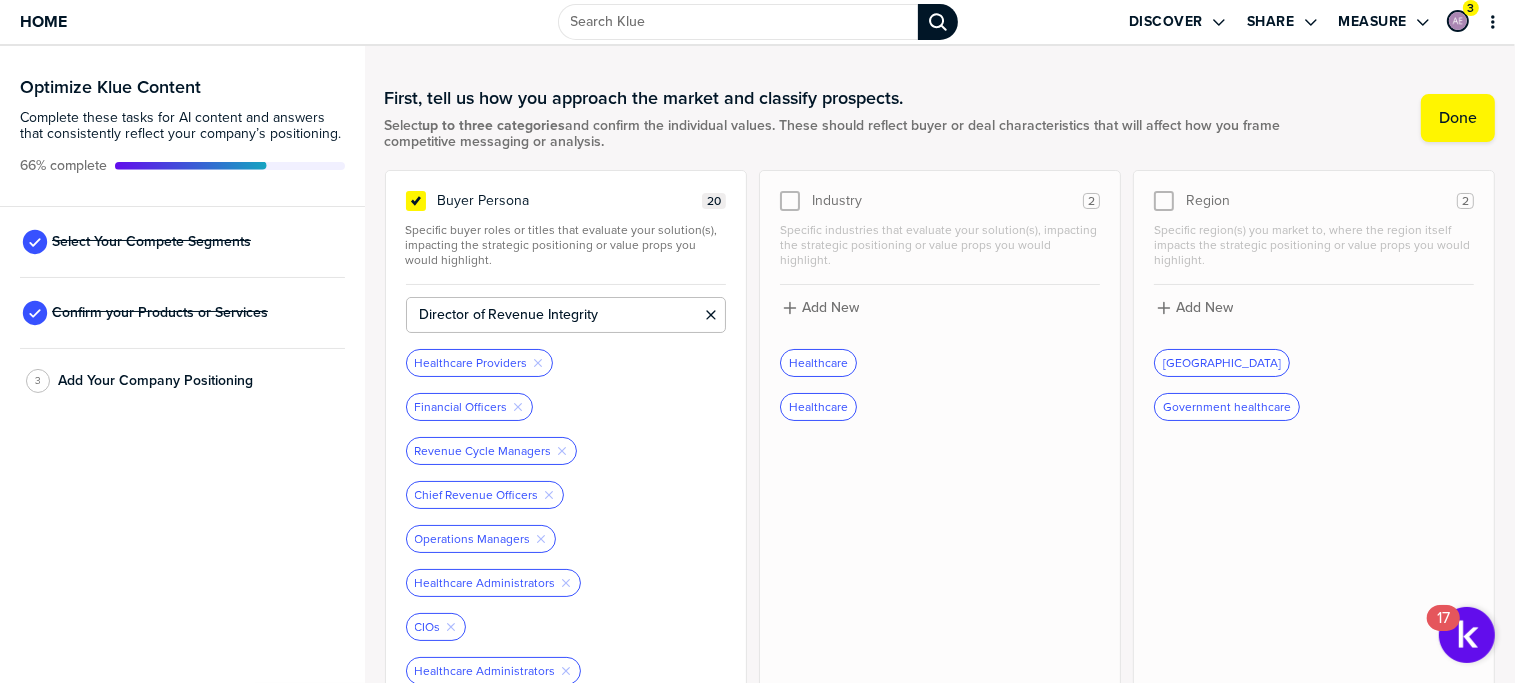 type on "Director of Revenue Integrity" 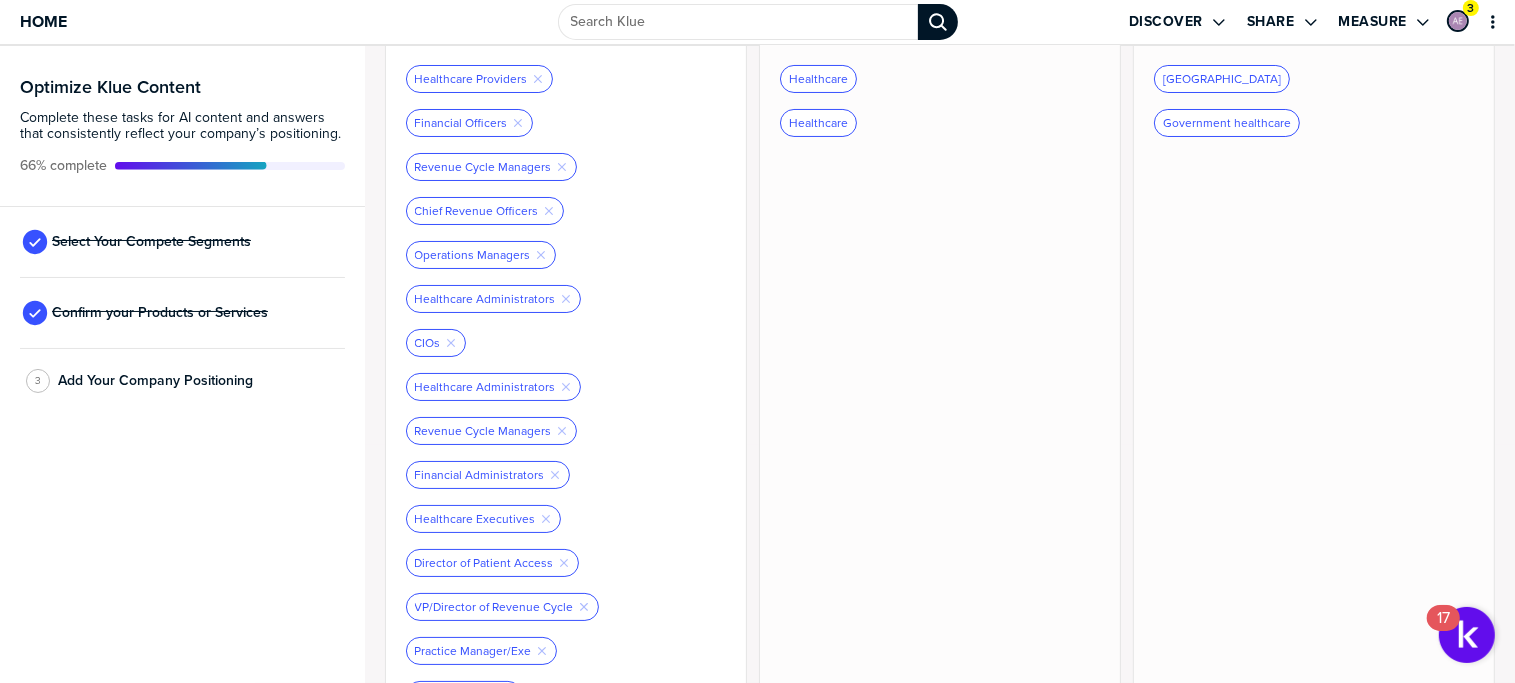 scroll, scrollTop: 300, scrollLeft: 0, axis: vertical 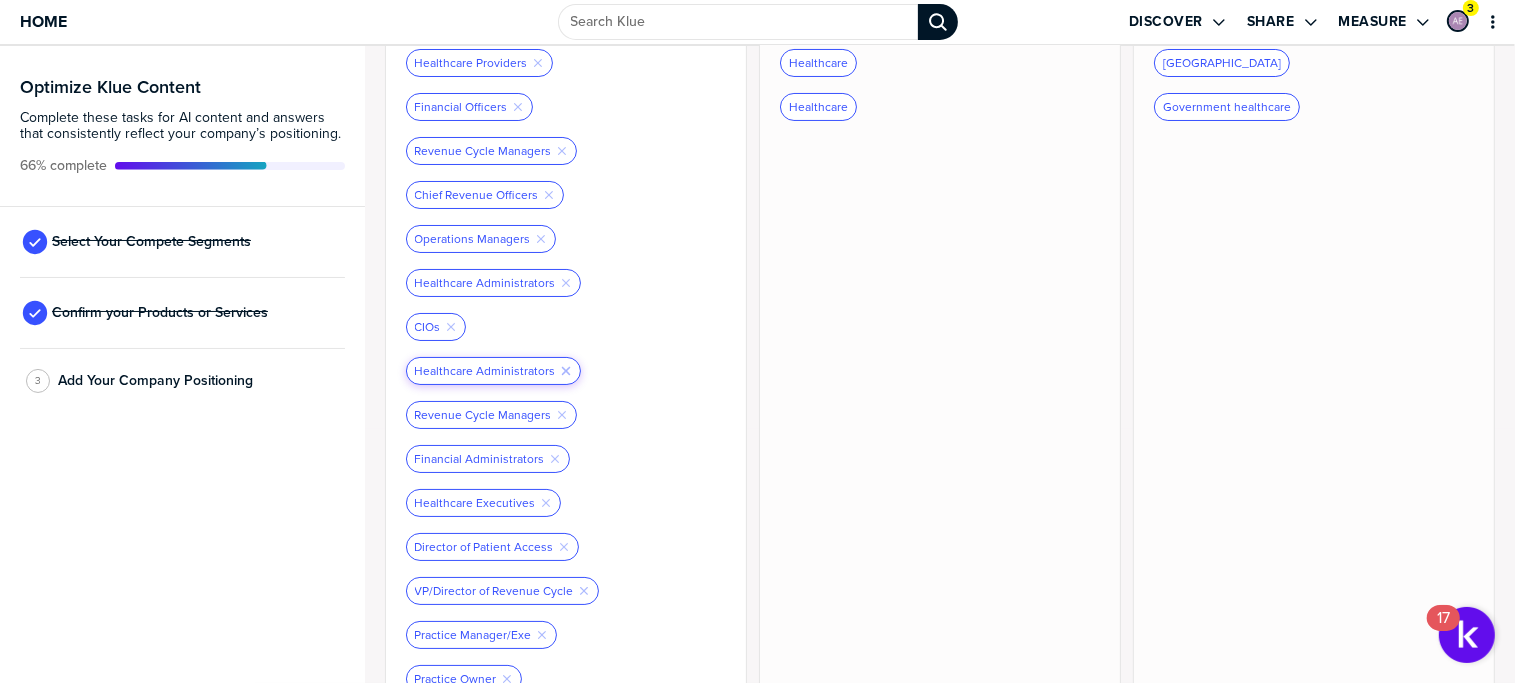 click 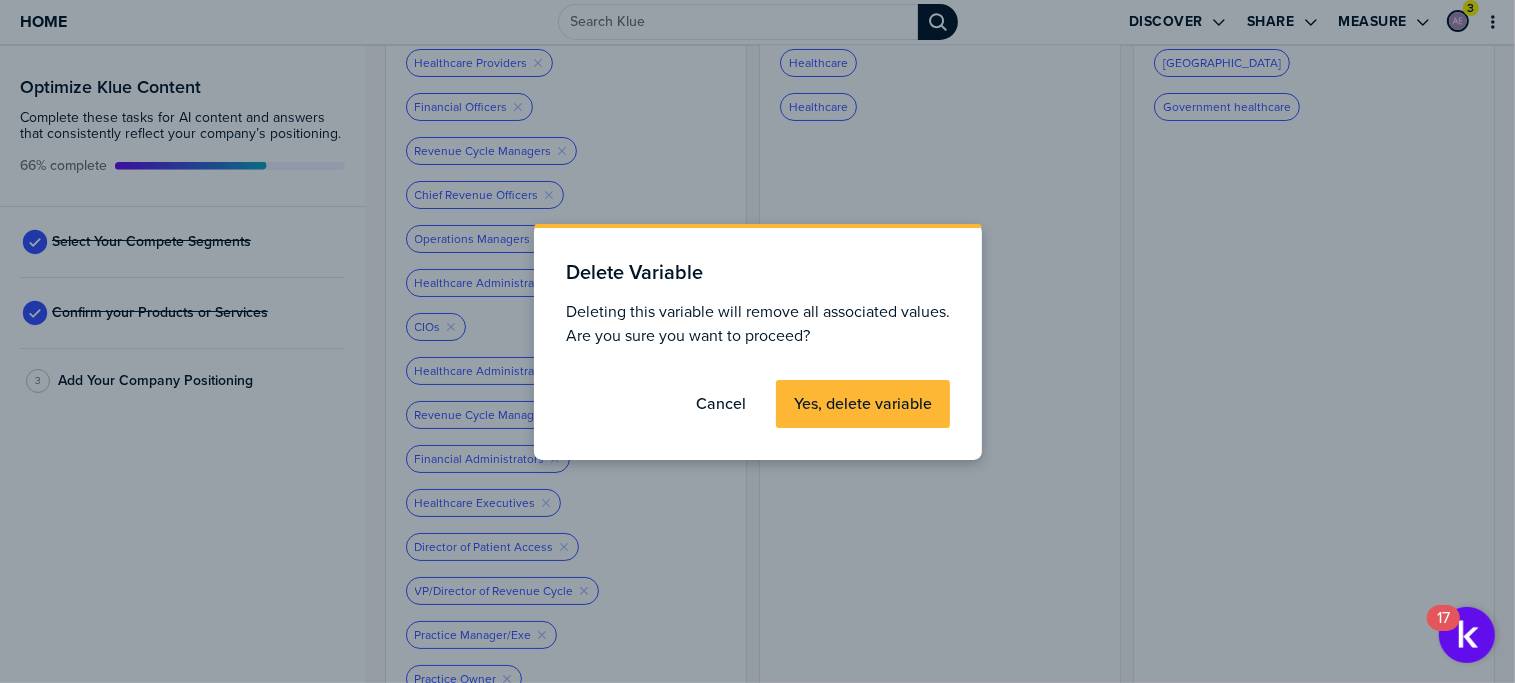 click on "Yes, delete variable" at bounding box center [863, 404] 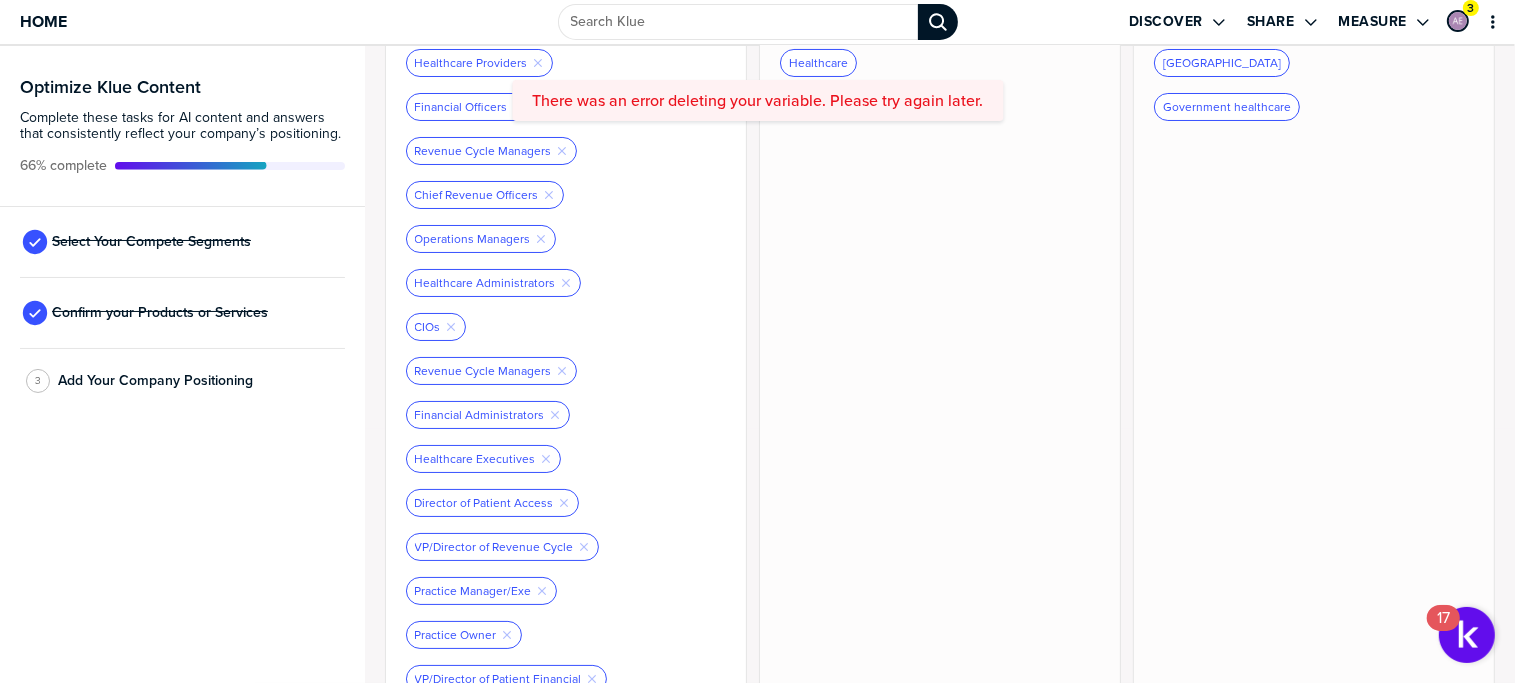 scroll, scrollTop: 0, scrollLeft: 0, axis: both 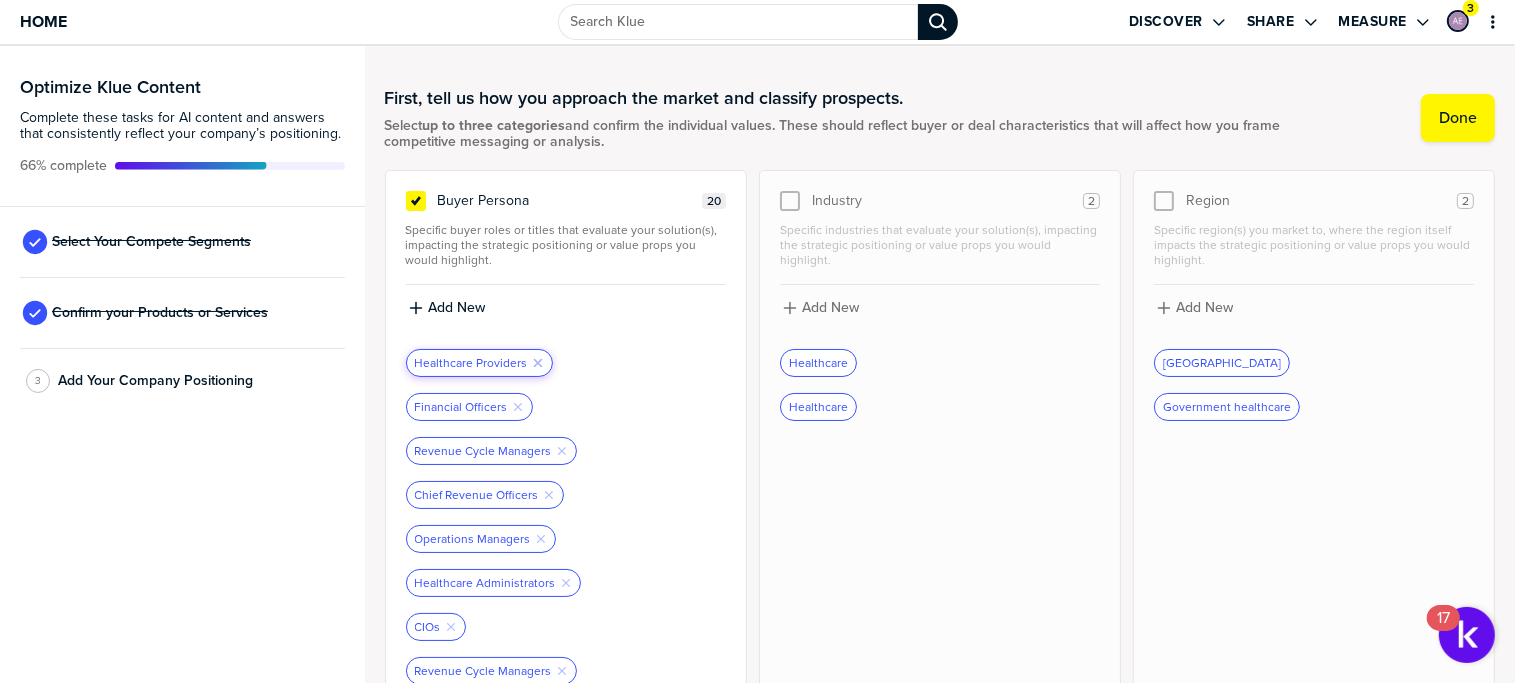 click 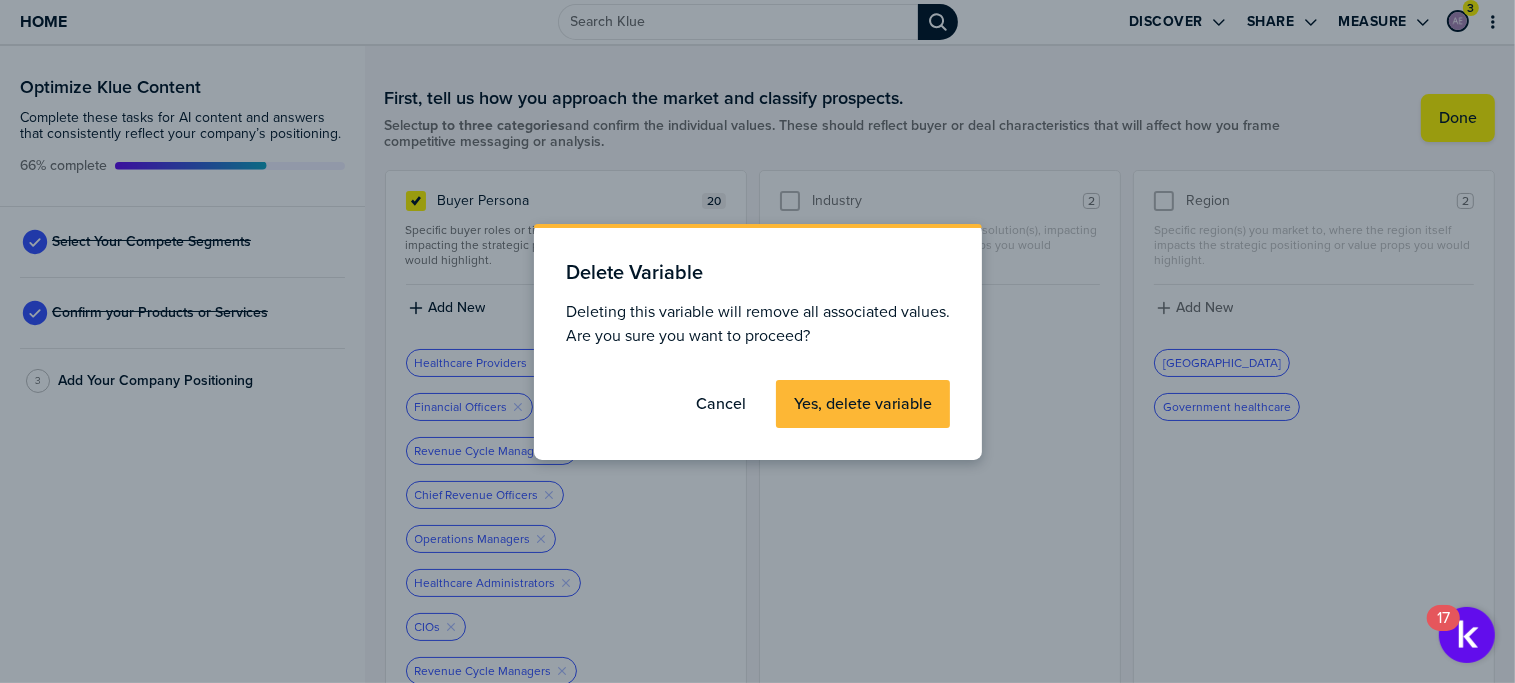 click on "Yes, delete variable" at bounding box center (863, 404) 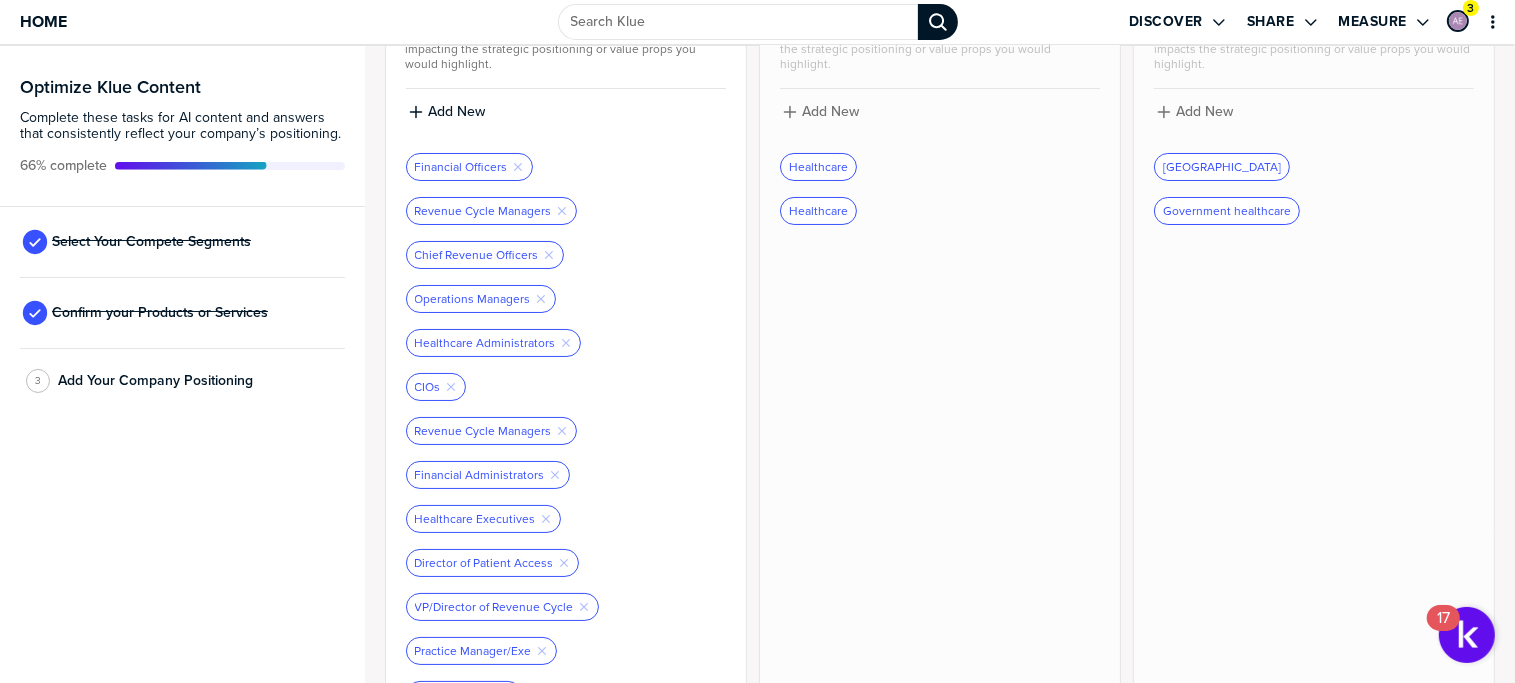 scroll, scrollTop: 200, scrollLeft: 0, axis: vertical 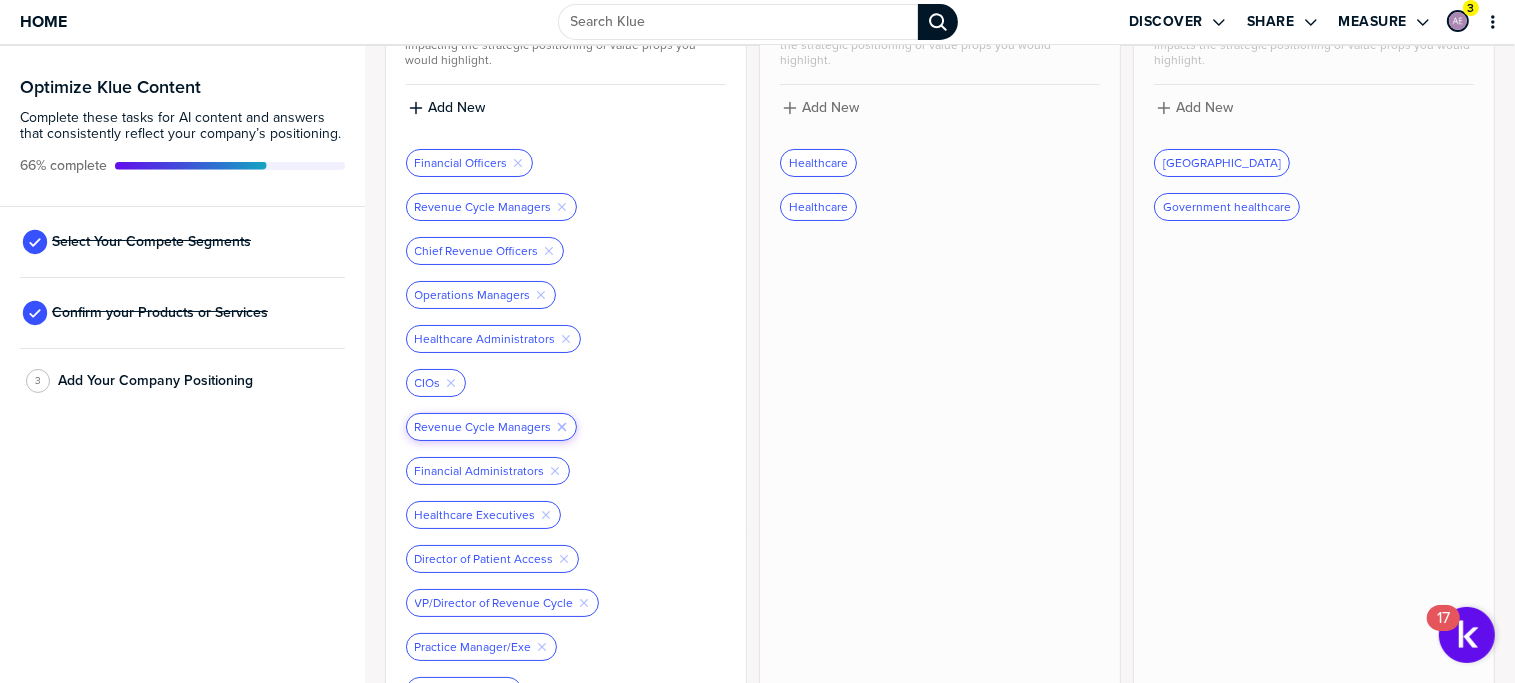 click 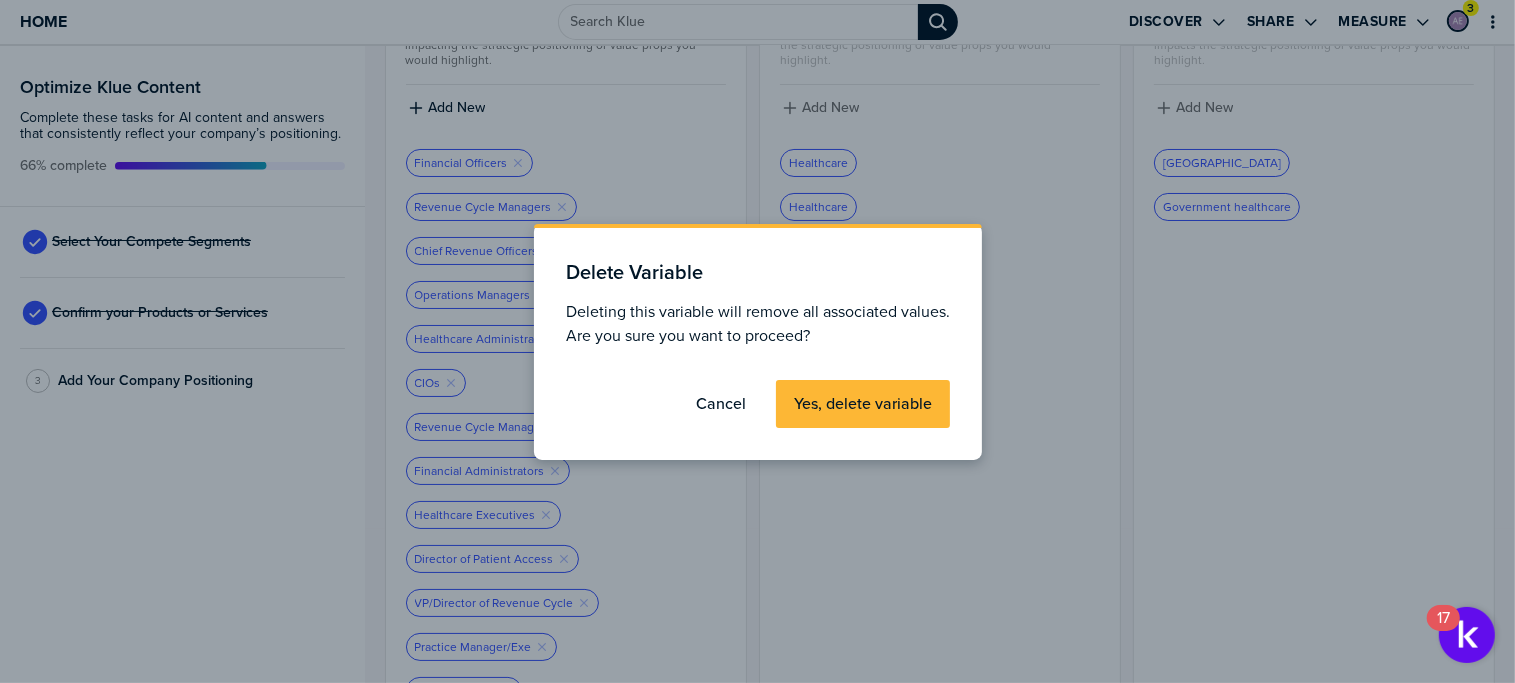 click on "Yes, delete variable" at bounding box center [863, 404] 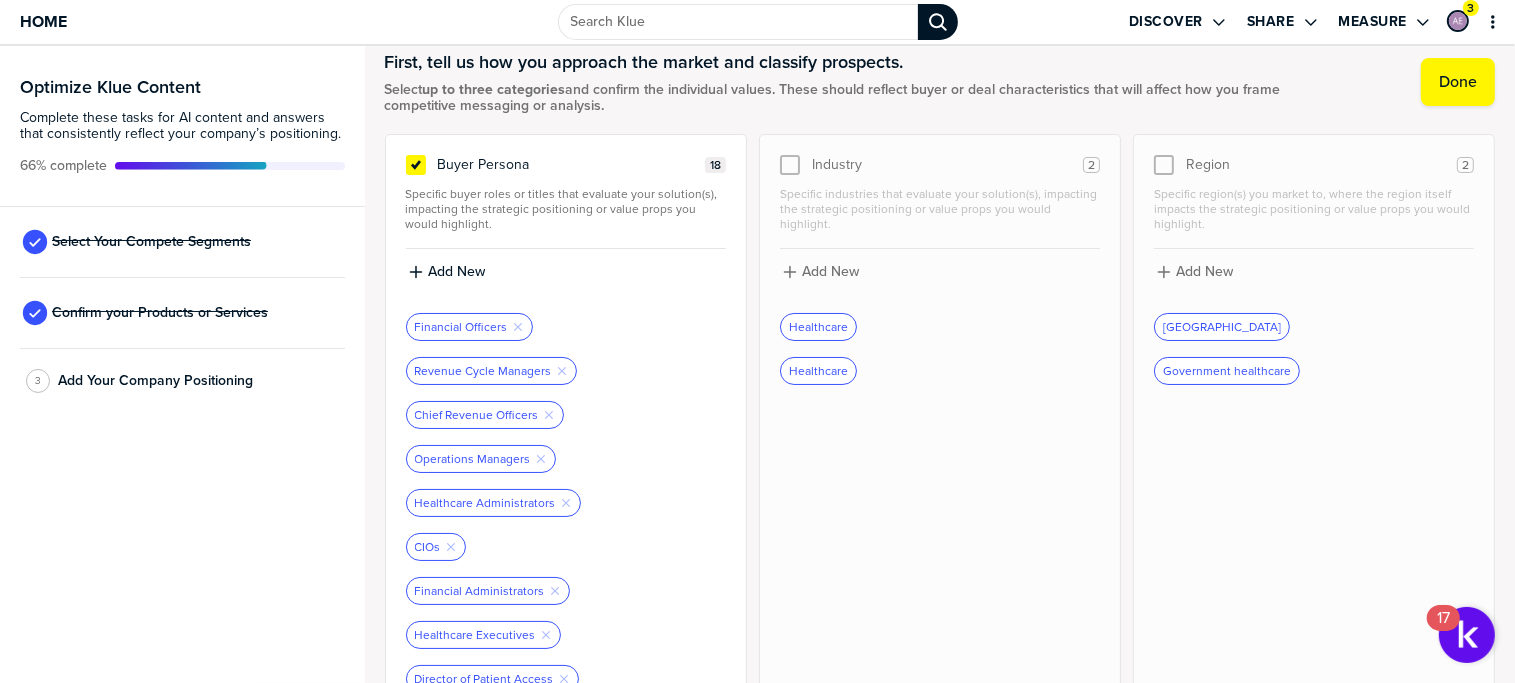 scroll, scrollTop: 0, scrollLeft: 0, axis: both 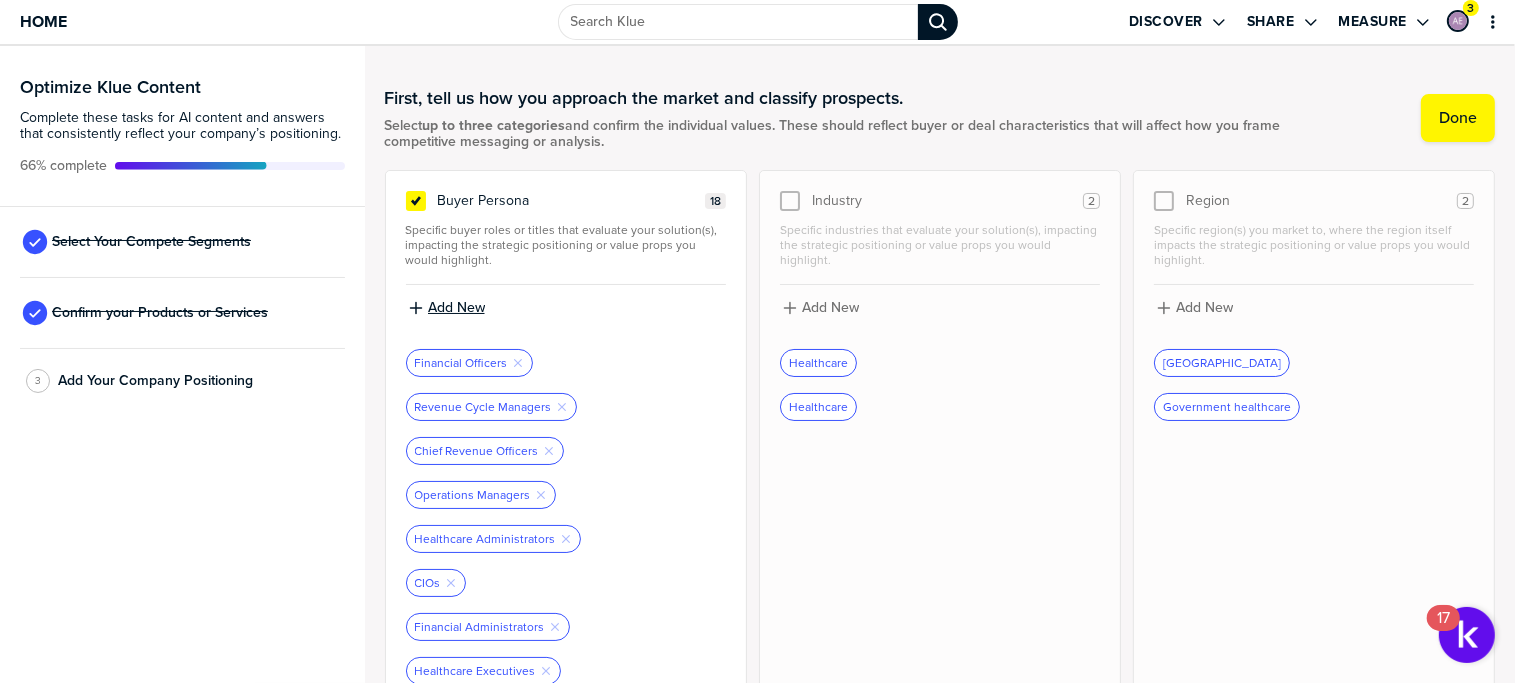 click on "Add New" at bounding box center [456, 308] 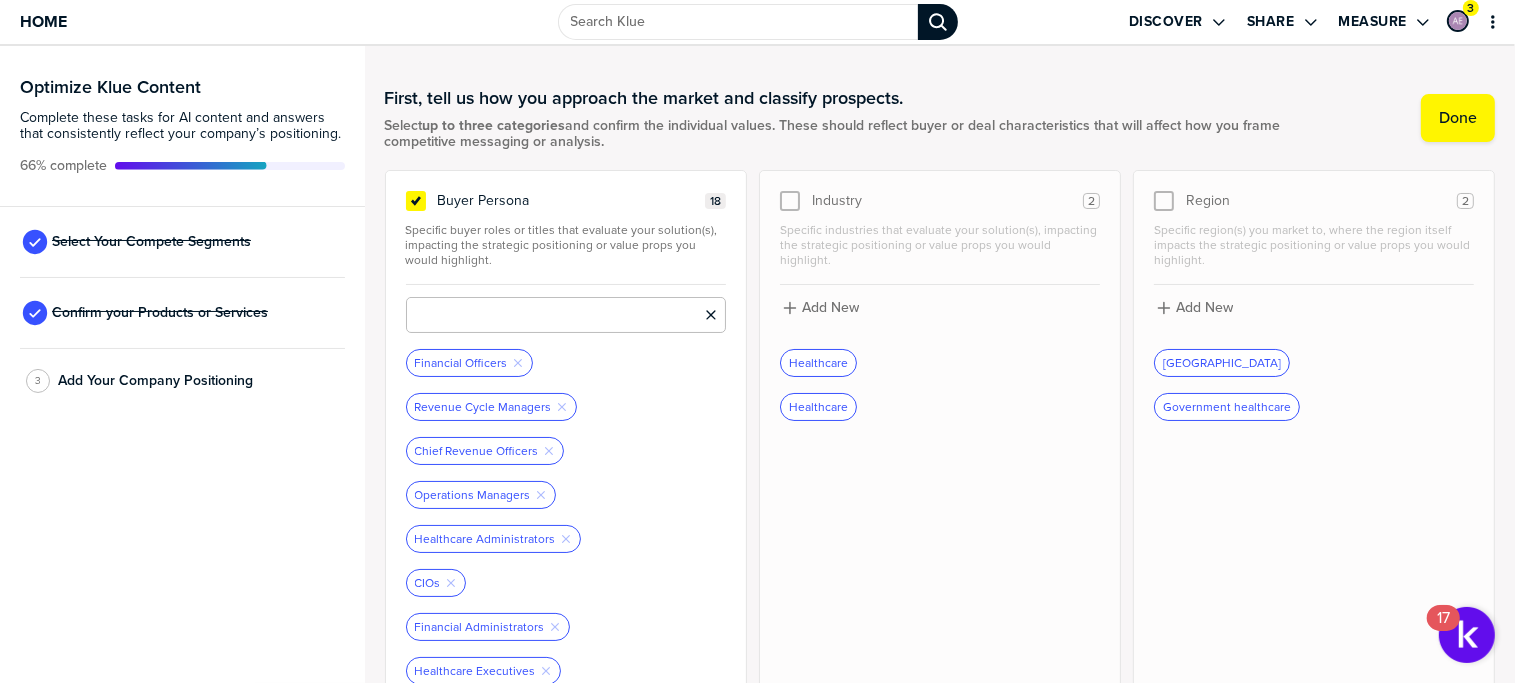 click at bounding box center [566, 315] 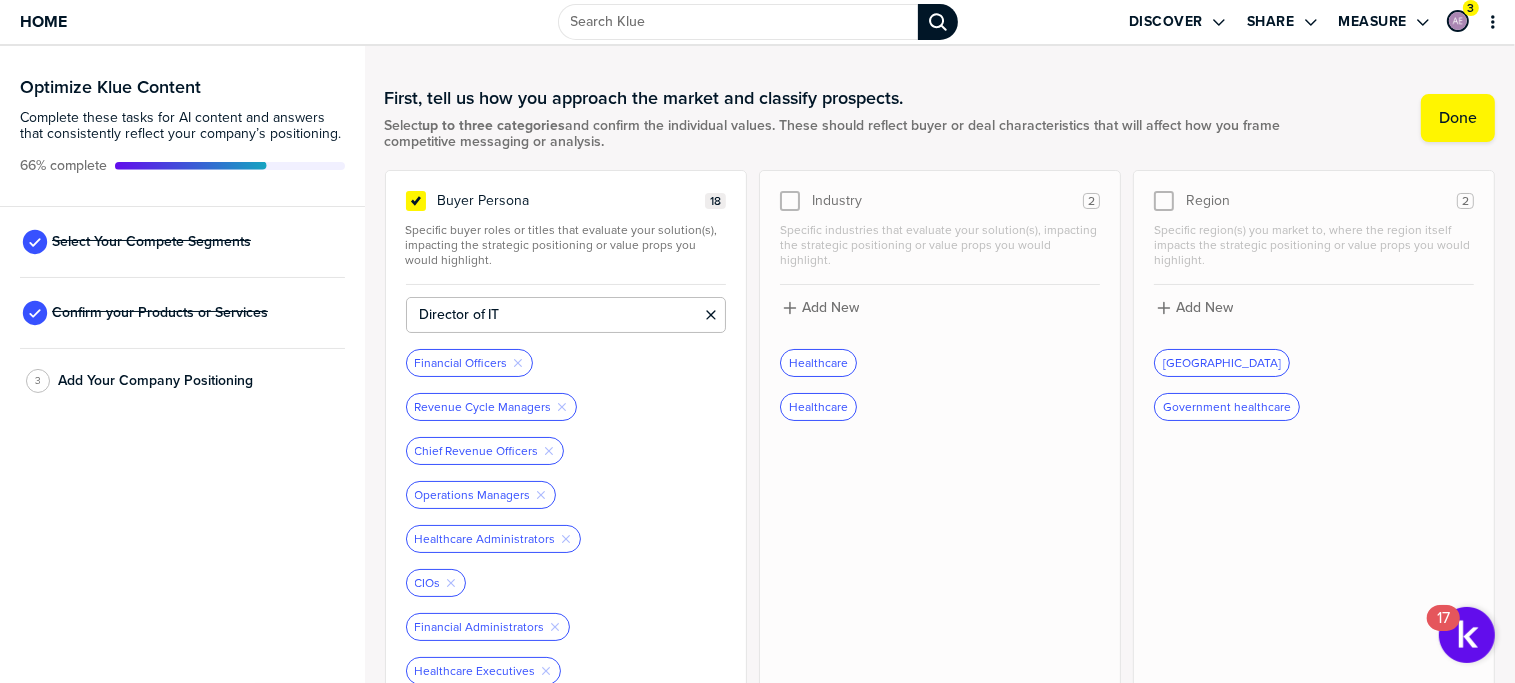 type on "Director of IT" 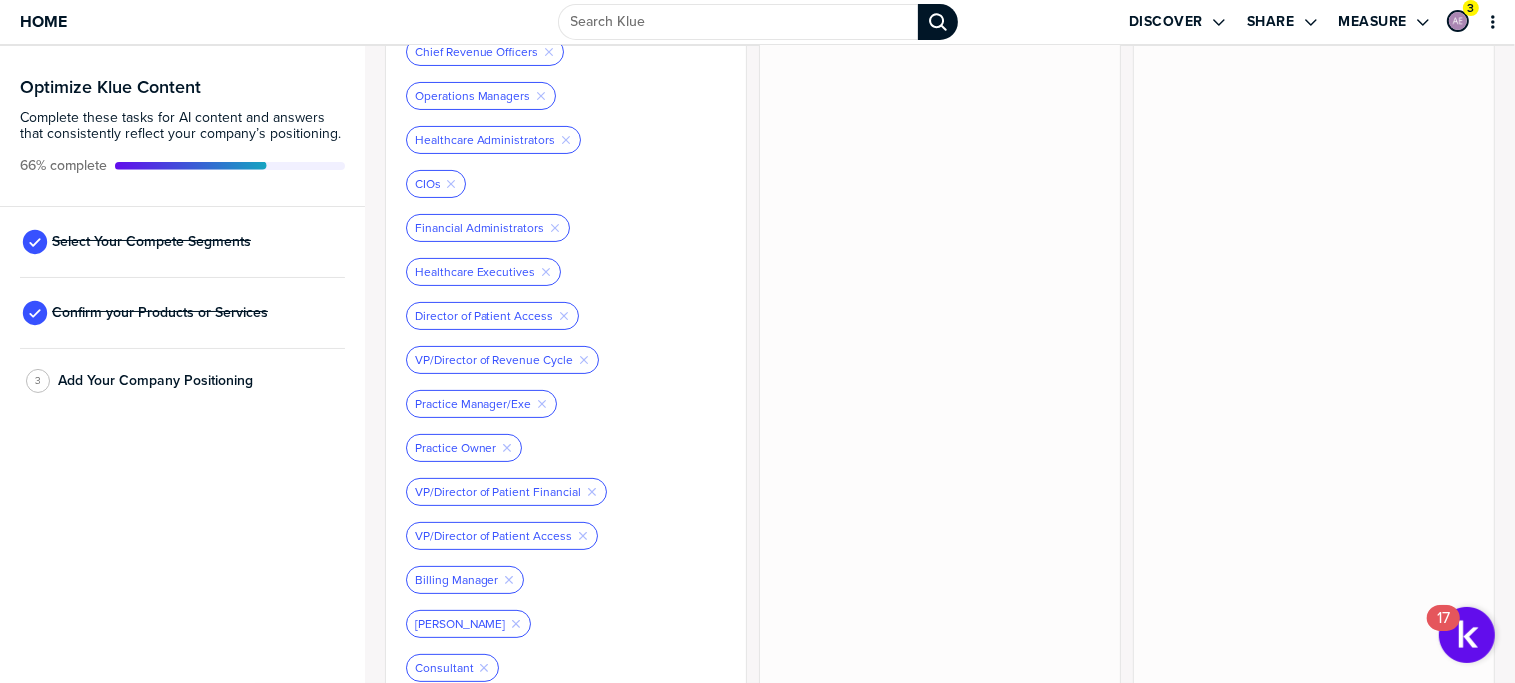 scroll, scrollTop: 500, scrollLeft: 0, axis: vertical 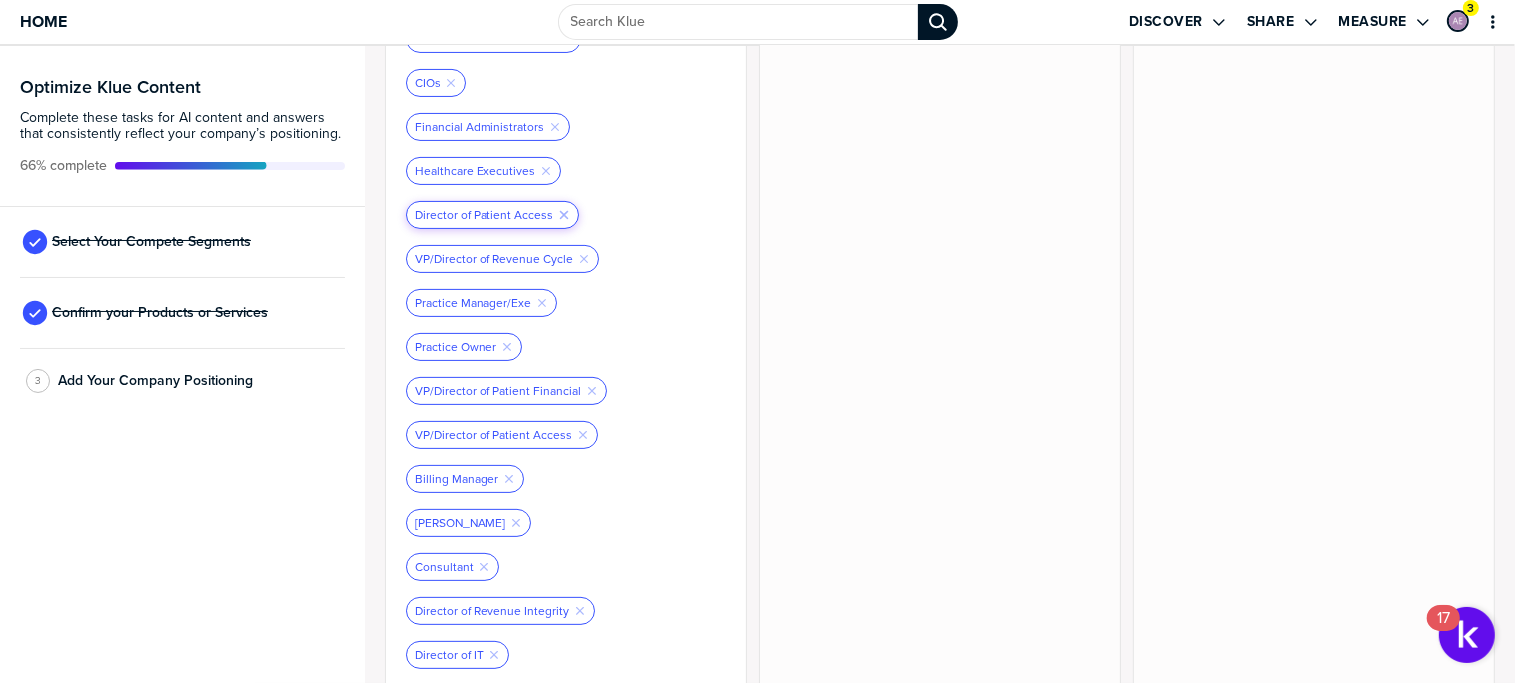 click 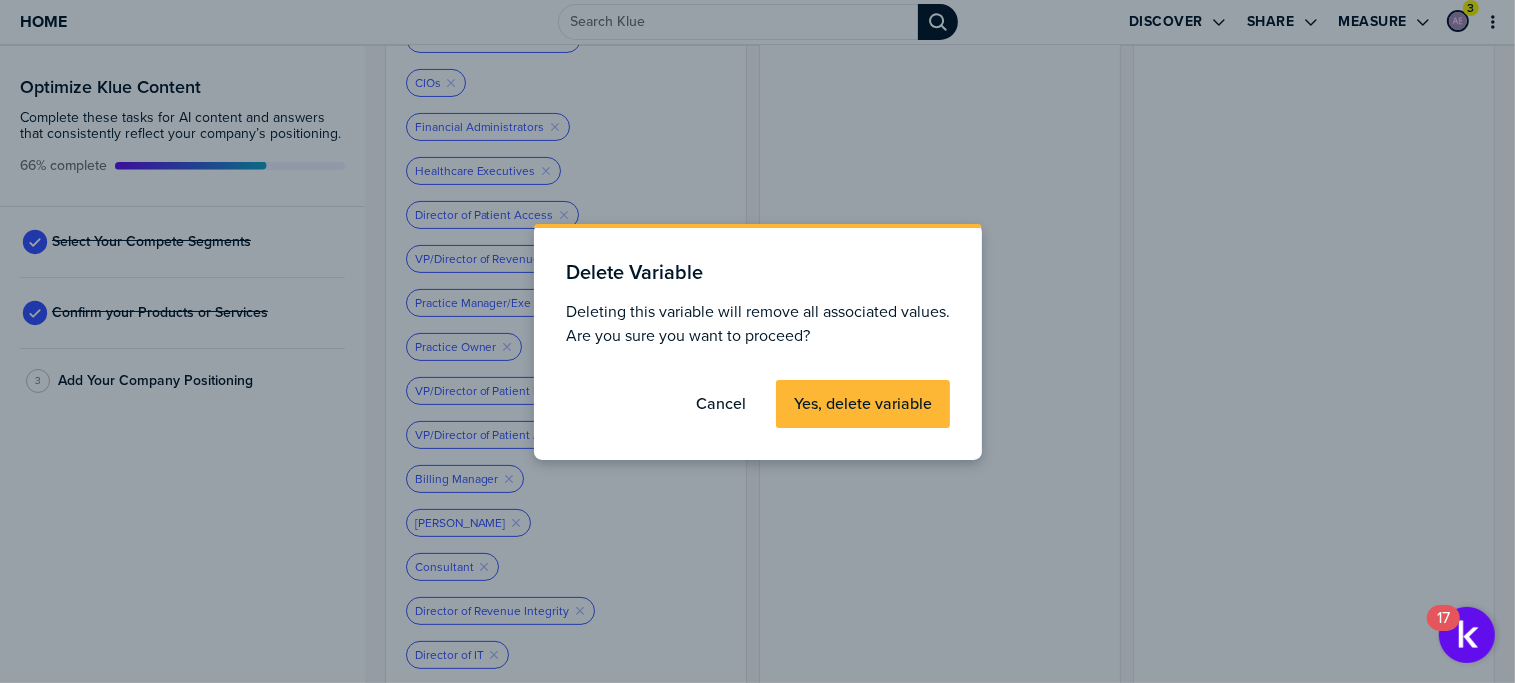 click on "Yes, delete variable" at bounding box center (863, 404) 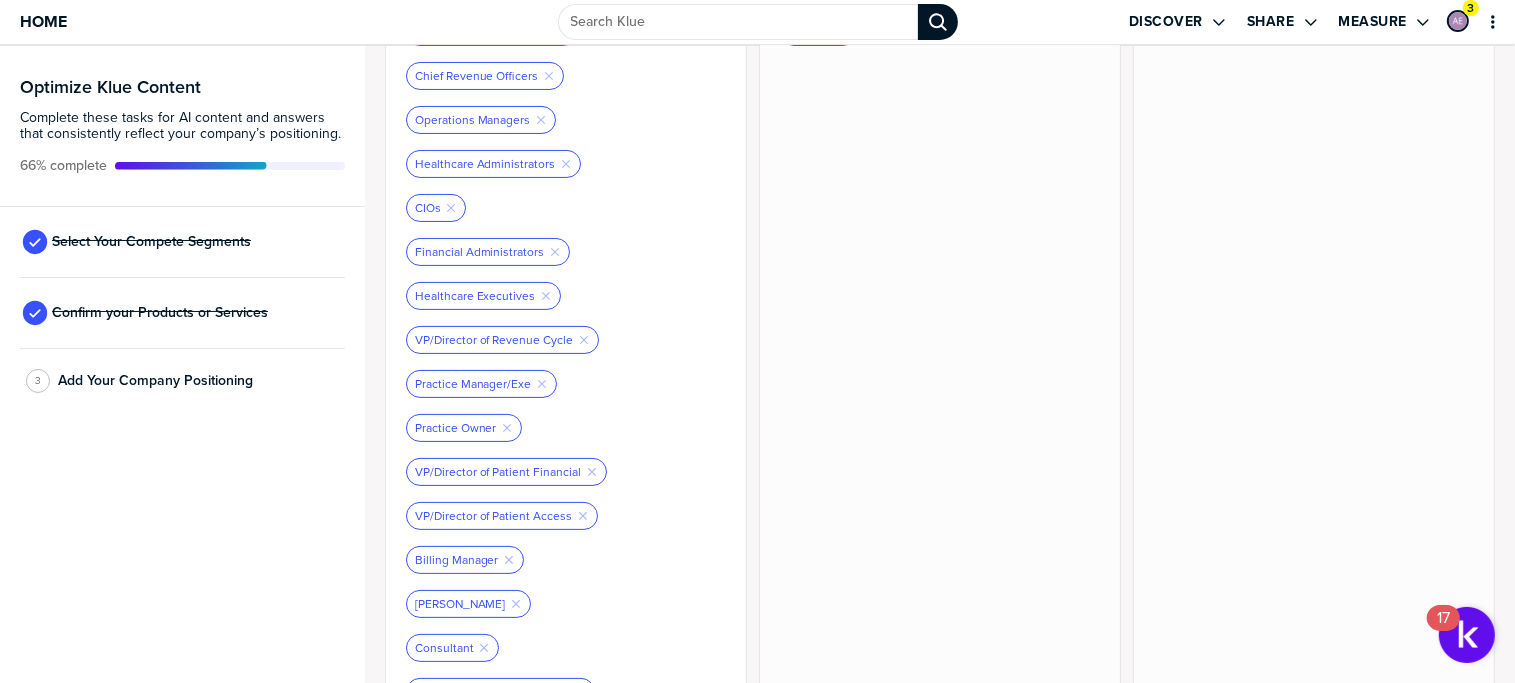 scroll, scrollTop: 400, scrollLeft: 0, axis: vertical 